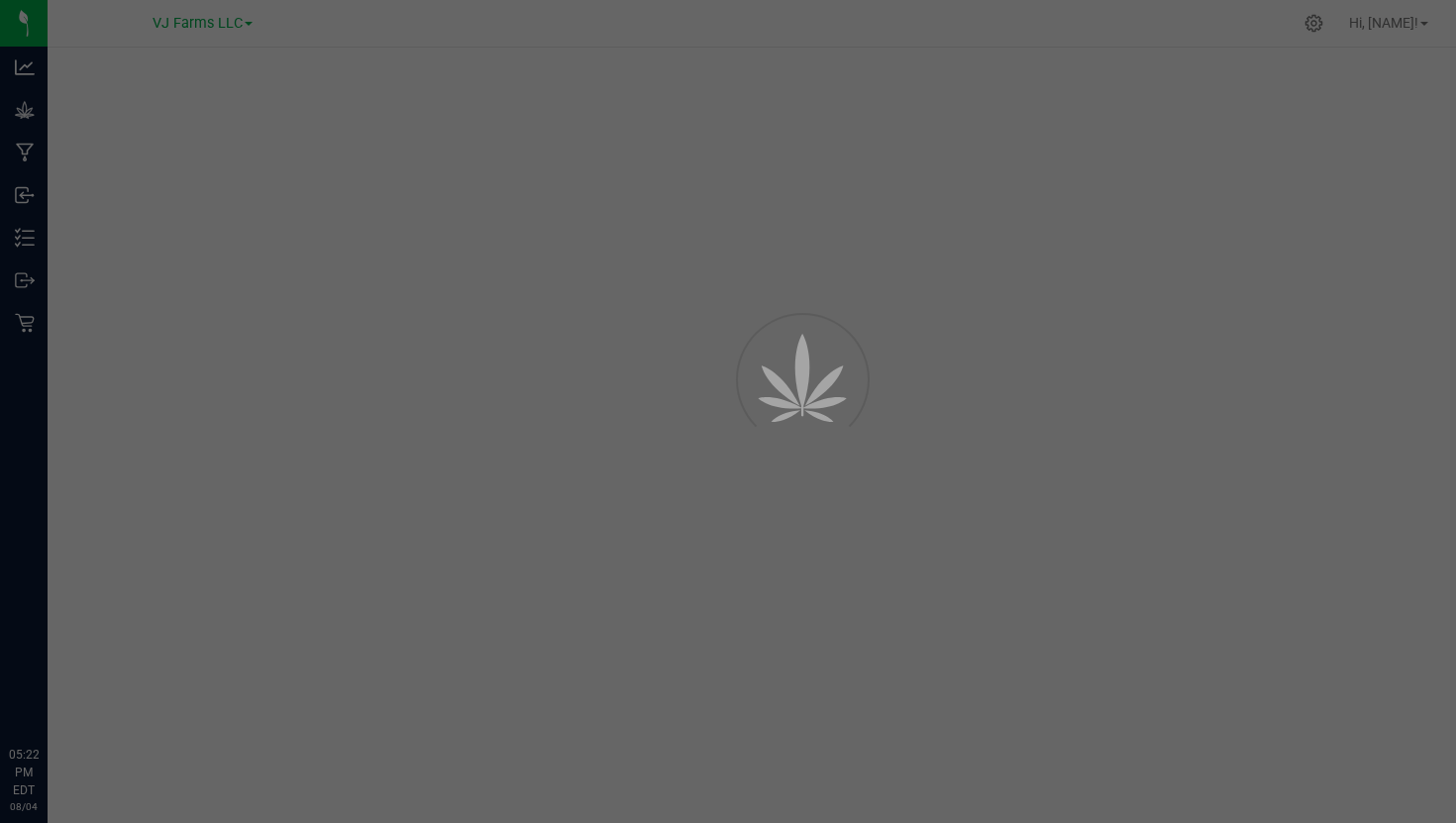 scroll, scrollTop: 0, scrollLeft: 0, axis: both 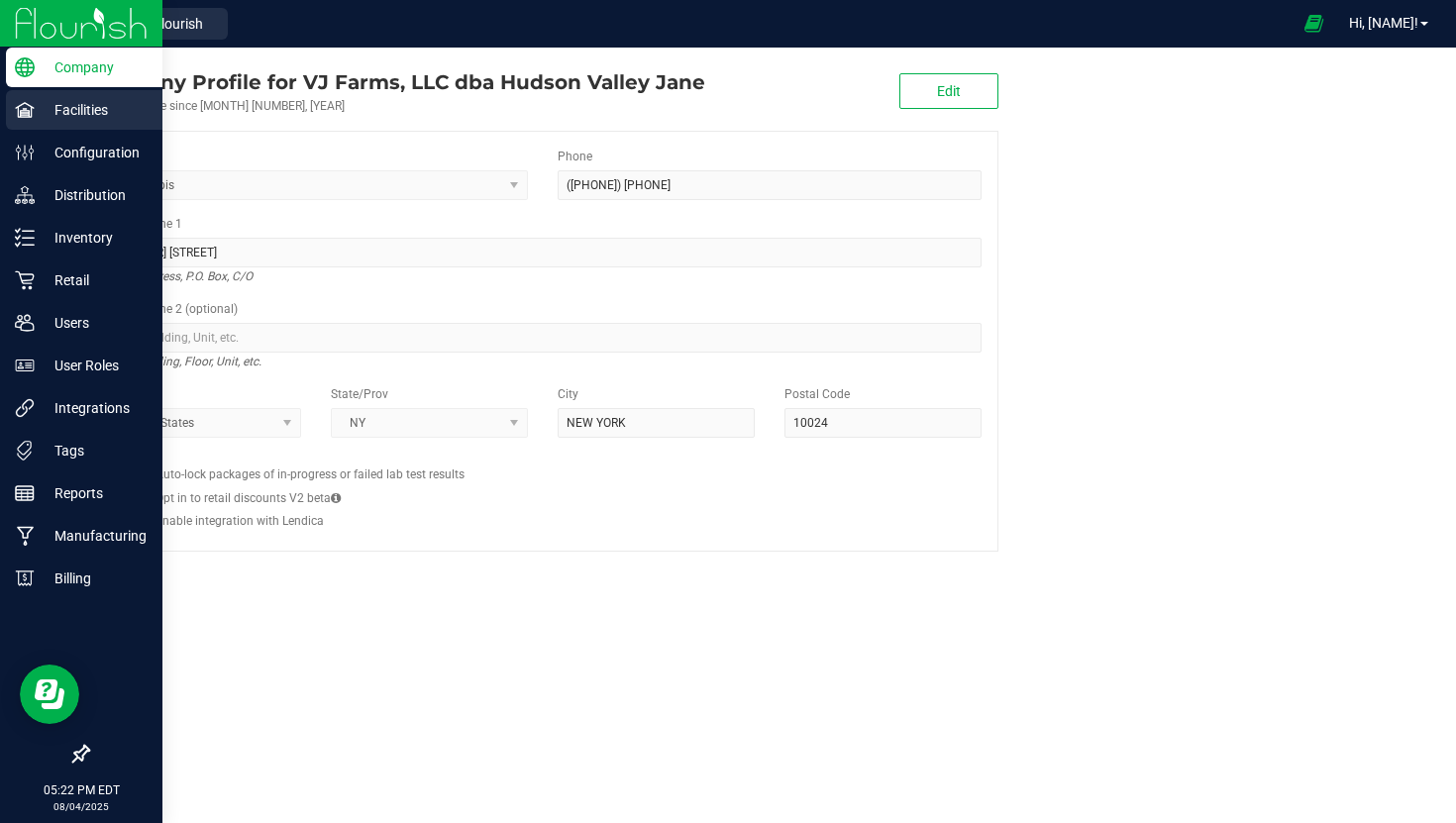 click 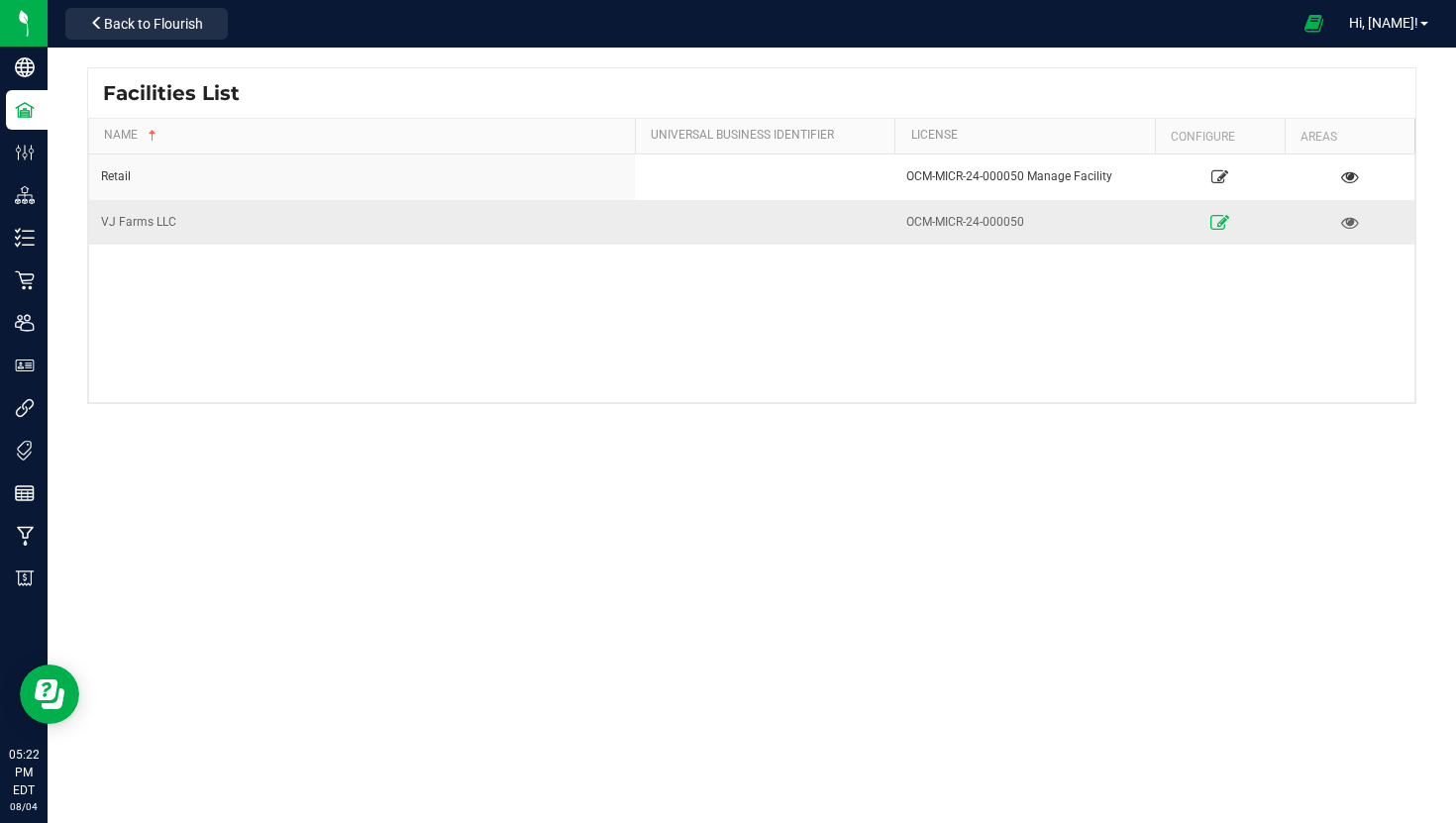 click at bounding box center [1219, 222] 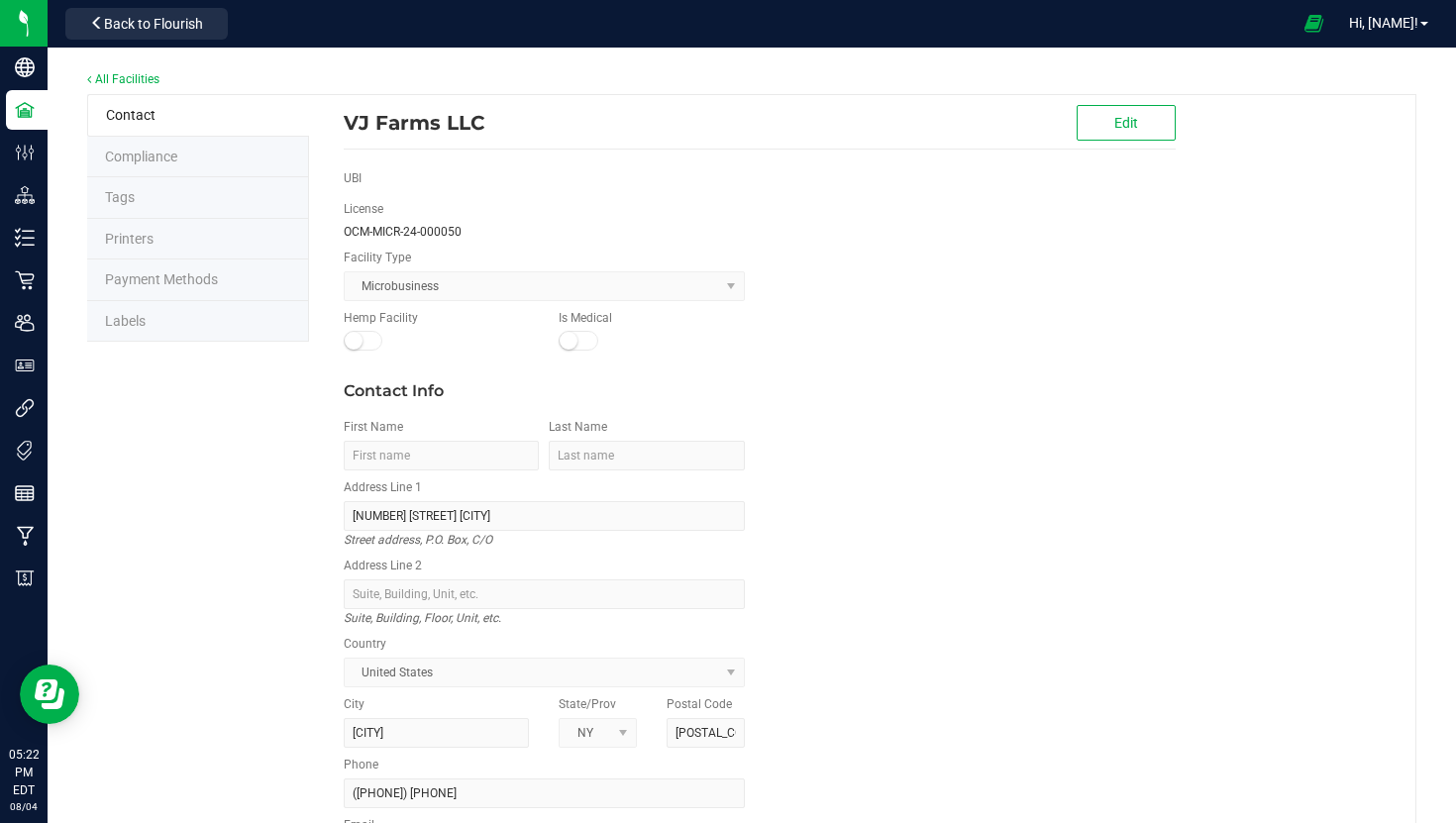 click on "Labels" at bounding box center (125, 321) 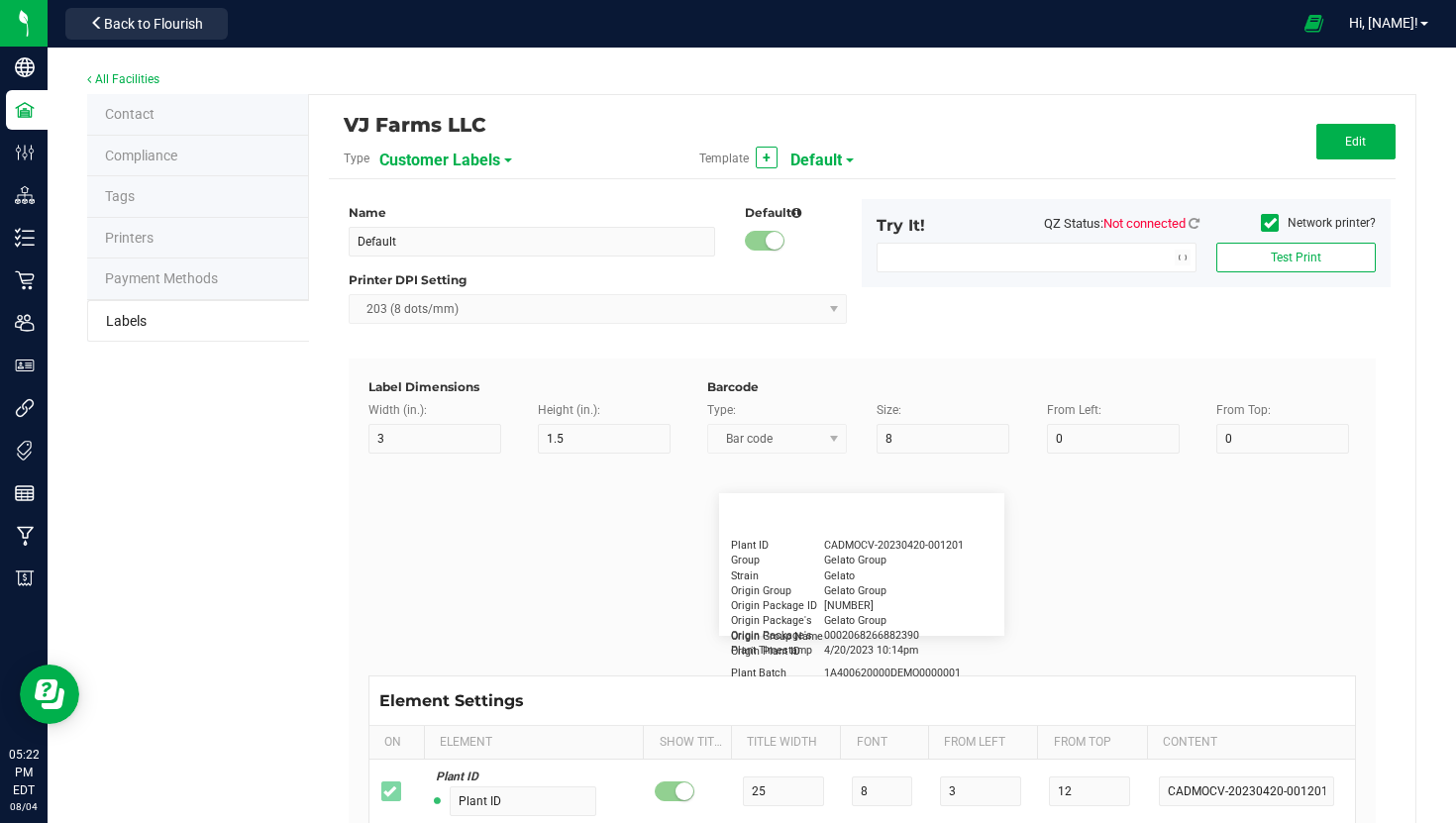 type on "2.25" 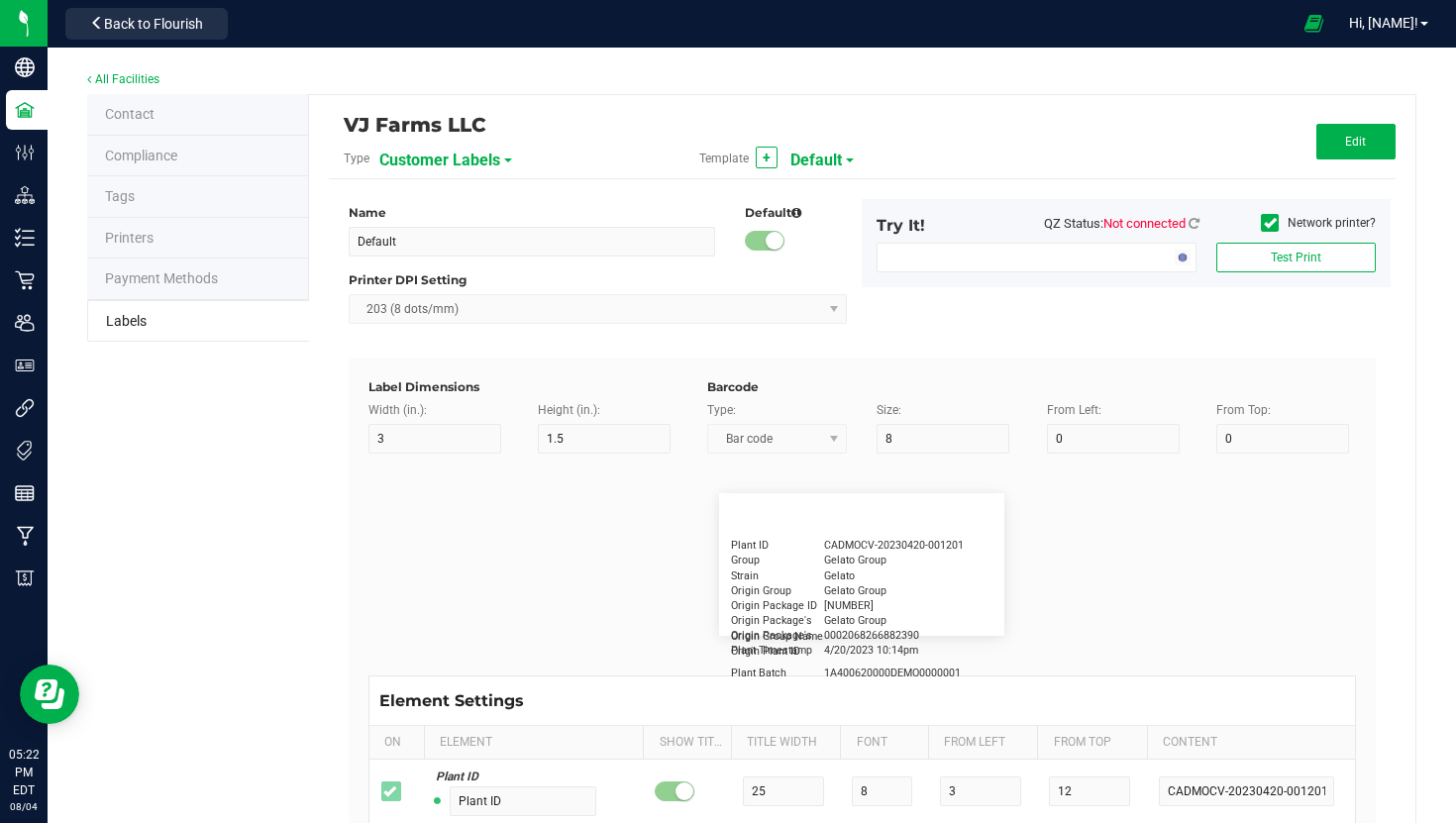 type on "1.25" 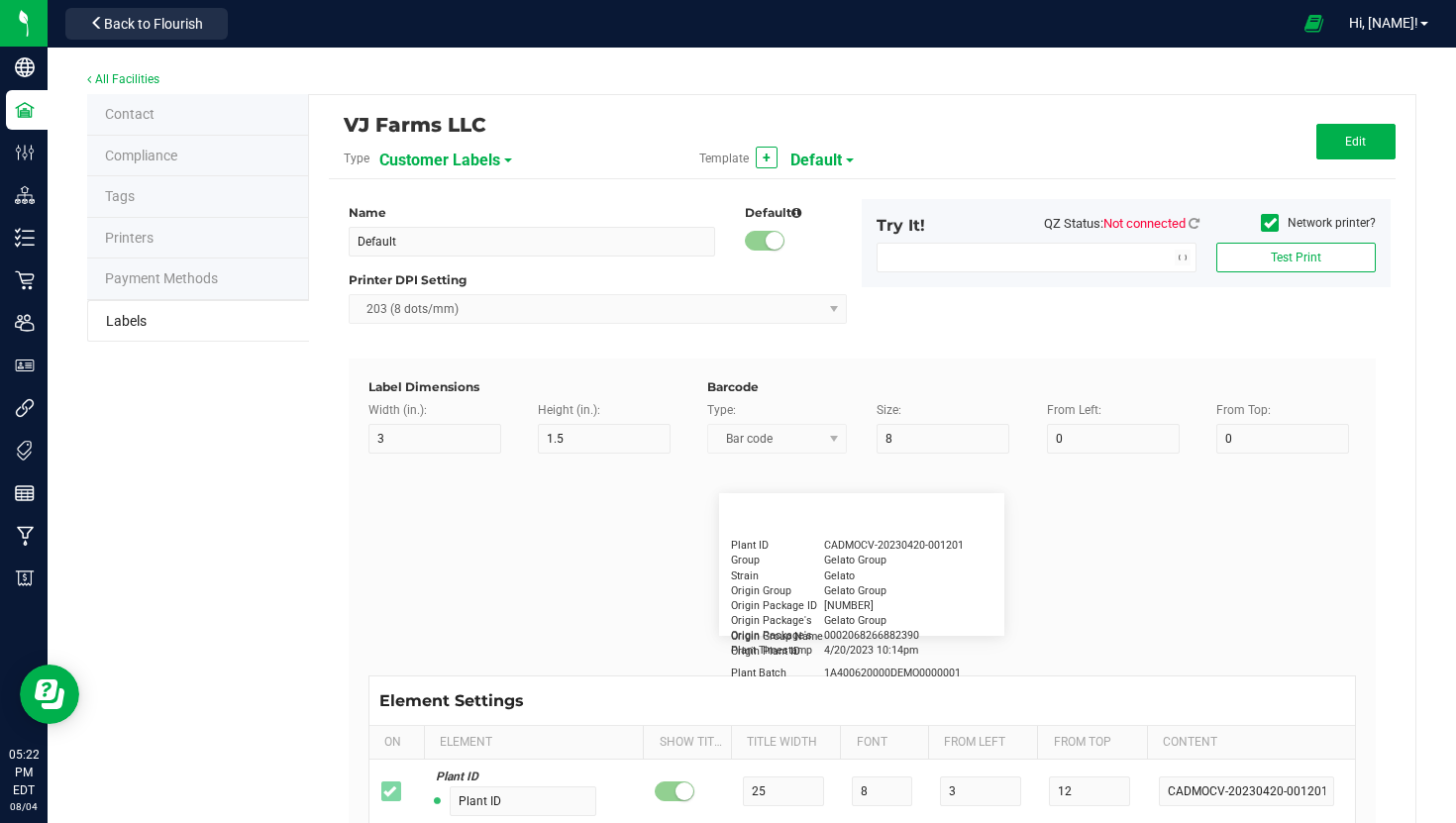 type on "20" 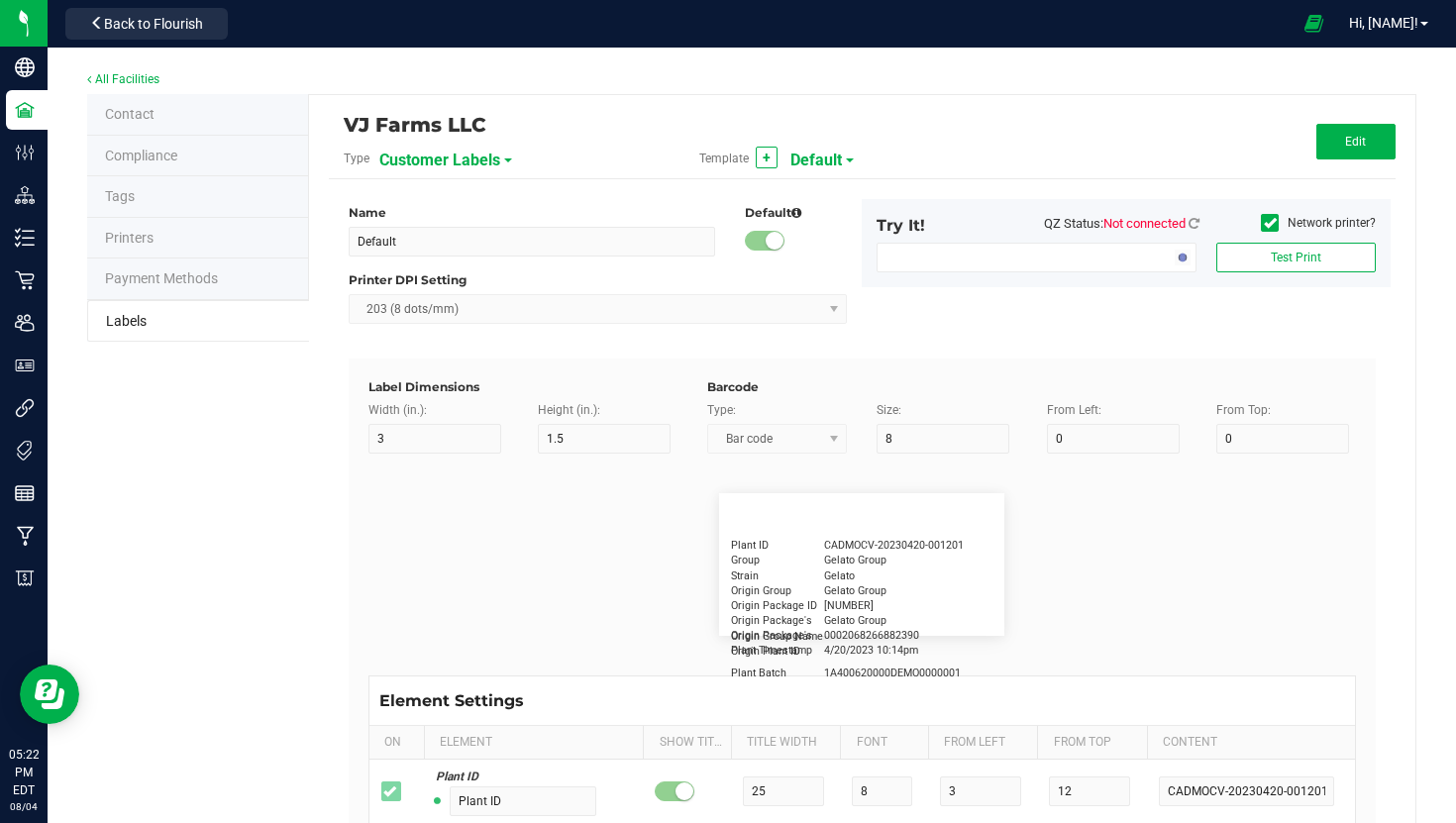 type on "5" 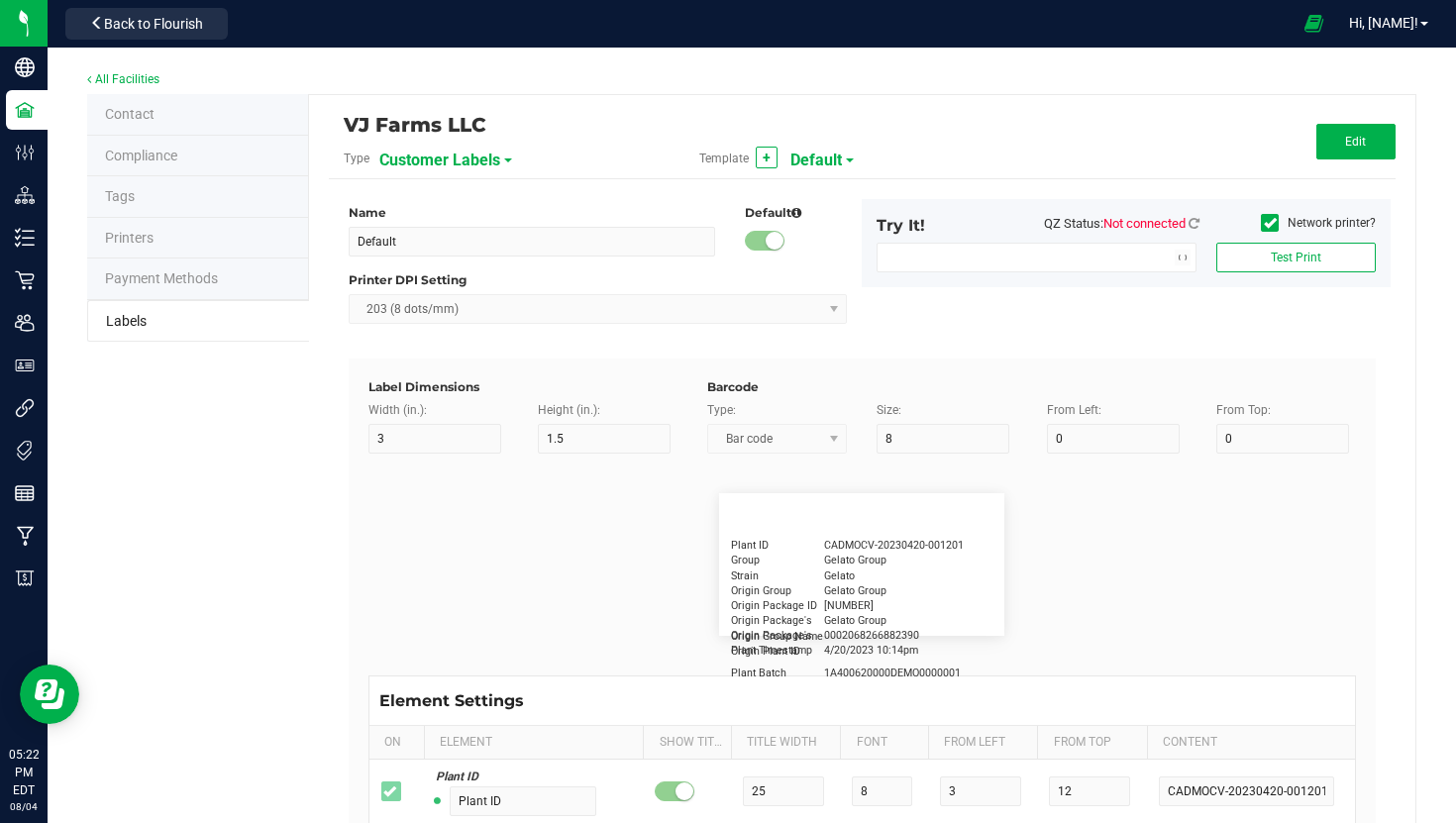 type on "Customer" 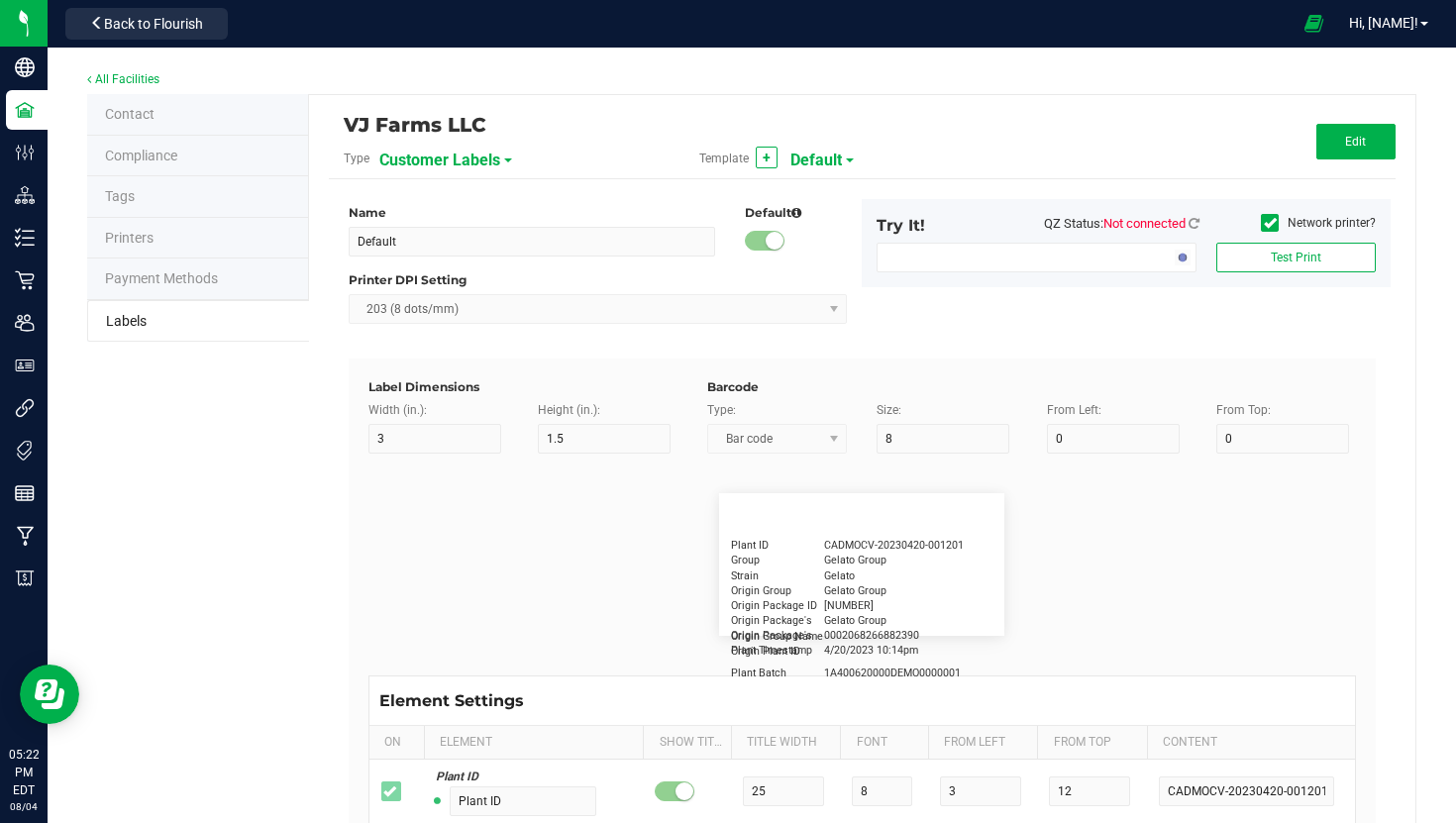 type on "15" 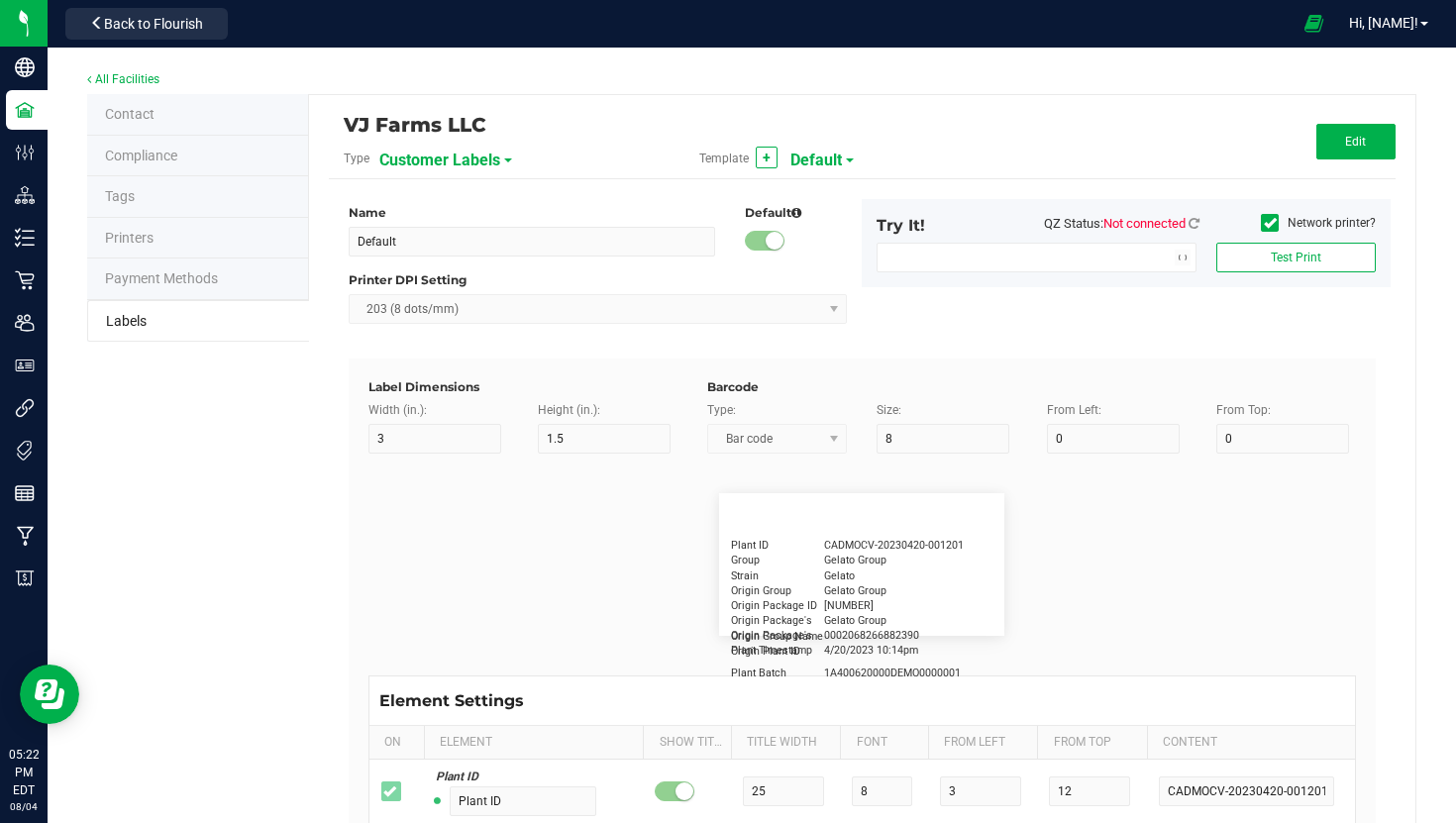 type on "5" 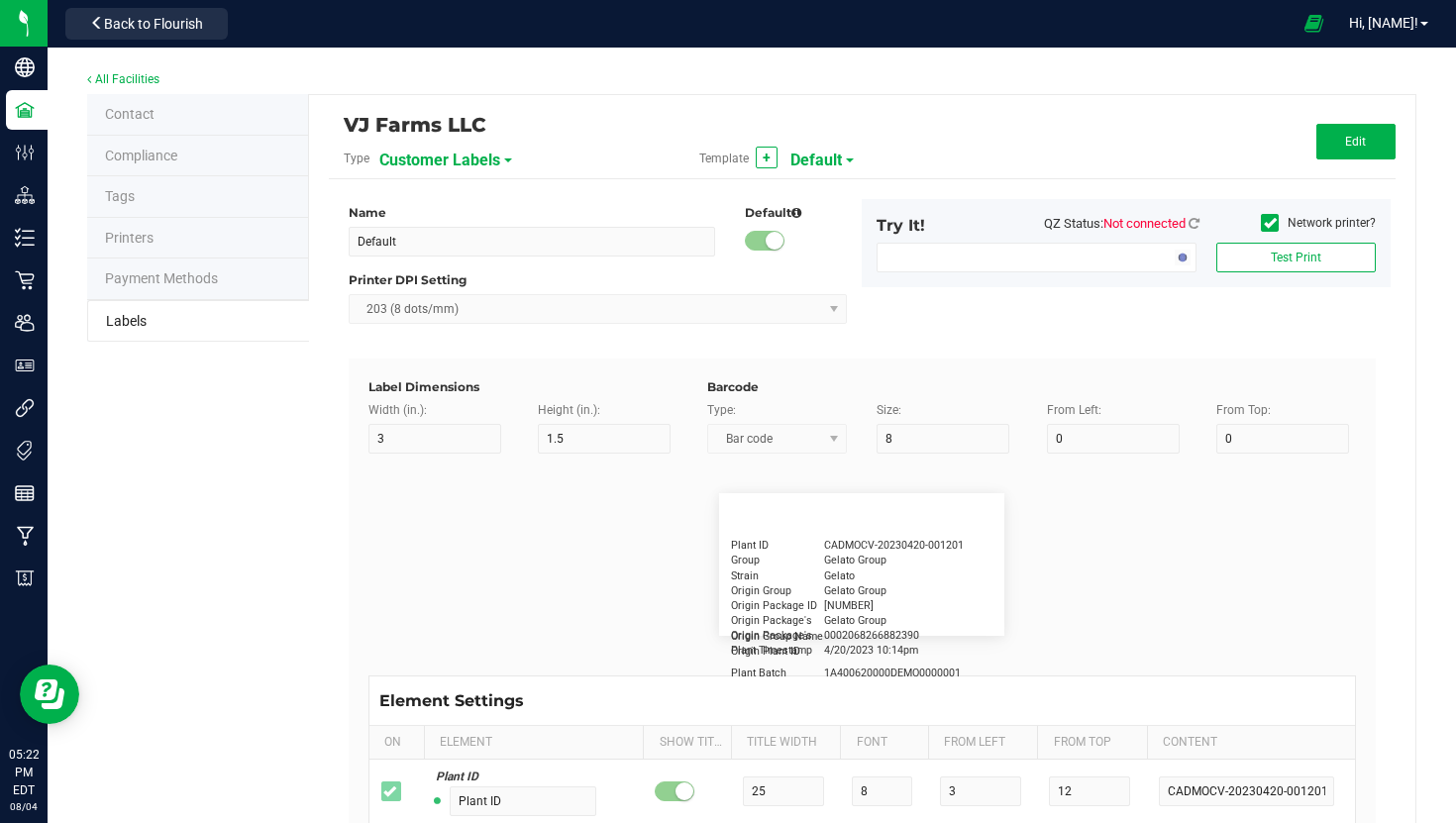 type on "5" 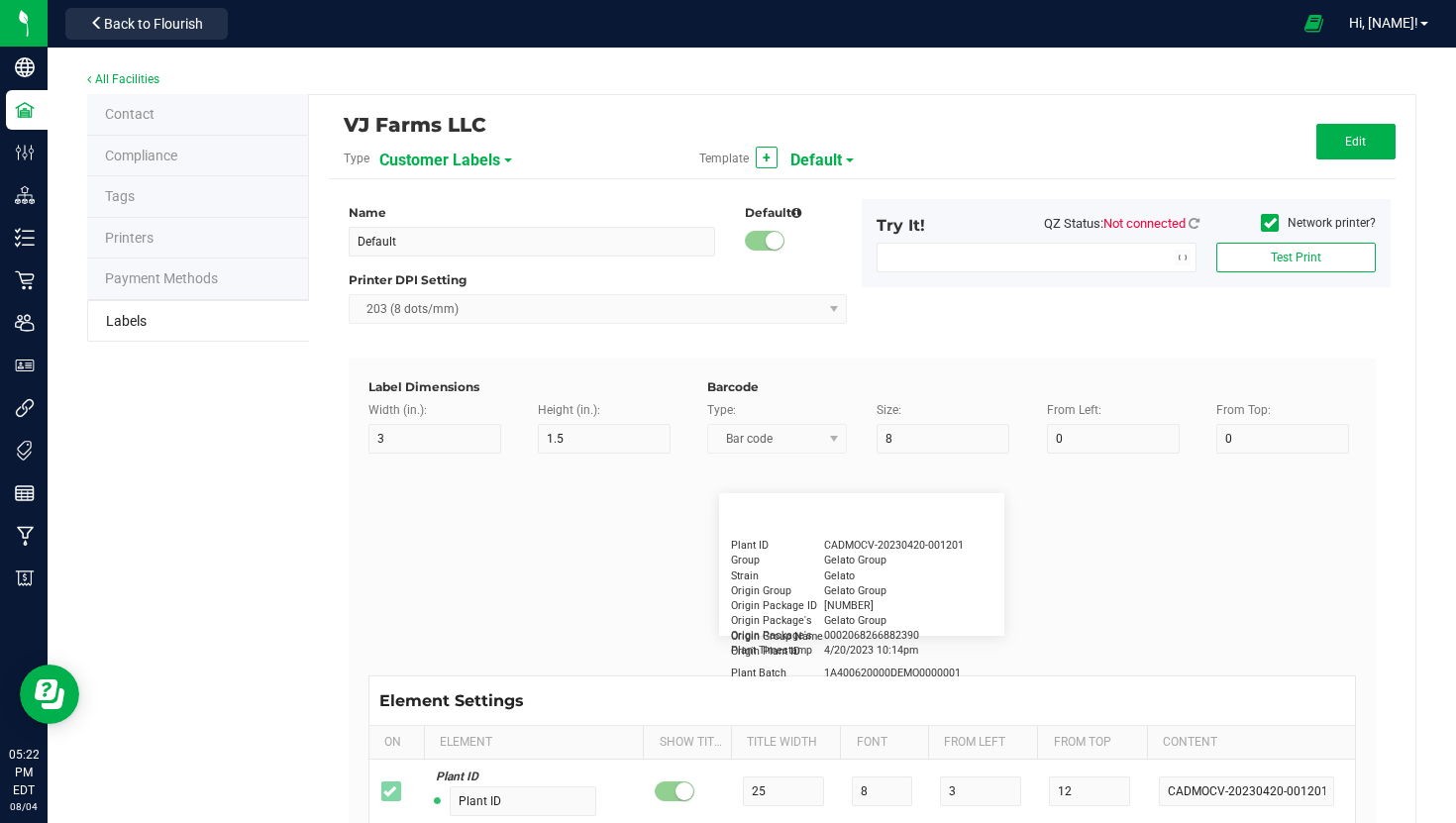 type on "[FIRST] [LAST]" 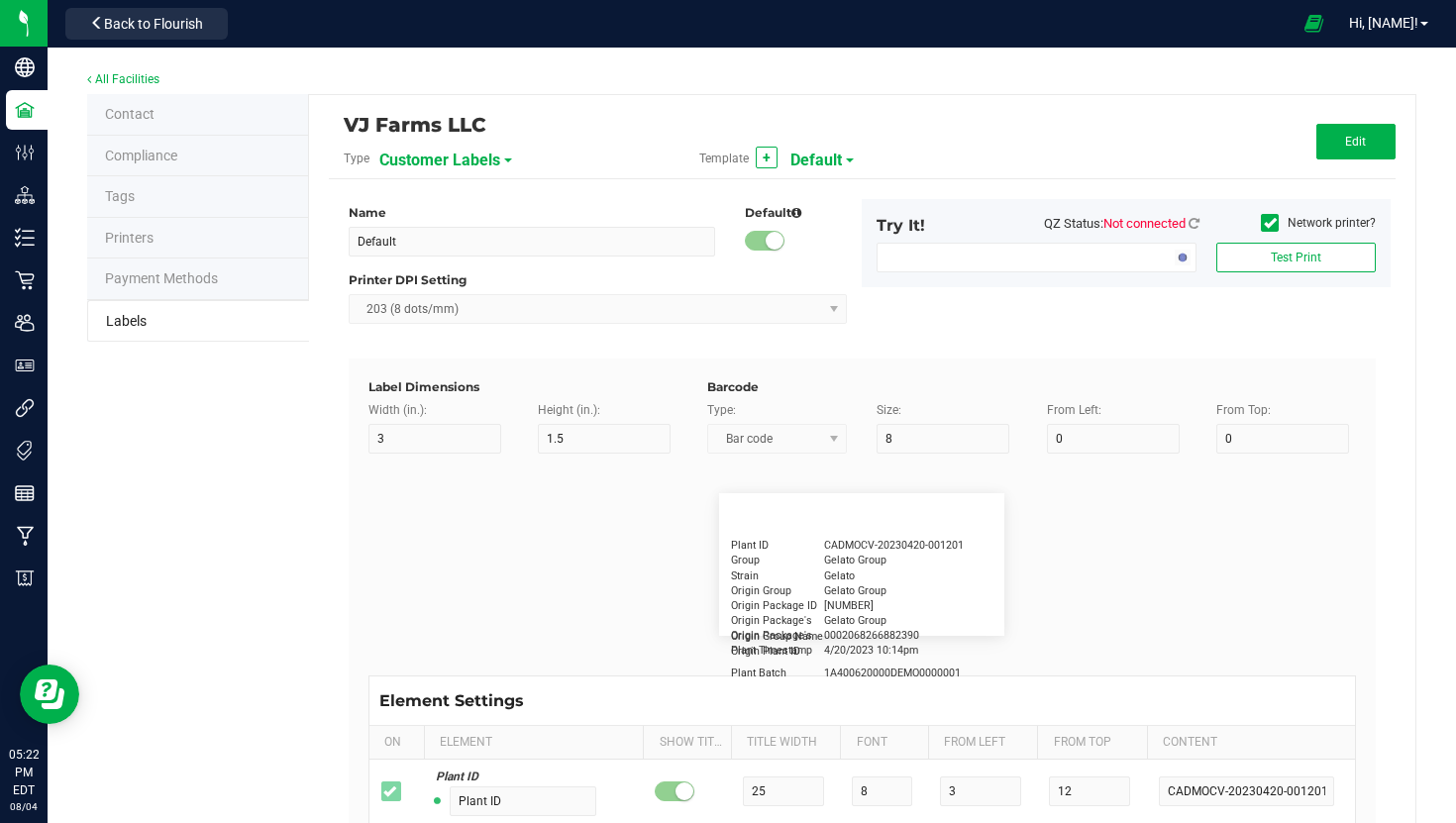 type on "Product" 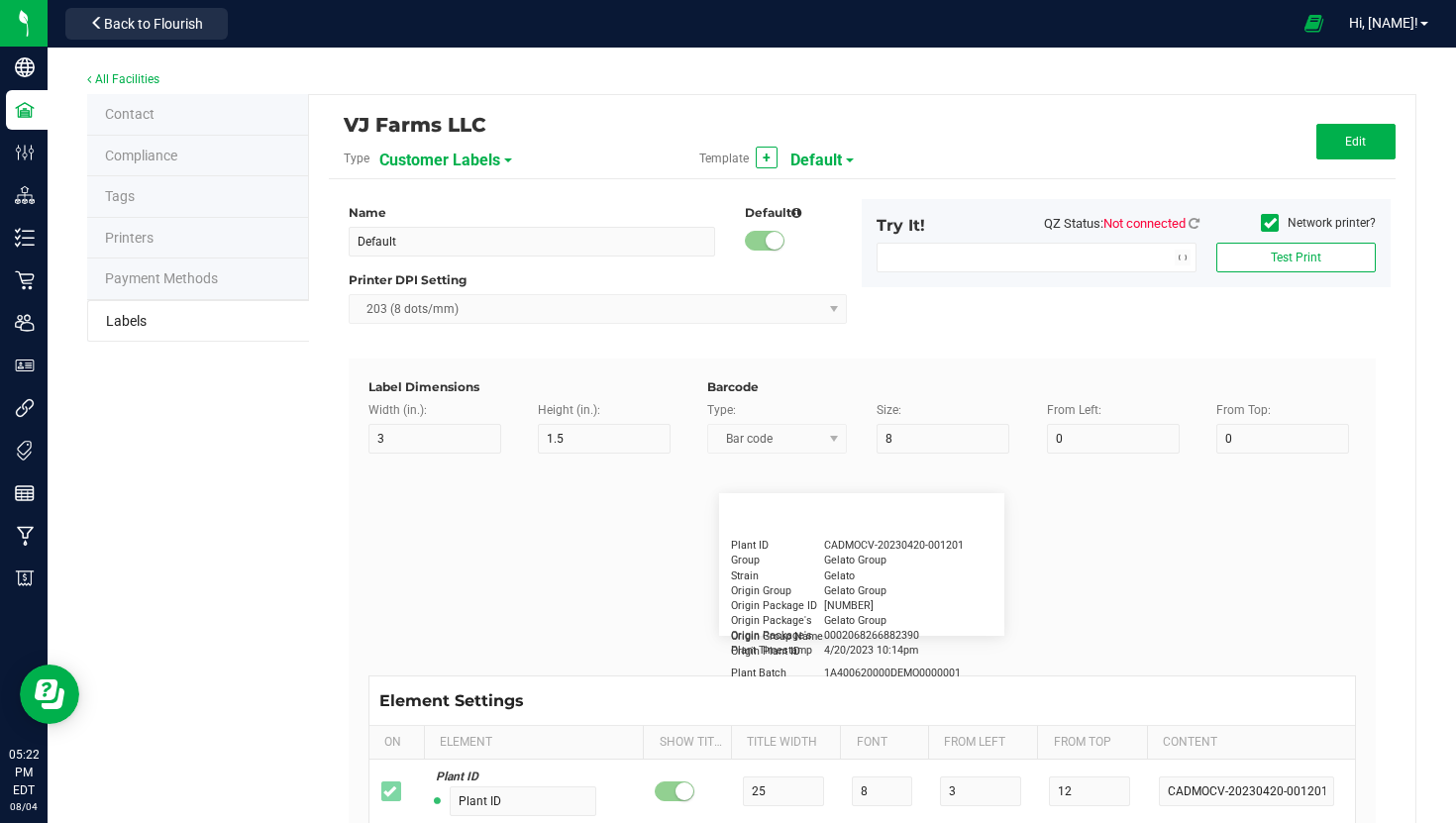 type on "15" 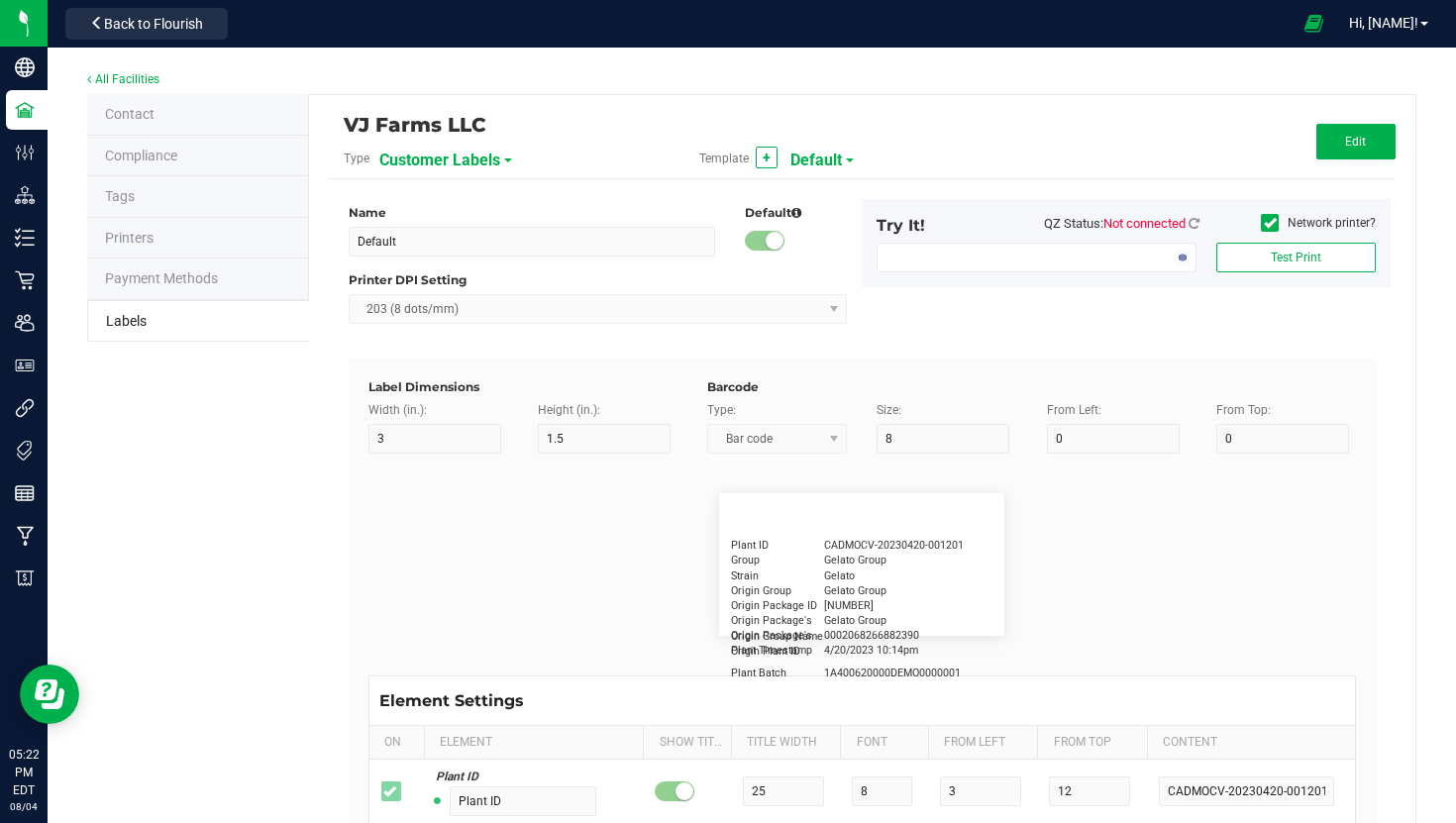 type on "5" 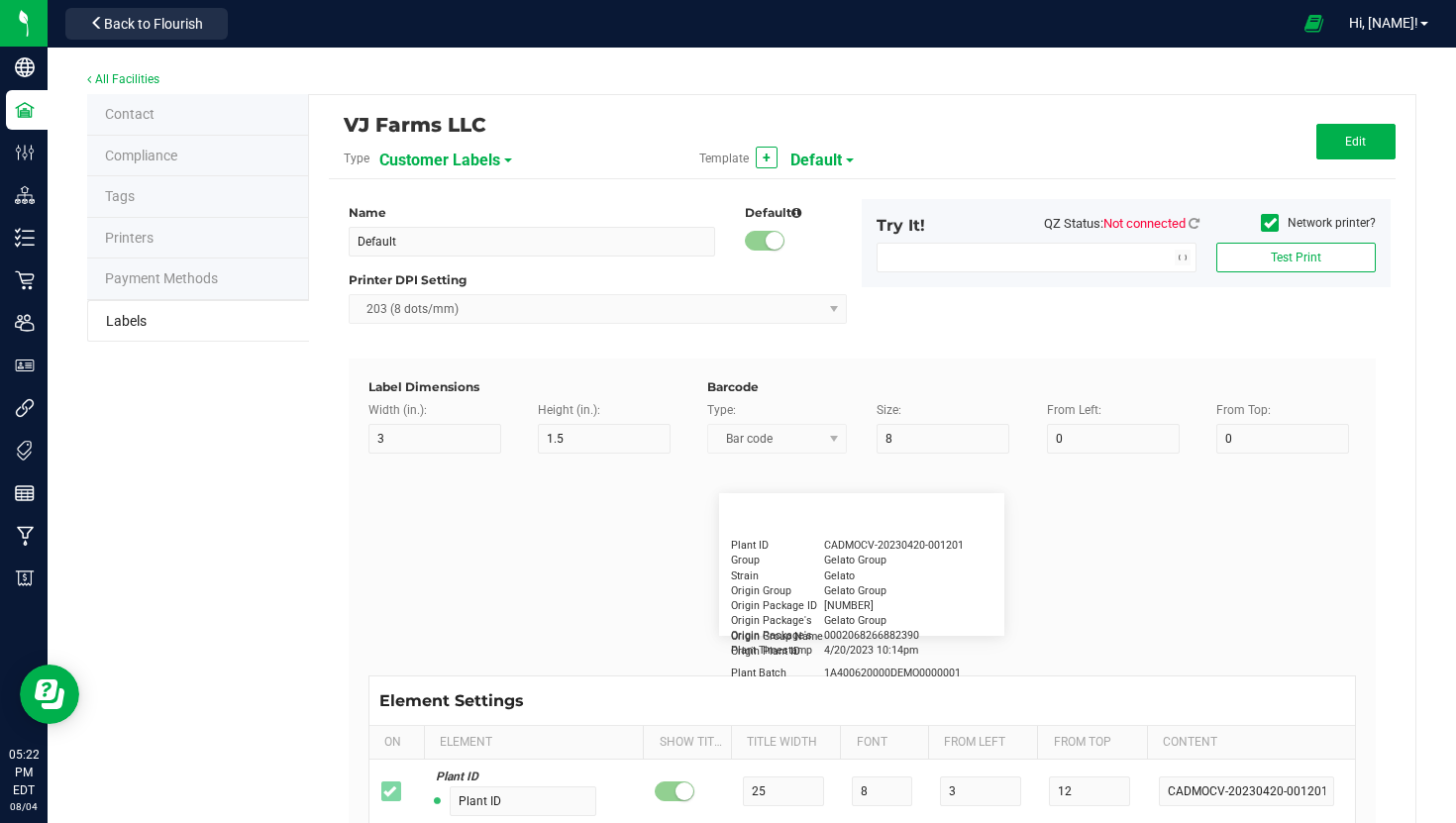 type on "10" 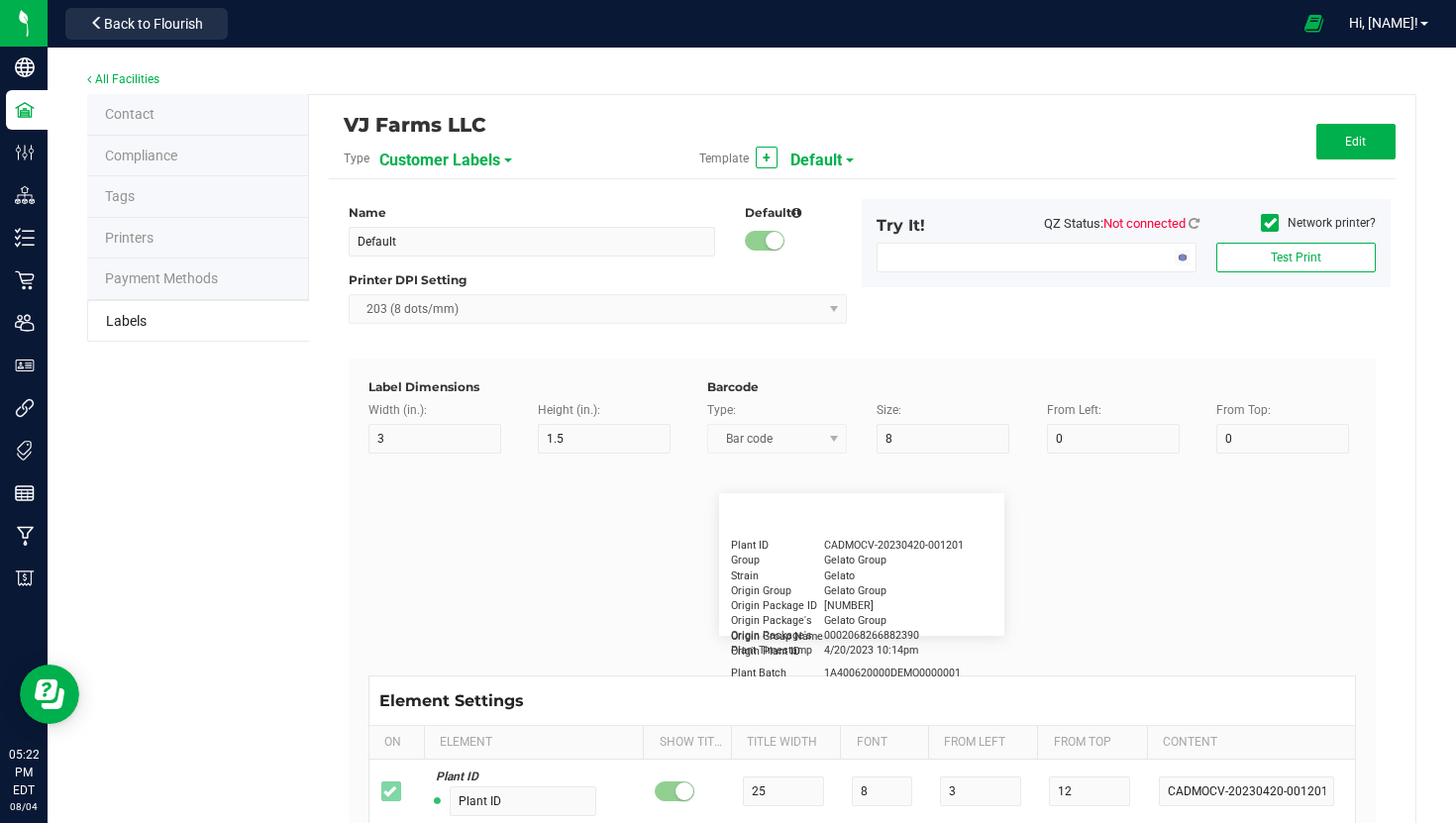 type on "GSC Oil Tincture" 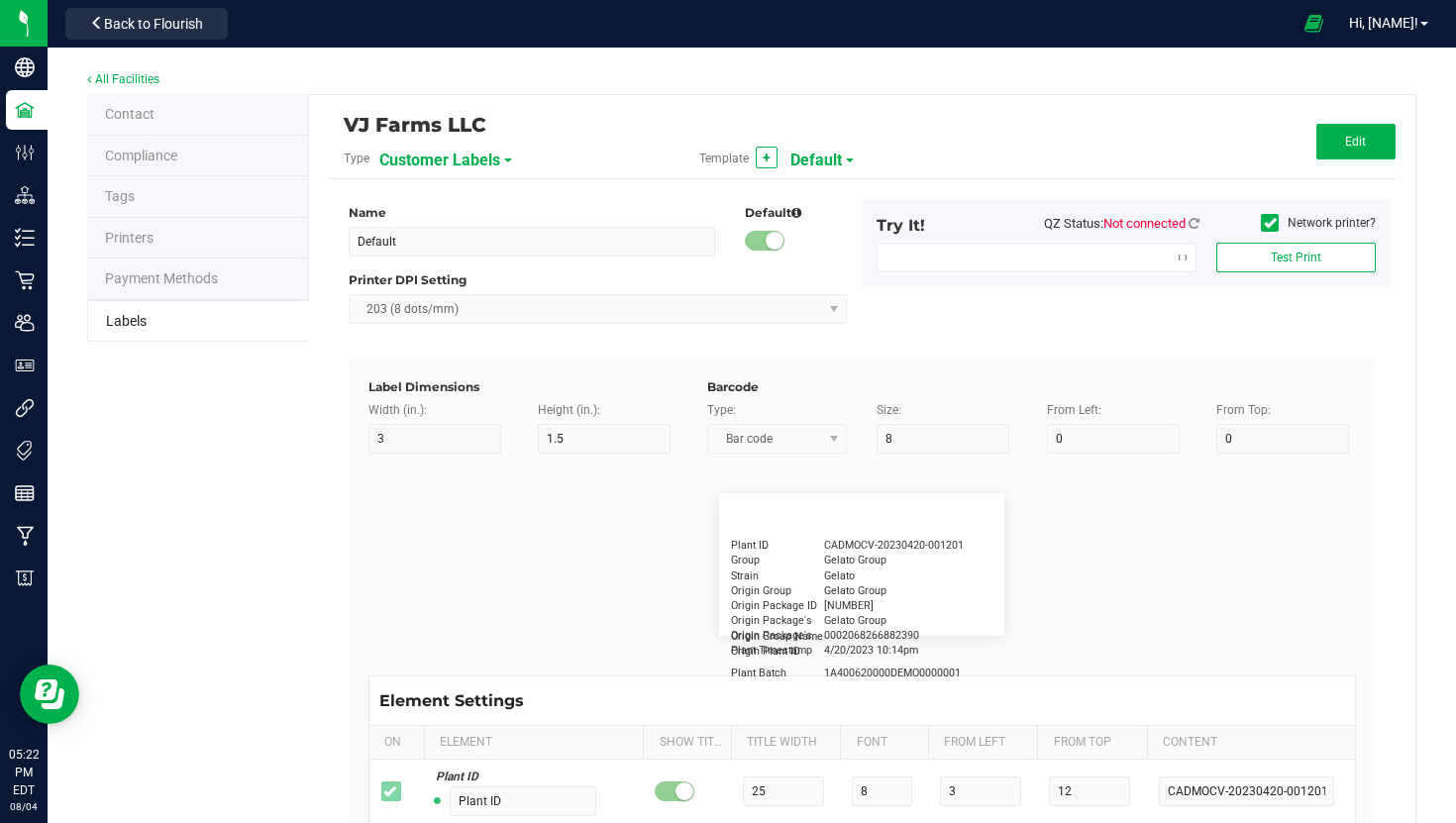 type on "Qty" 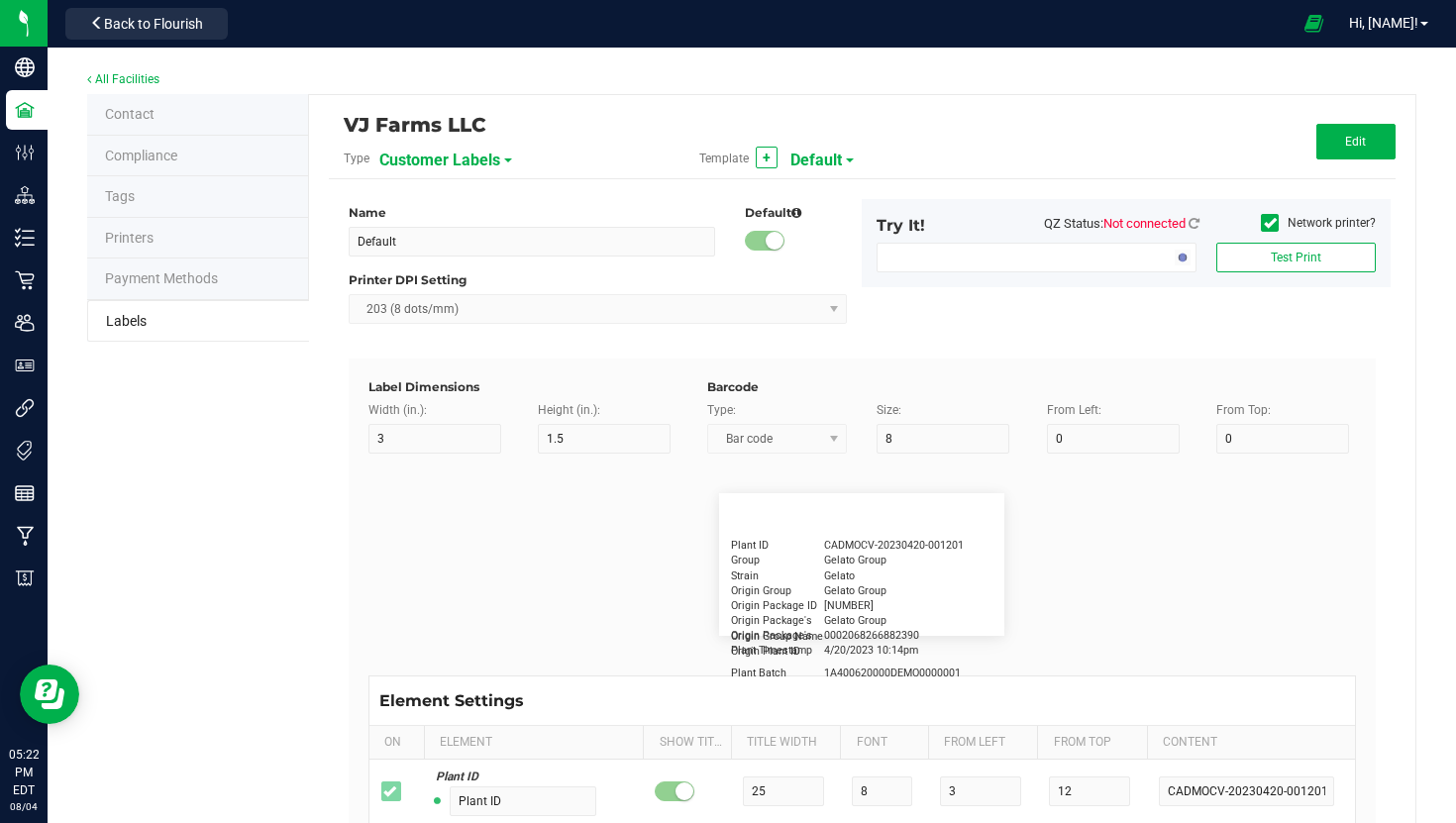 type on "5" 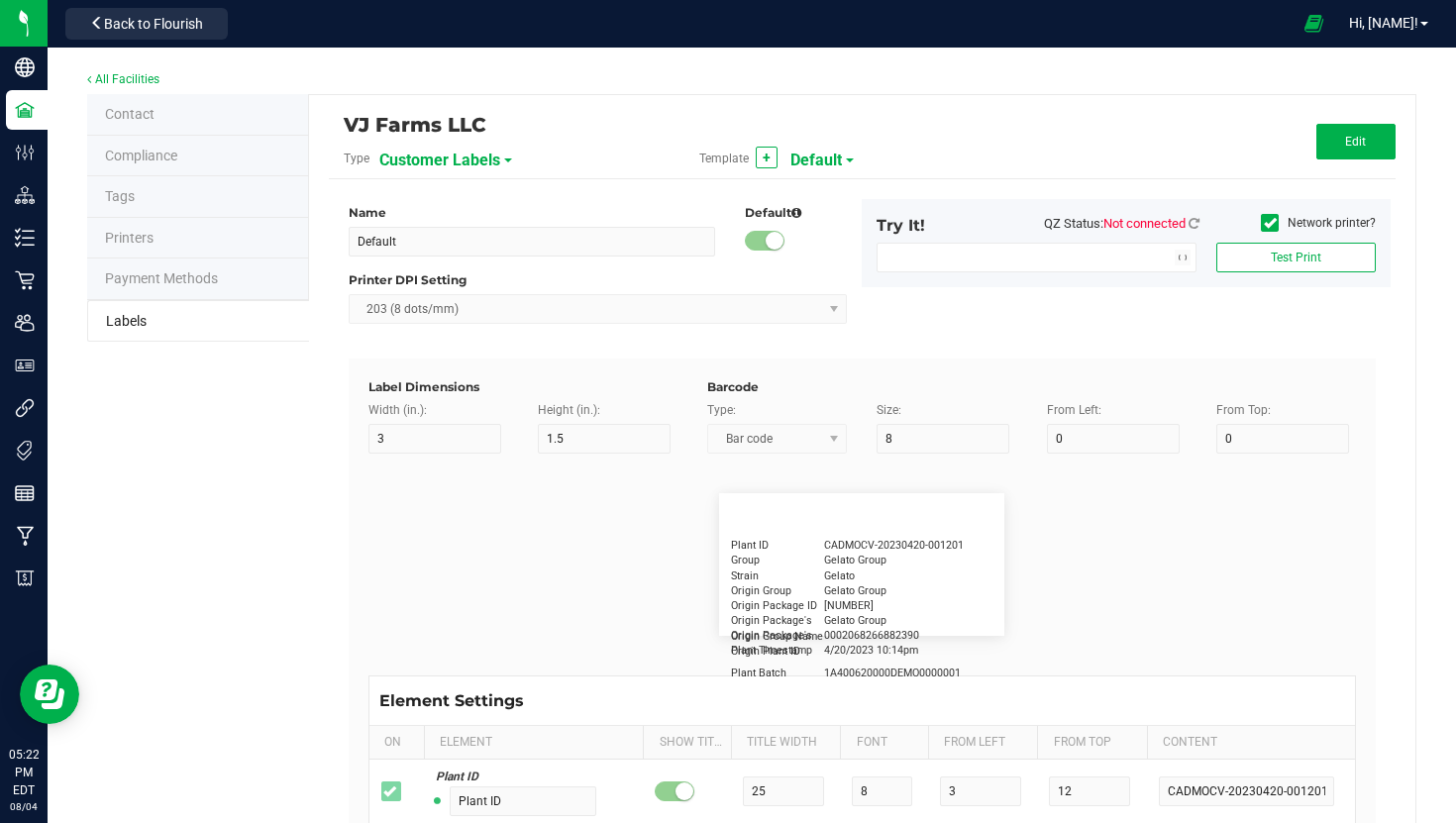 type on "15" 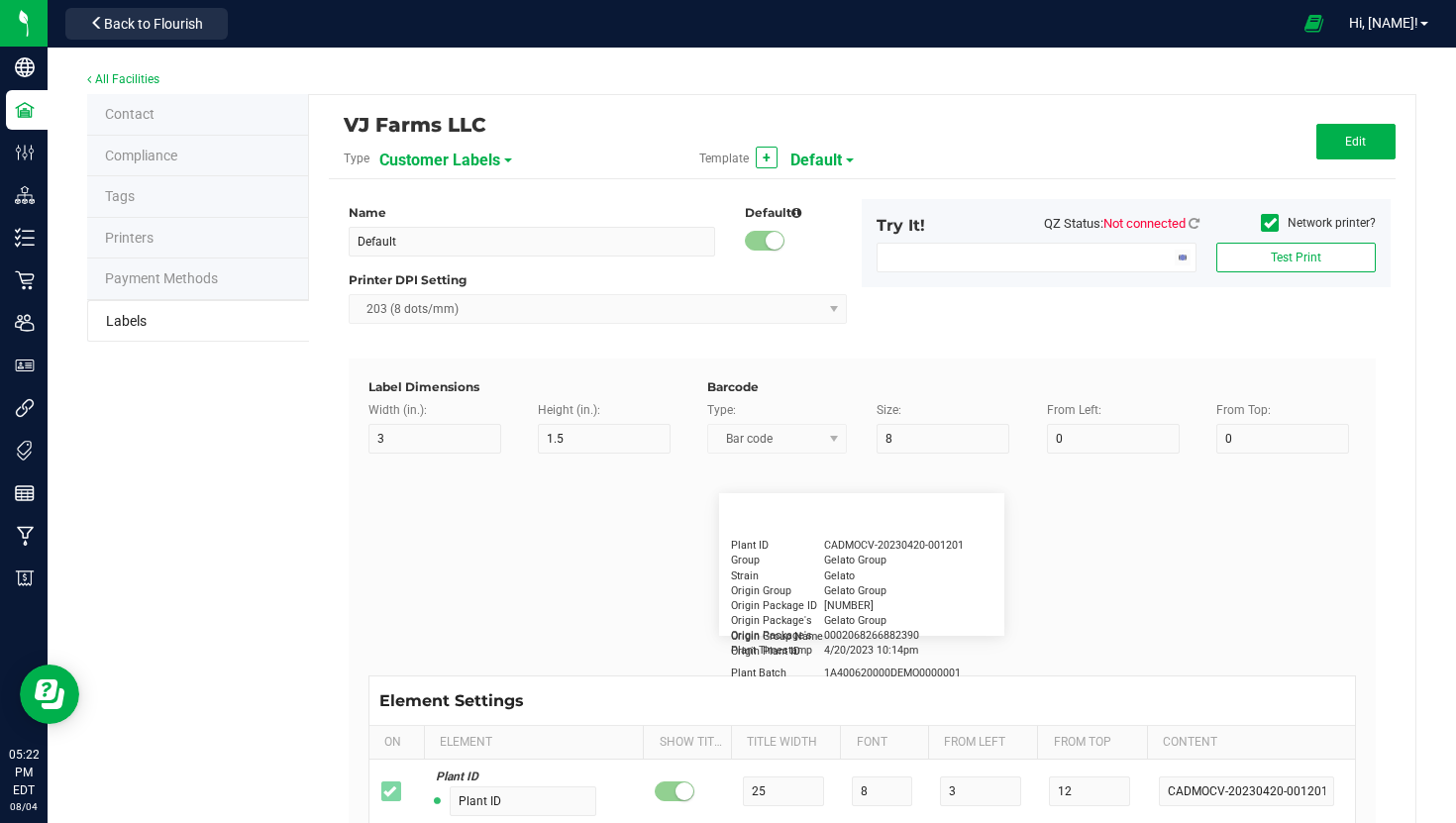 type on "3 ea" 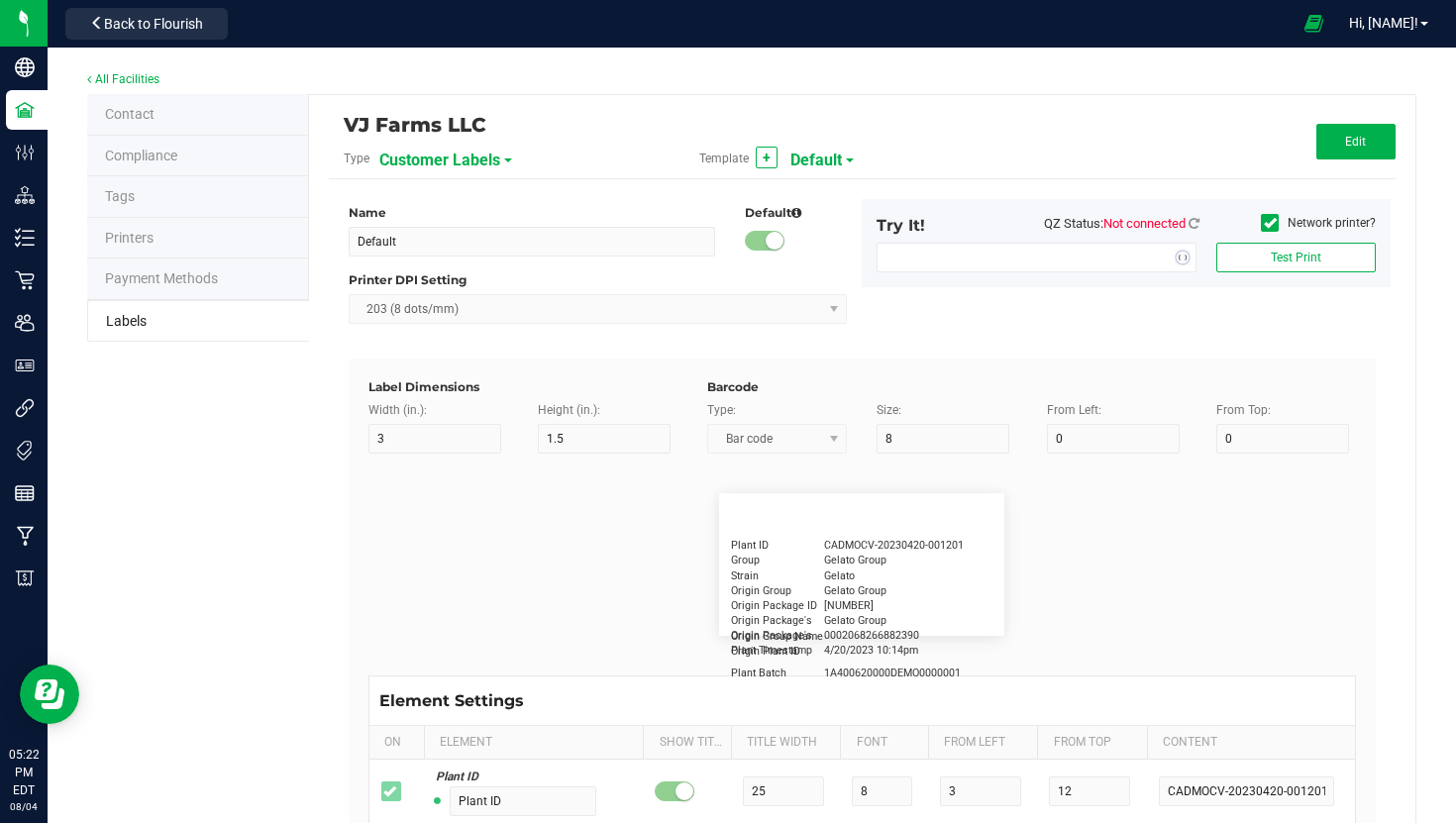 type on "Physician" 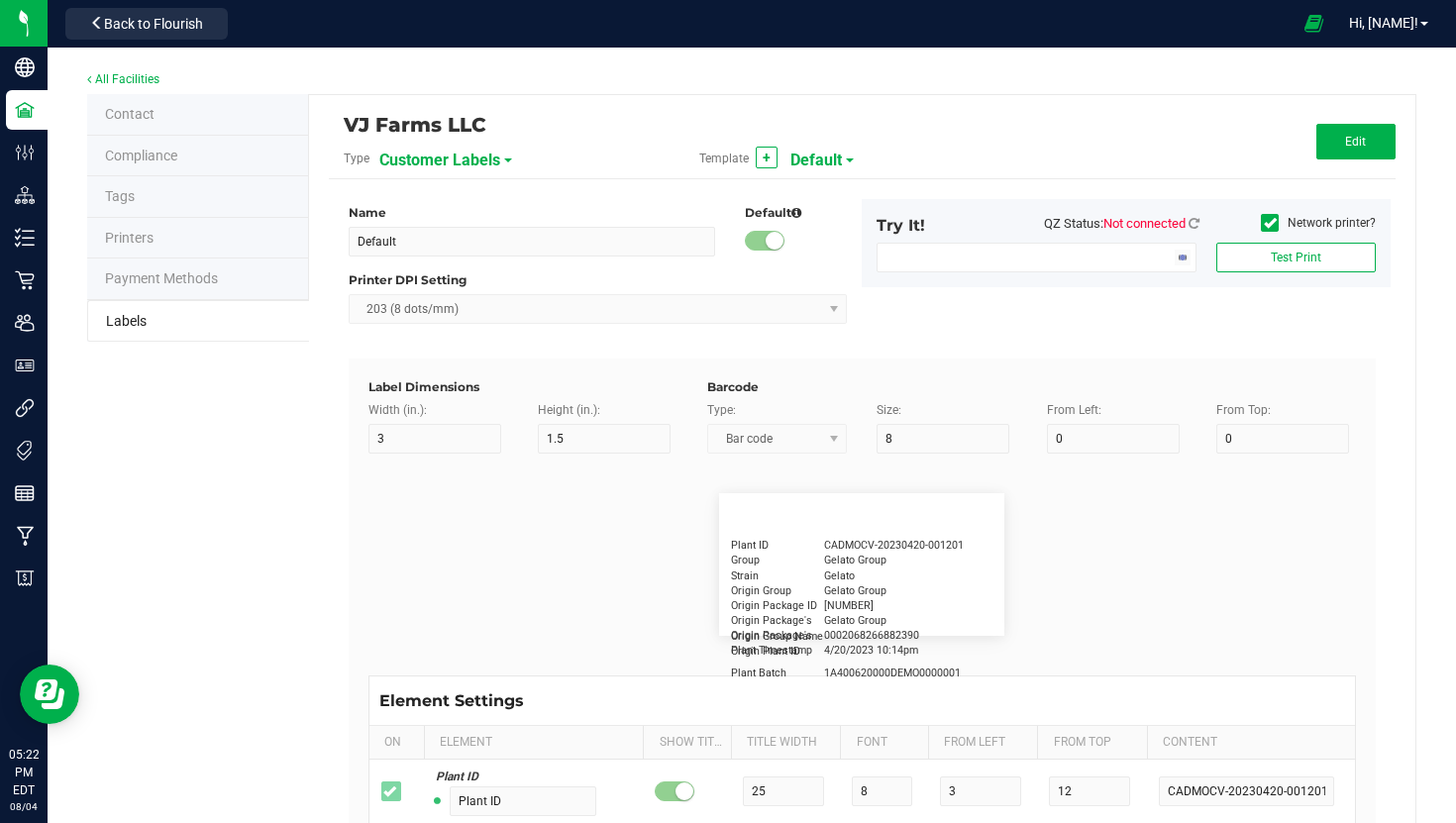 type on "15" 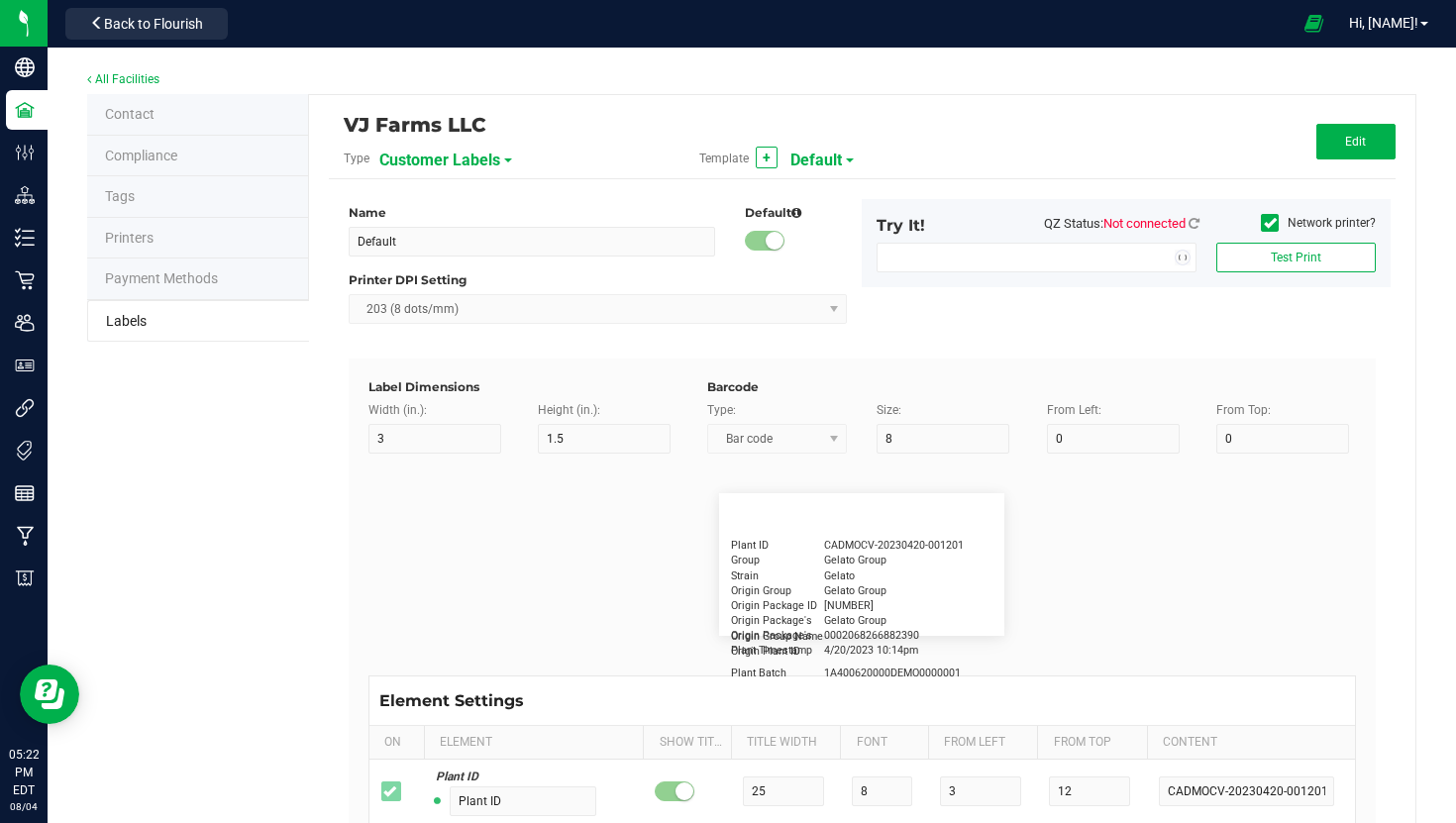type on "5" 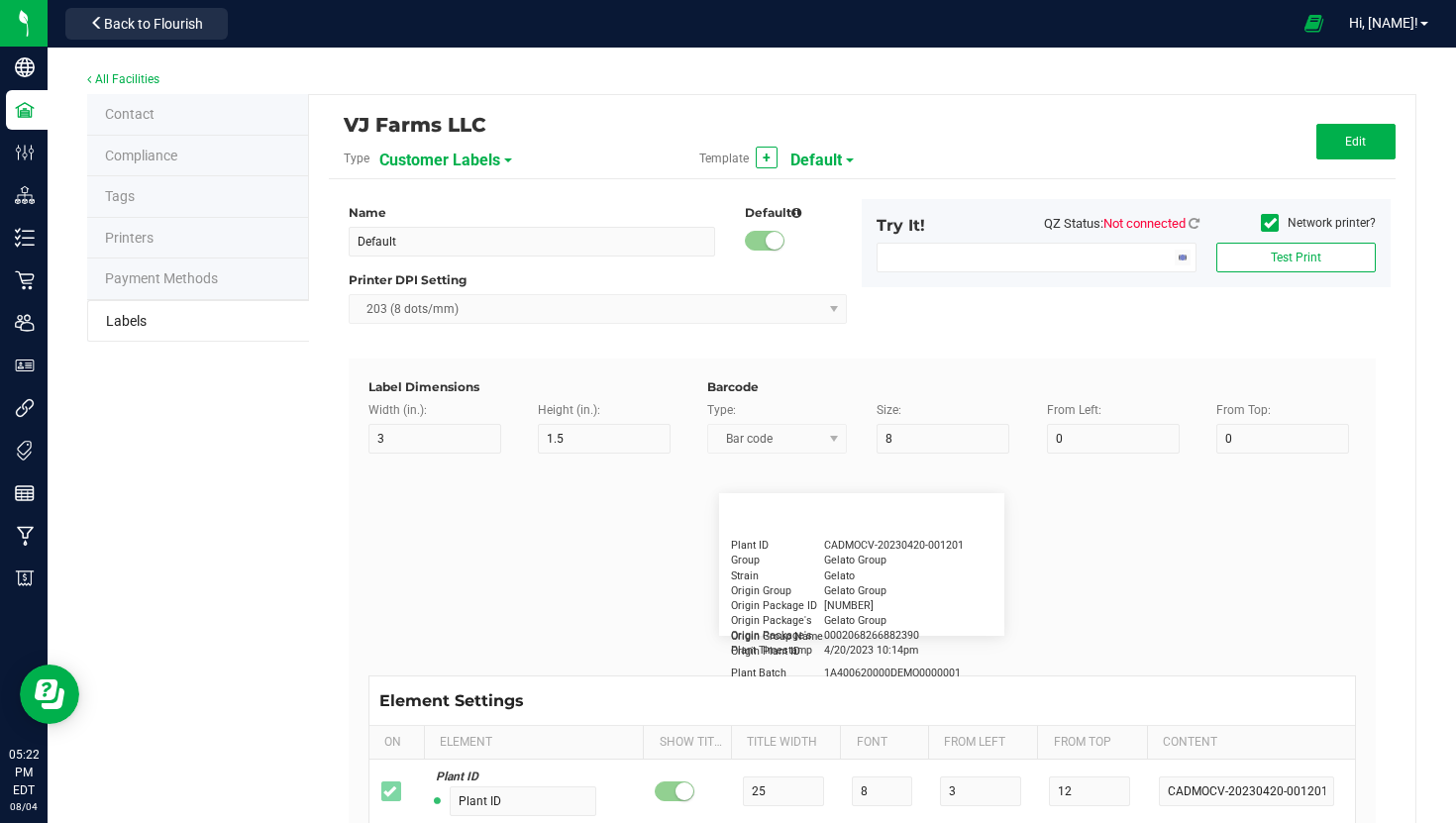 type on "Docfirst Doclast, MD." 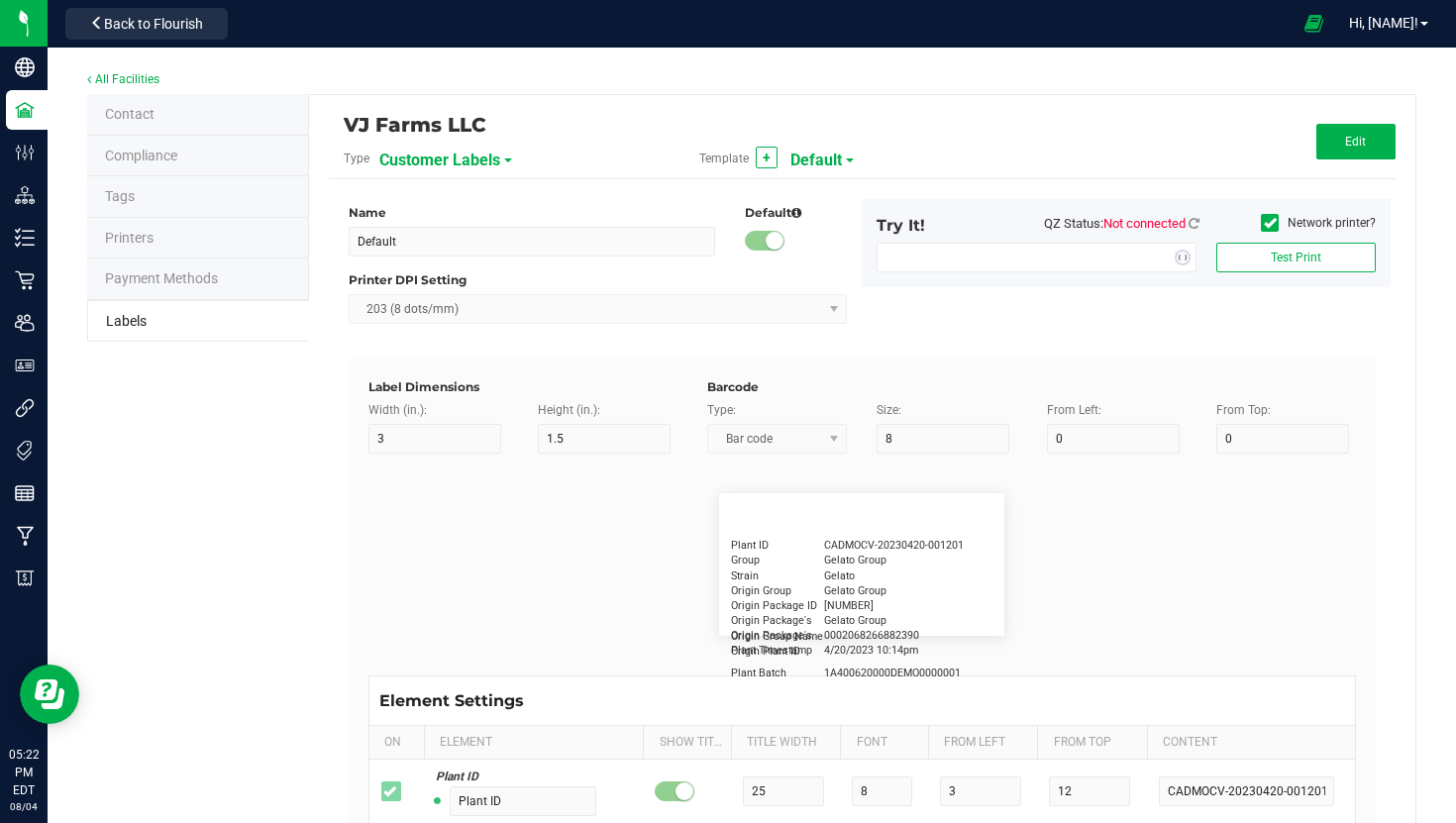 type on "Order Date" 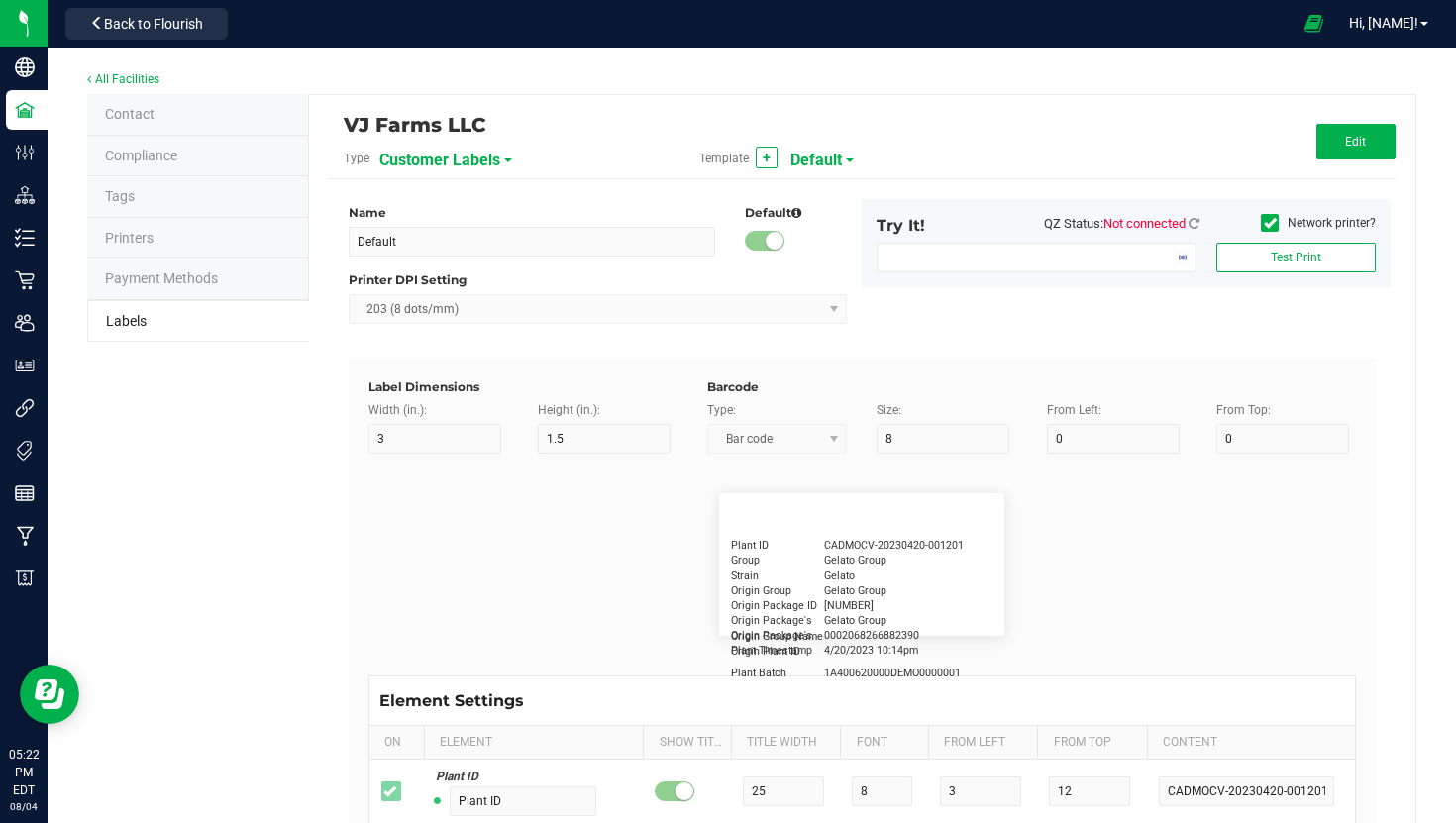 type on "15" 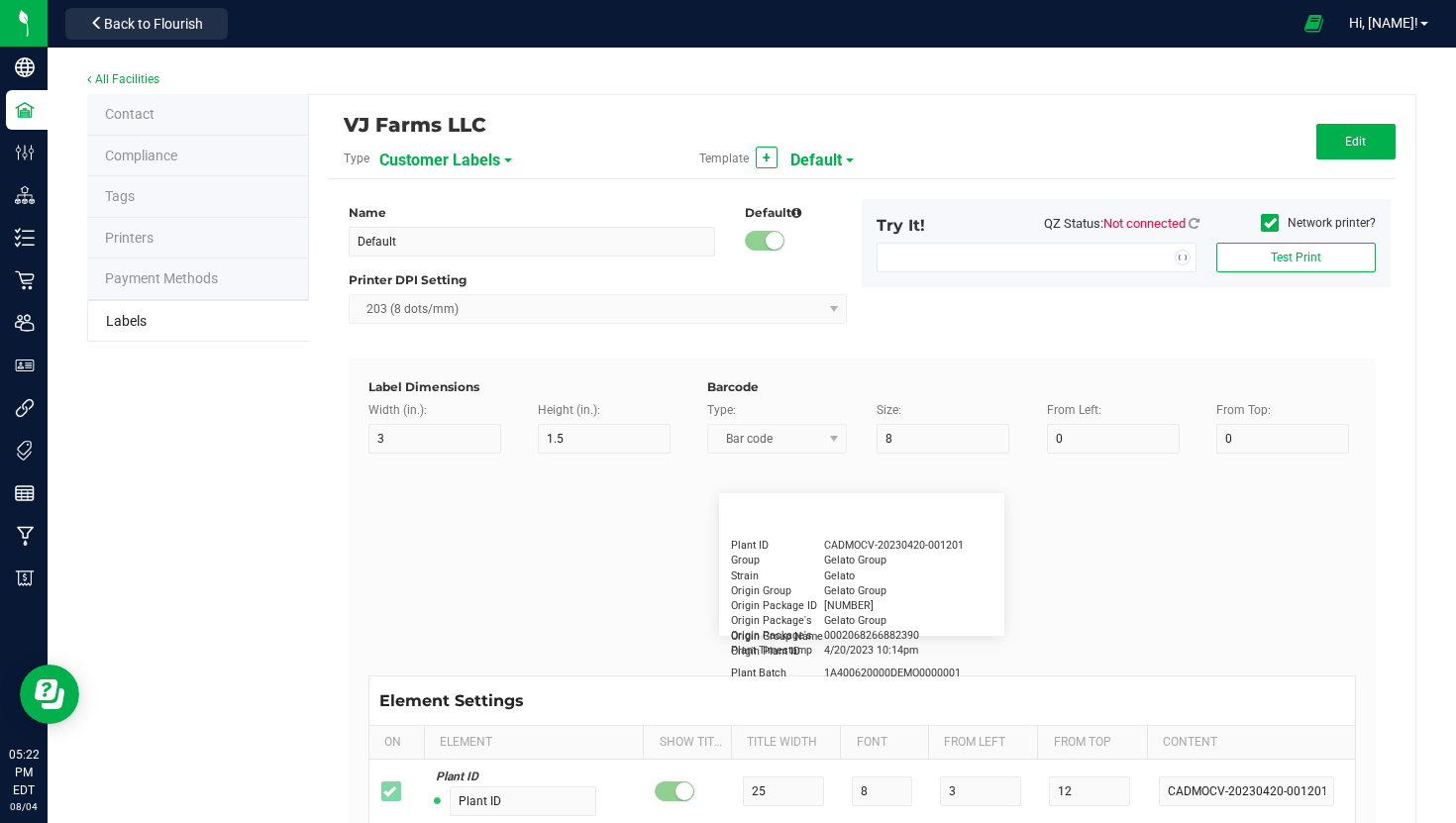 type on "5" 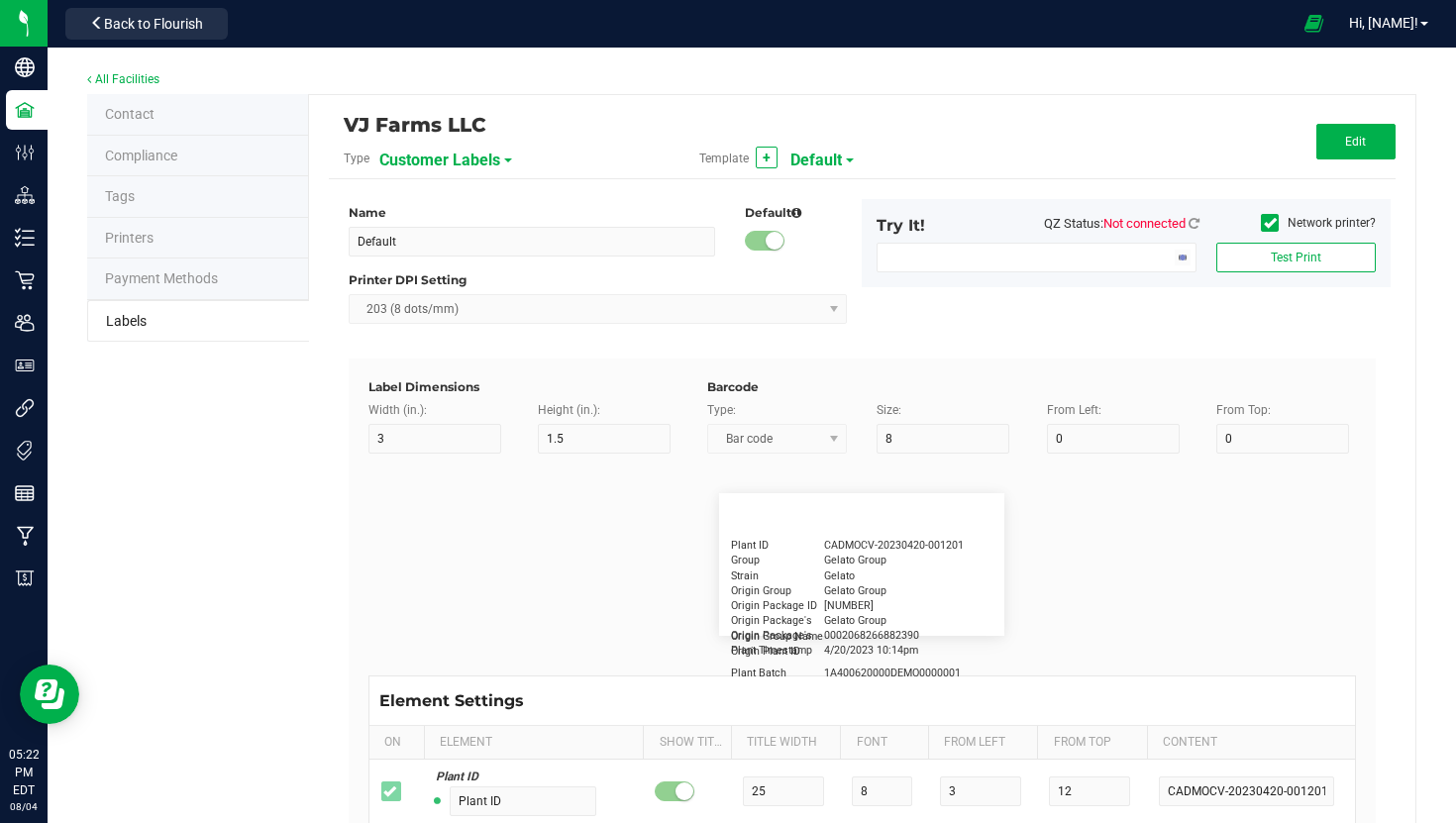 type on "25" 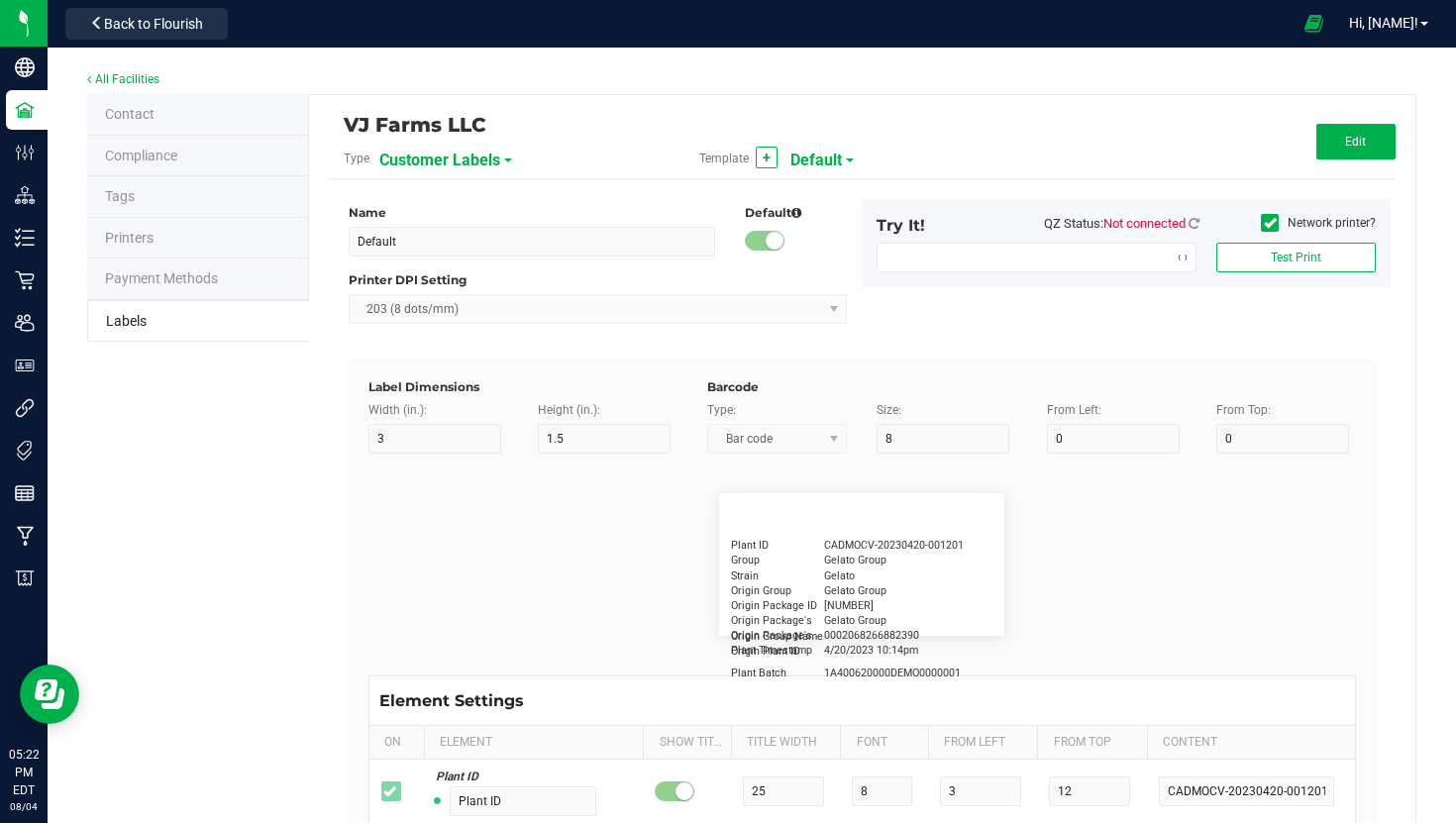 type on "4/20/2019 1:17 pm" 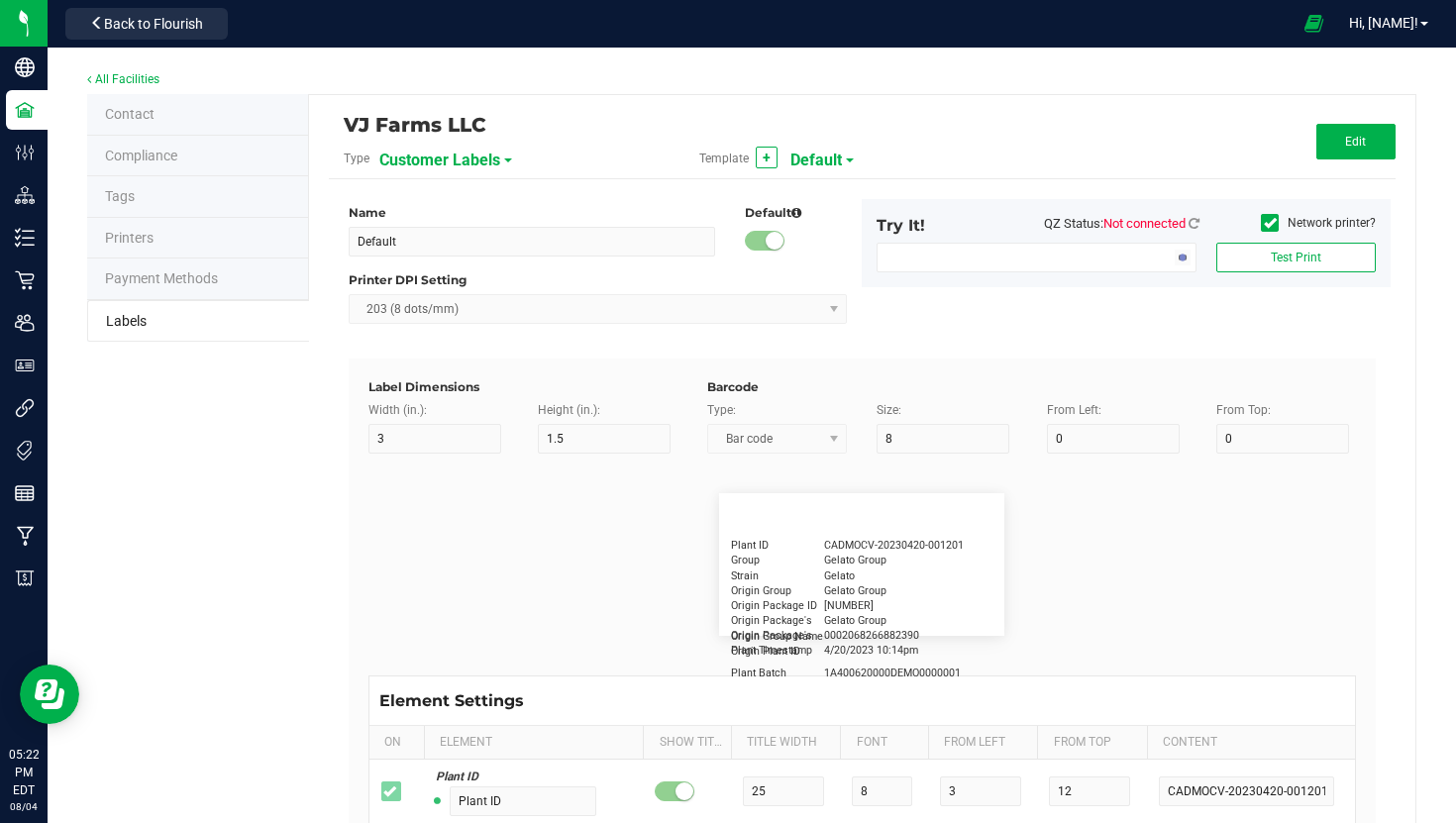 type on "Package ID" 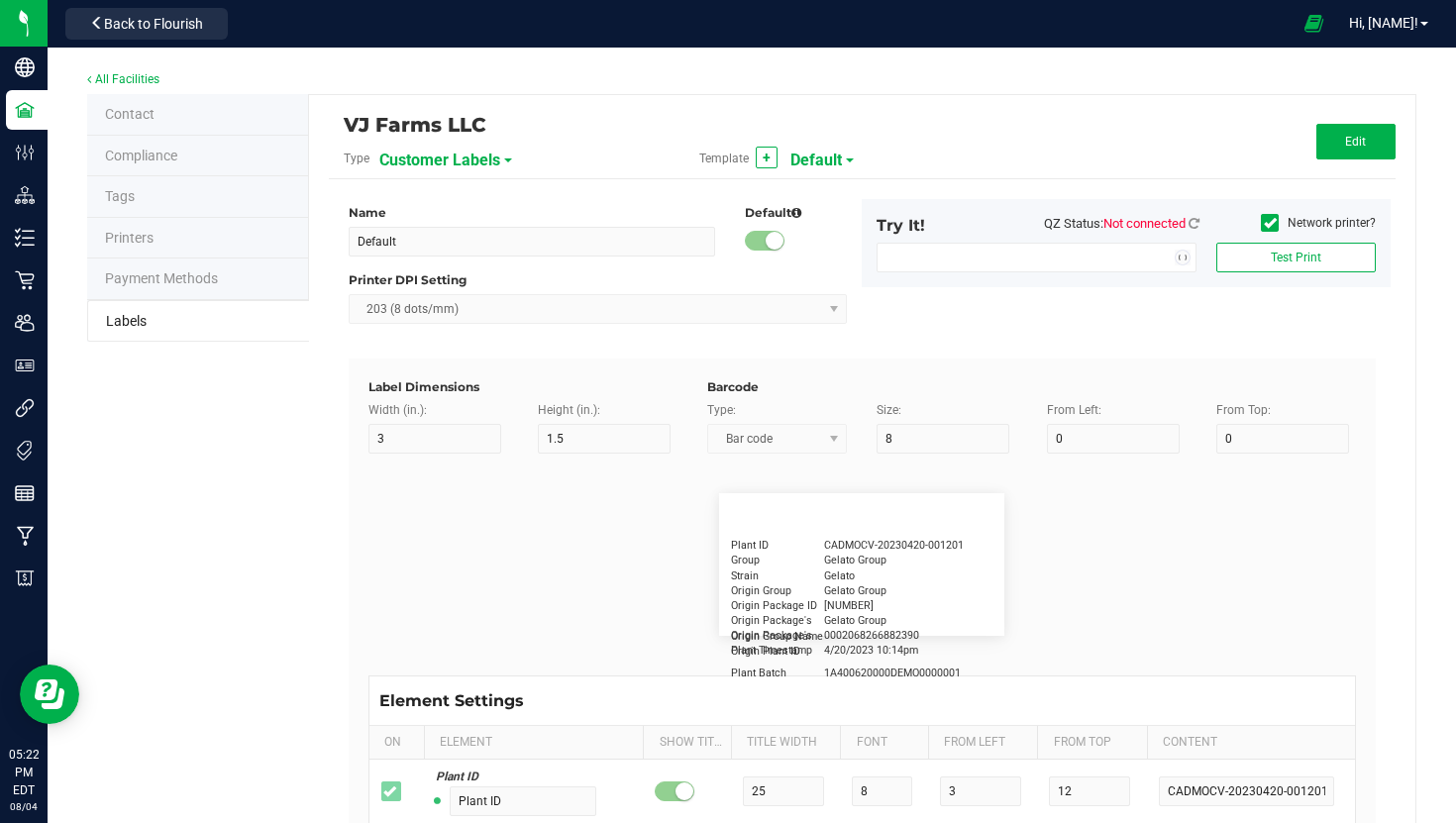 type on "15" 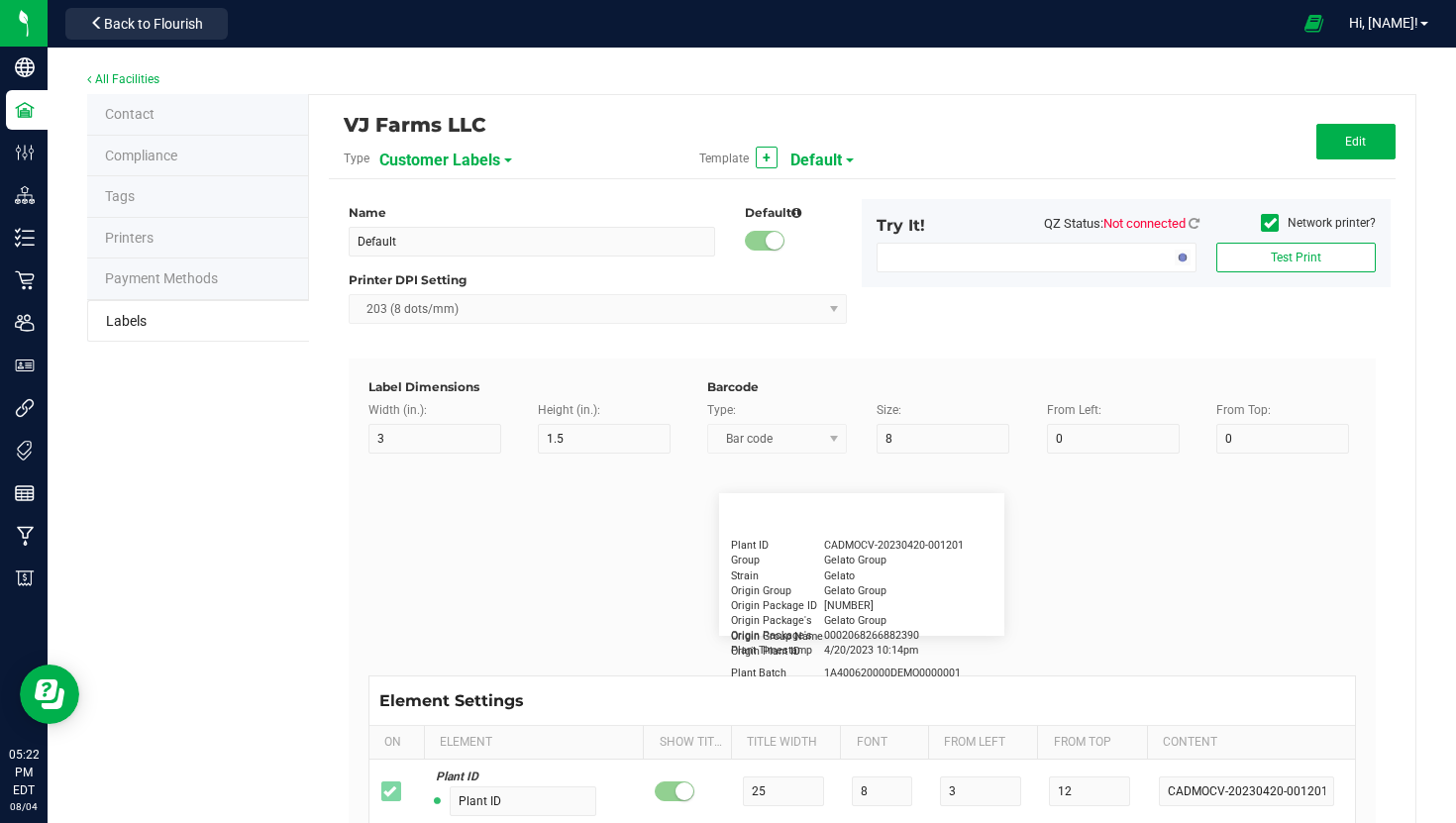 type on "5" 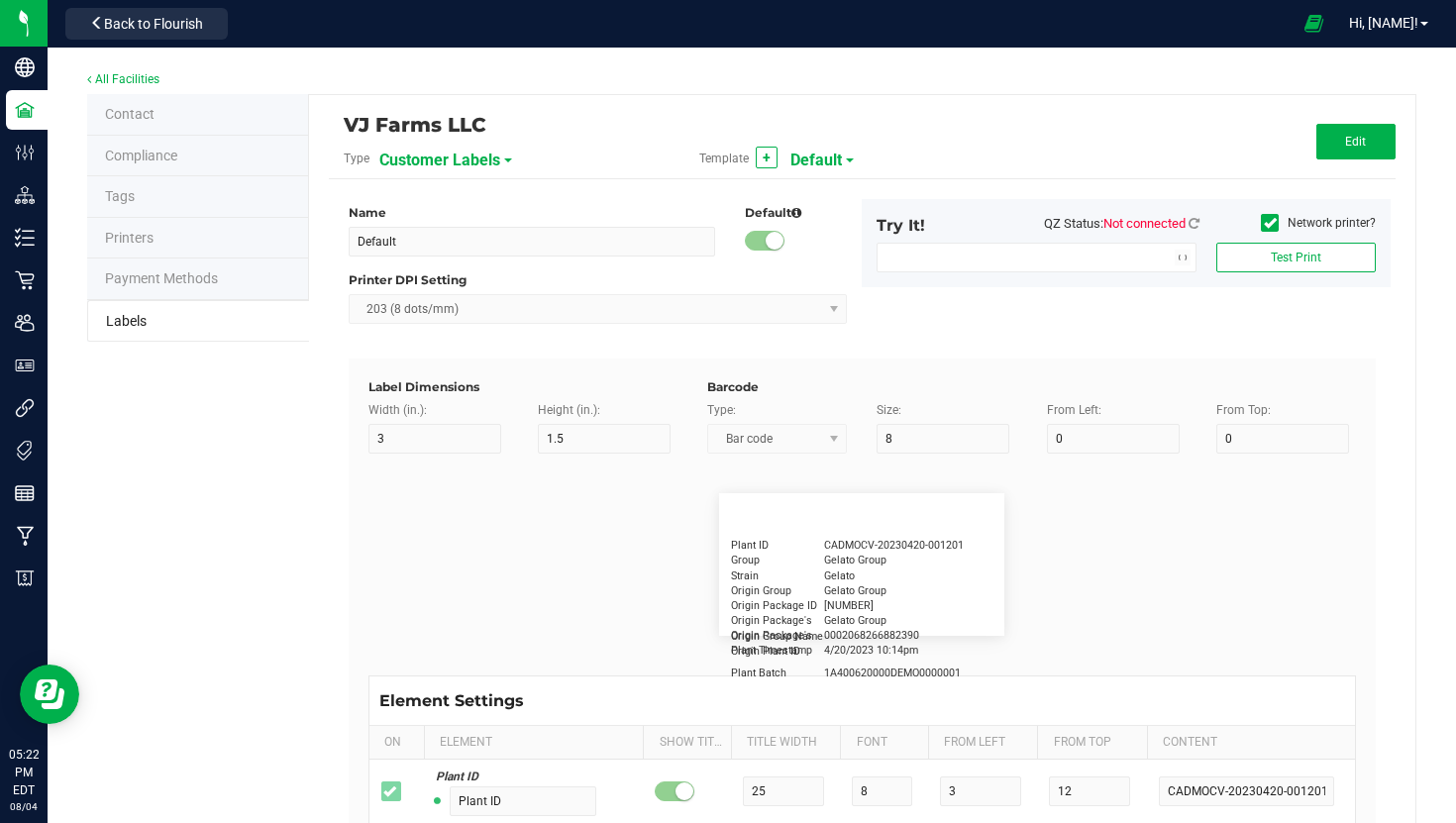type on "10" 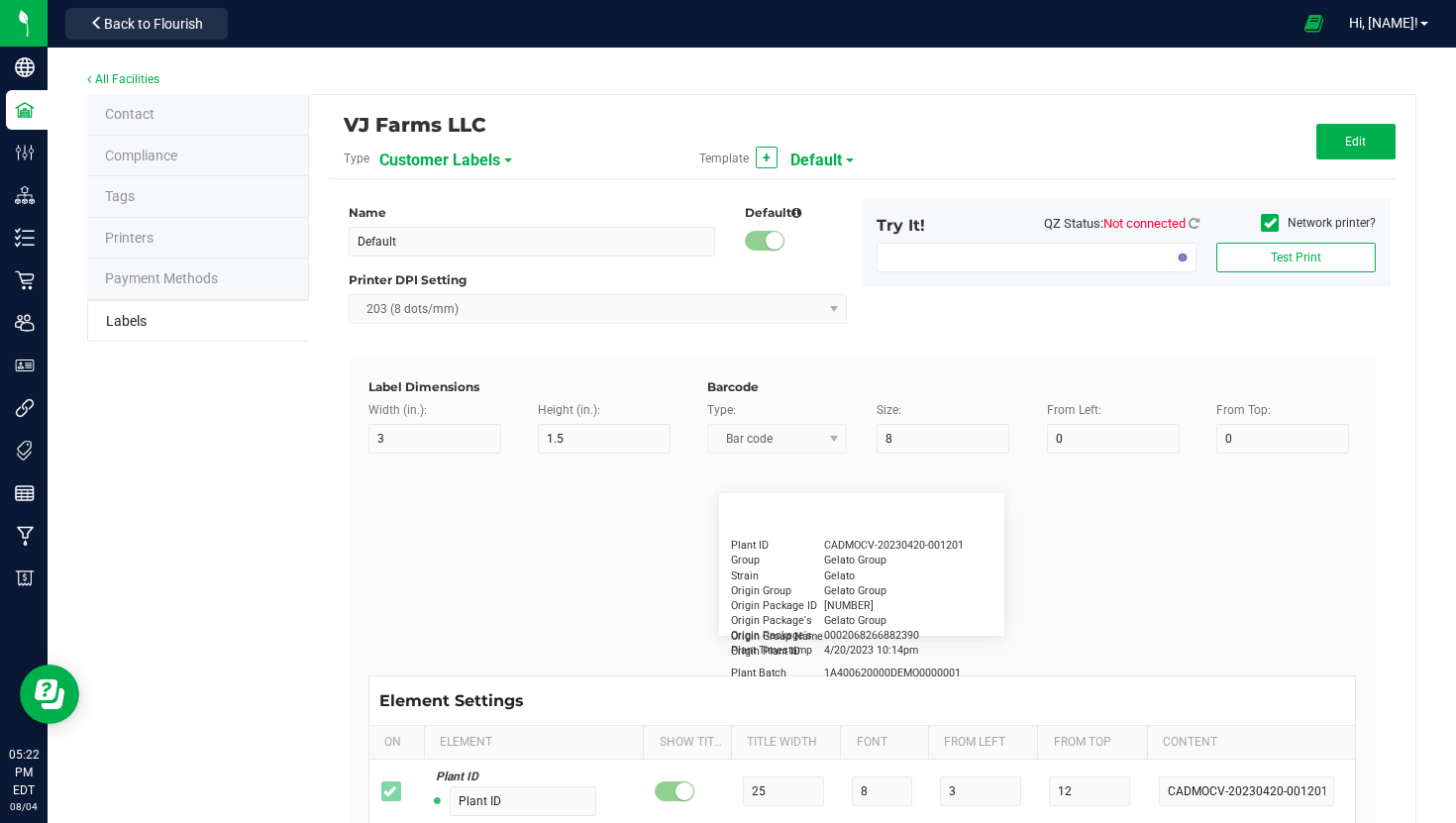type on "CADMODS-20230420-096" 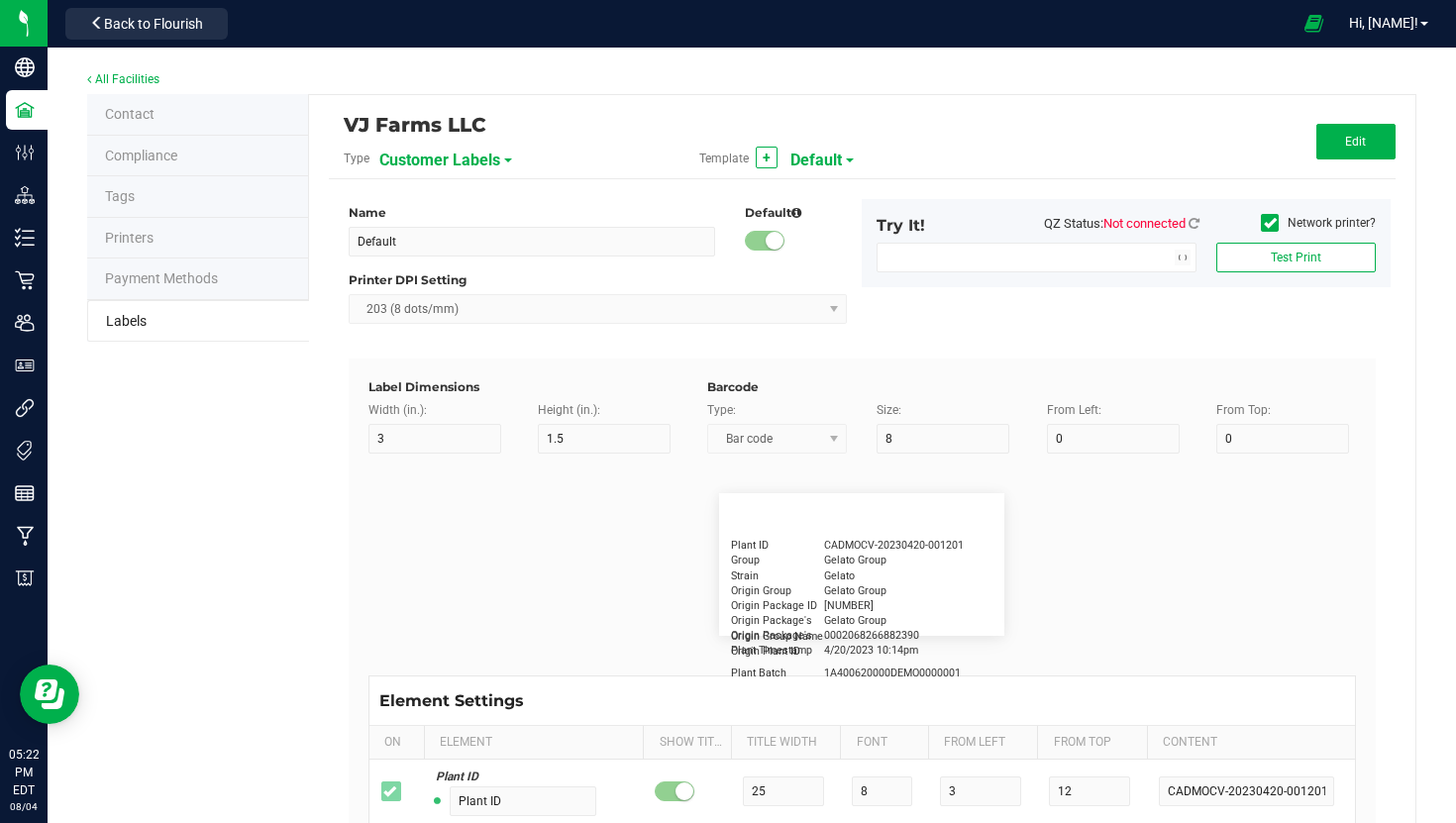 type on "Lot Number" 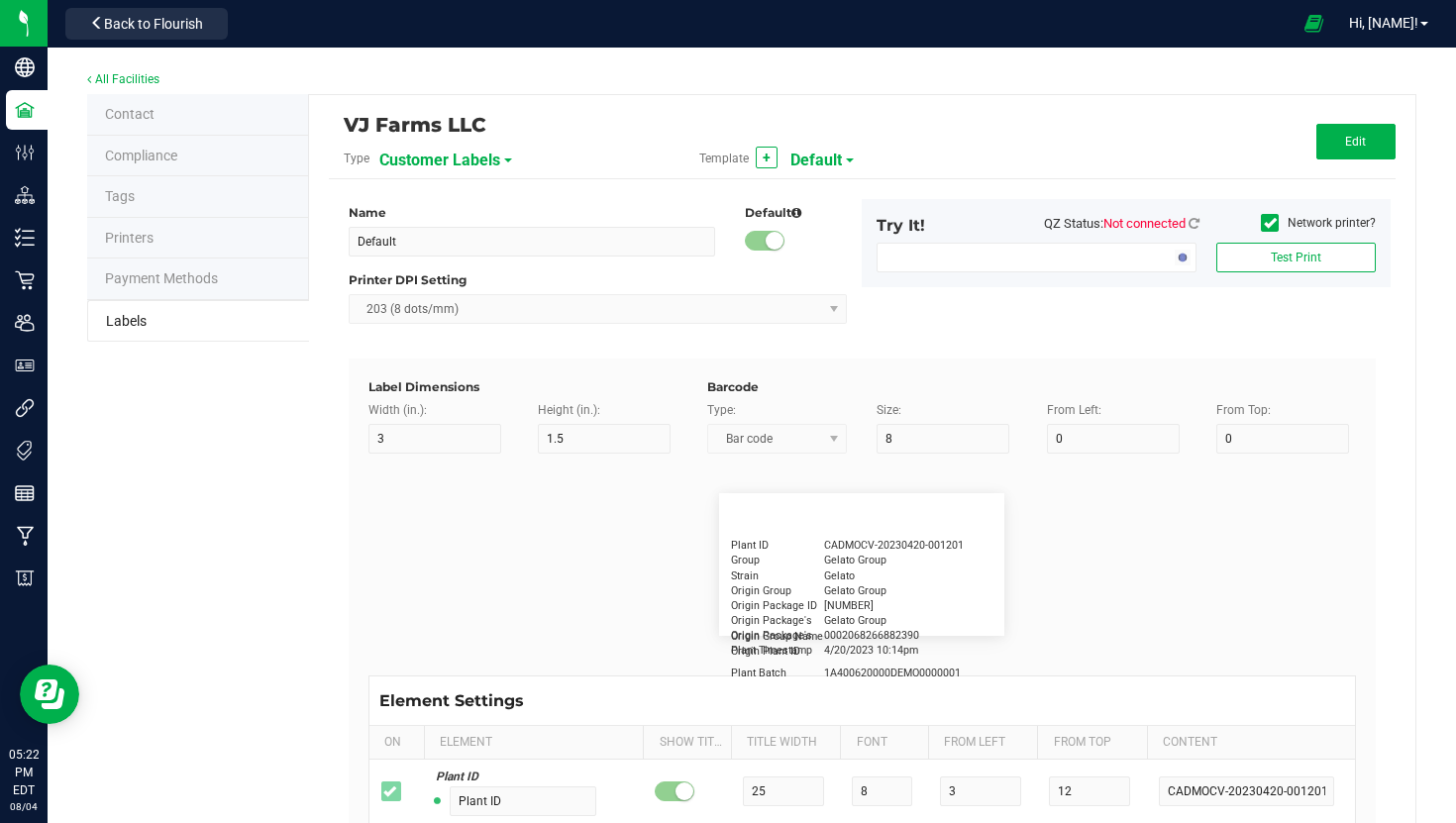type on "15" 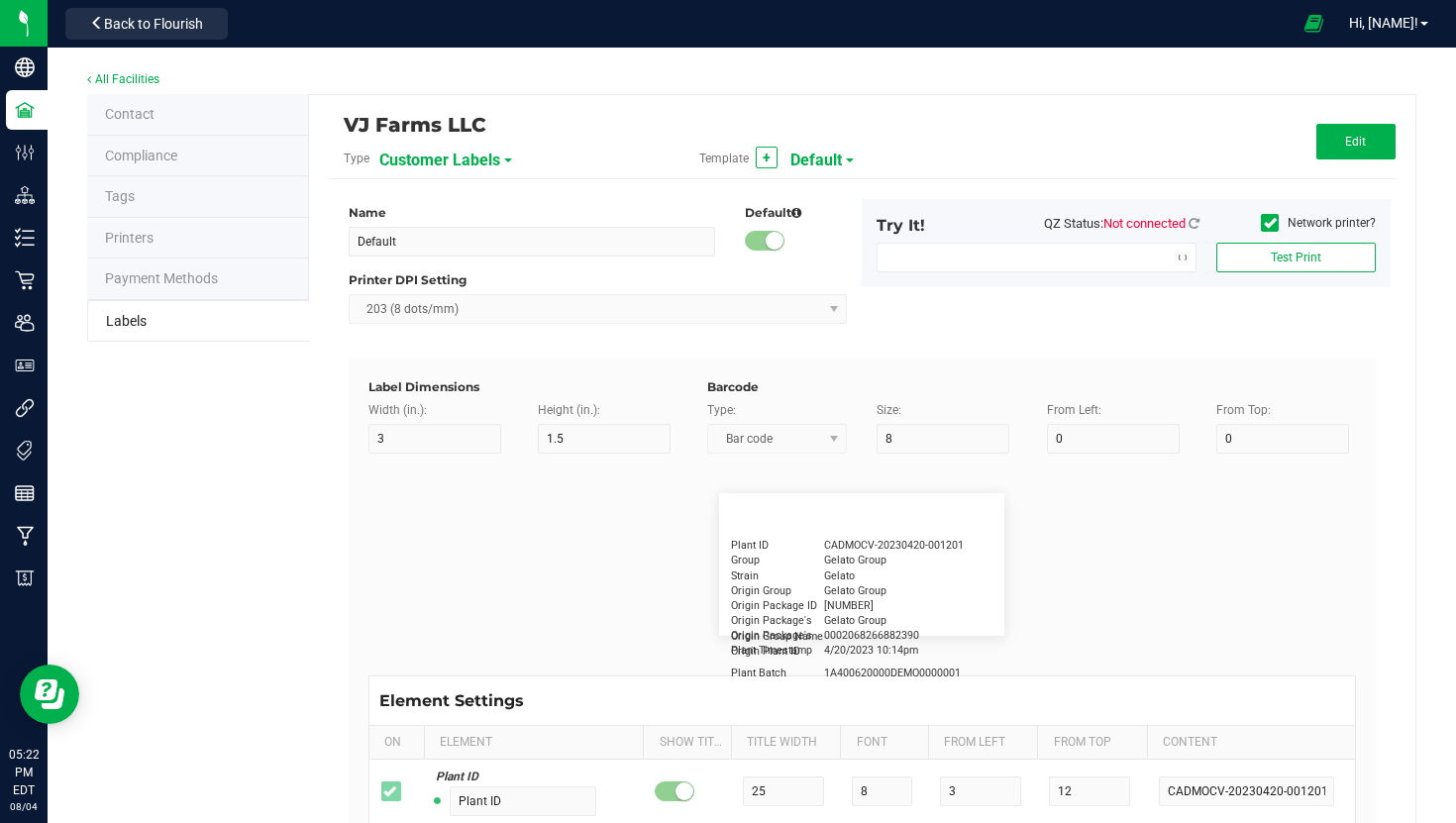 type on "5" 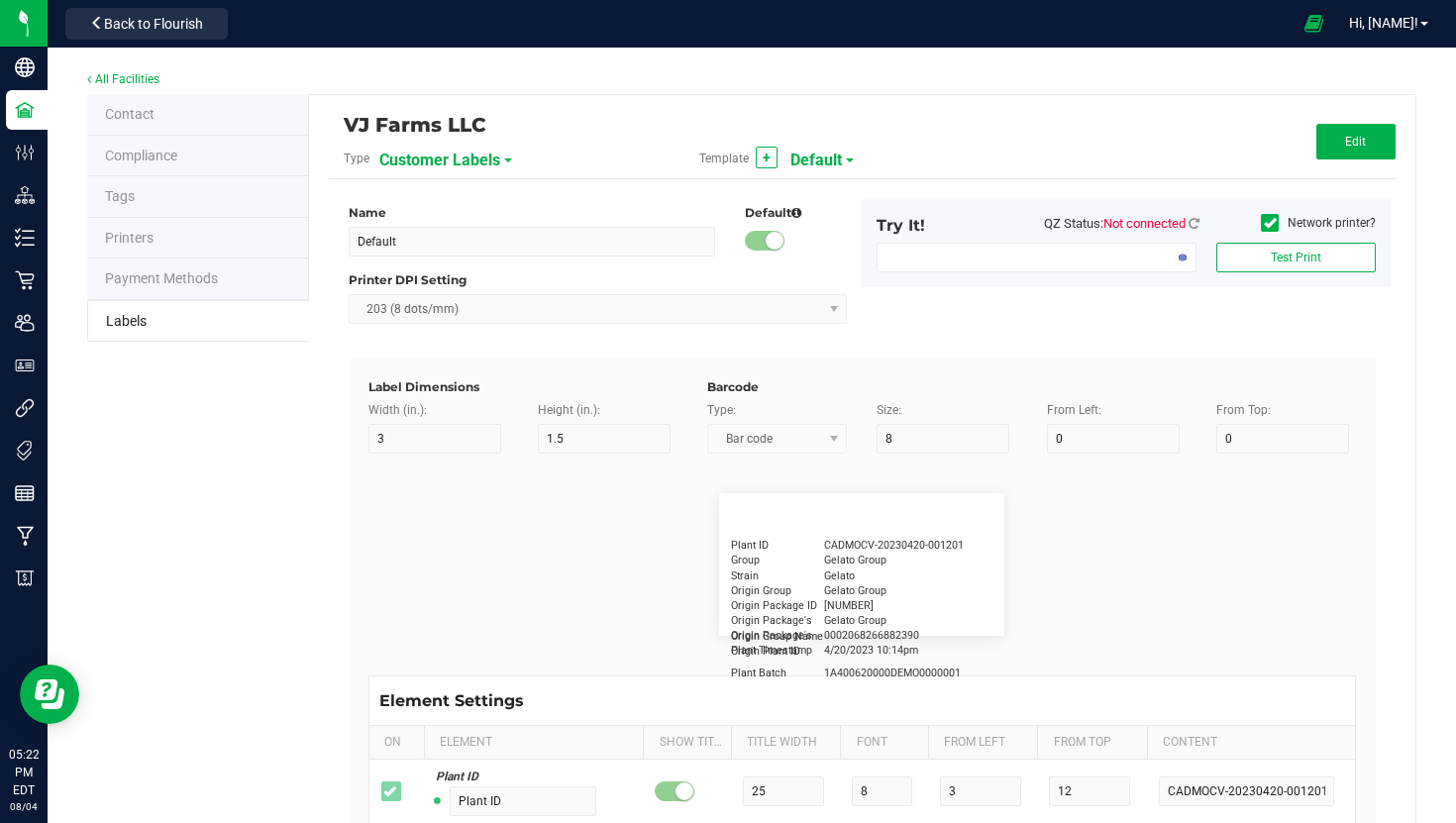 type on "10" 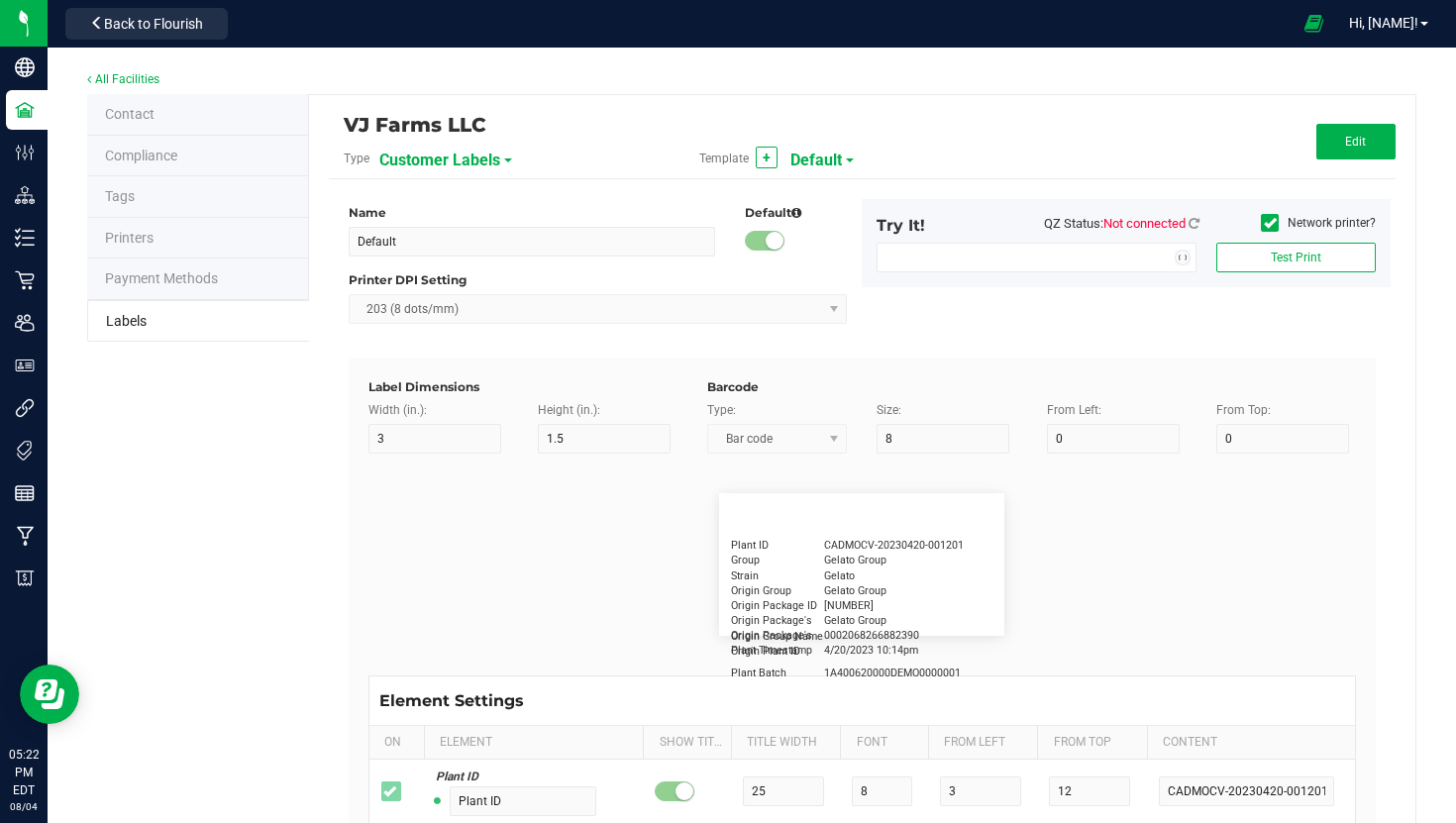 type on "LOTPXGDP-0912" 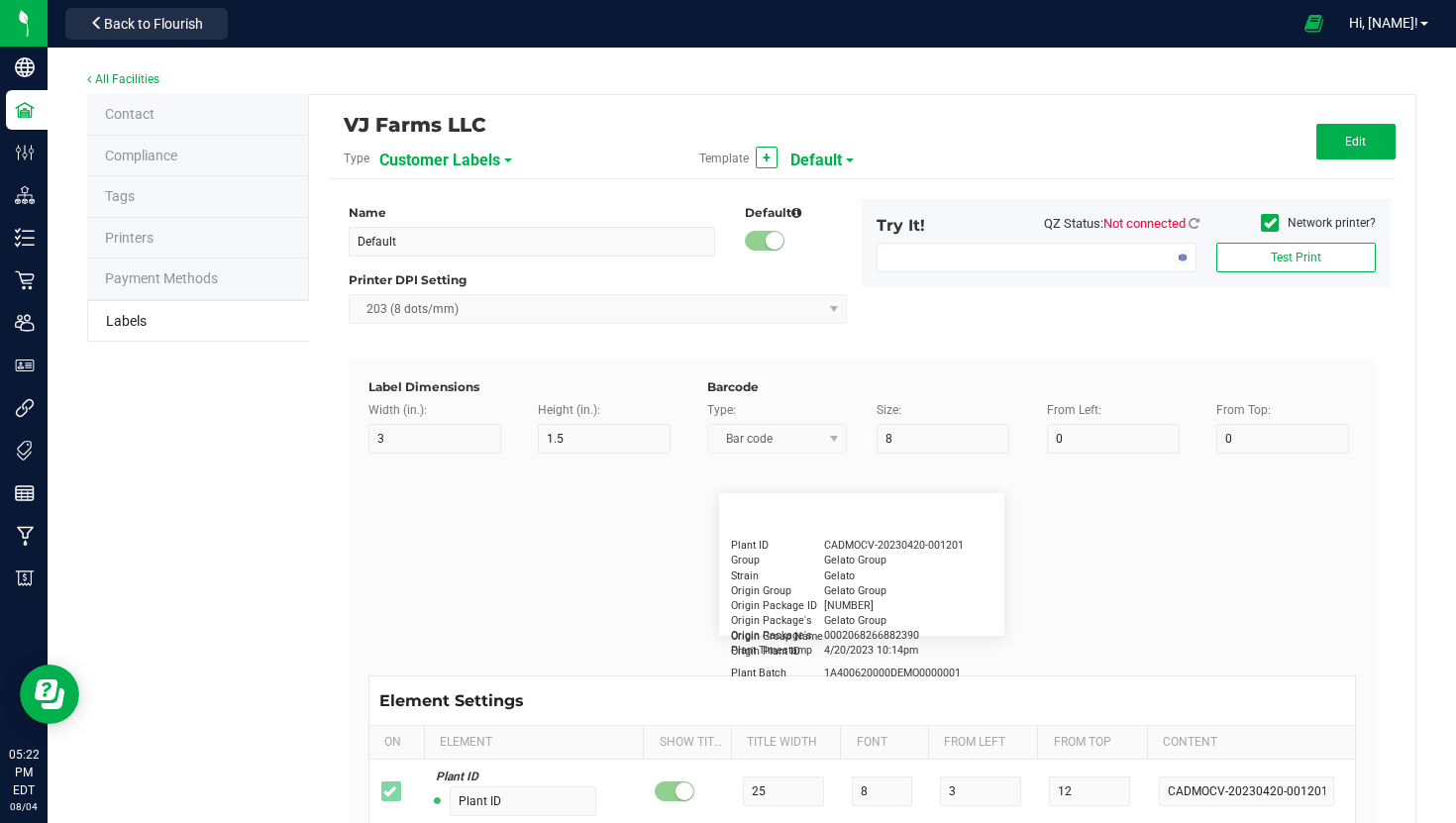 type on "Warning" 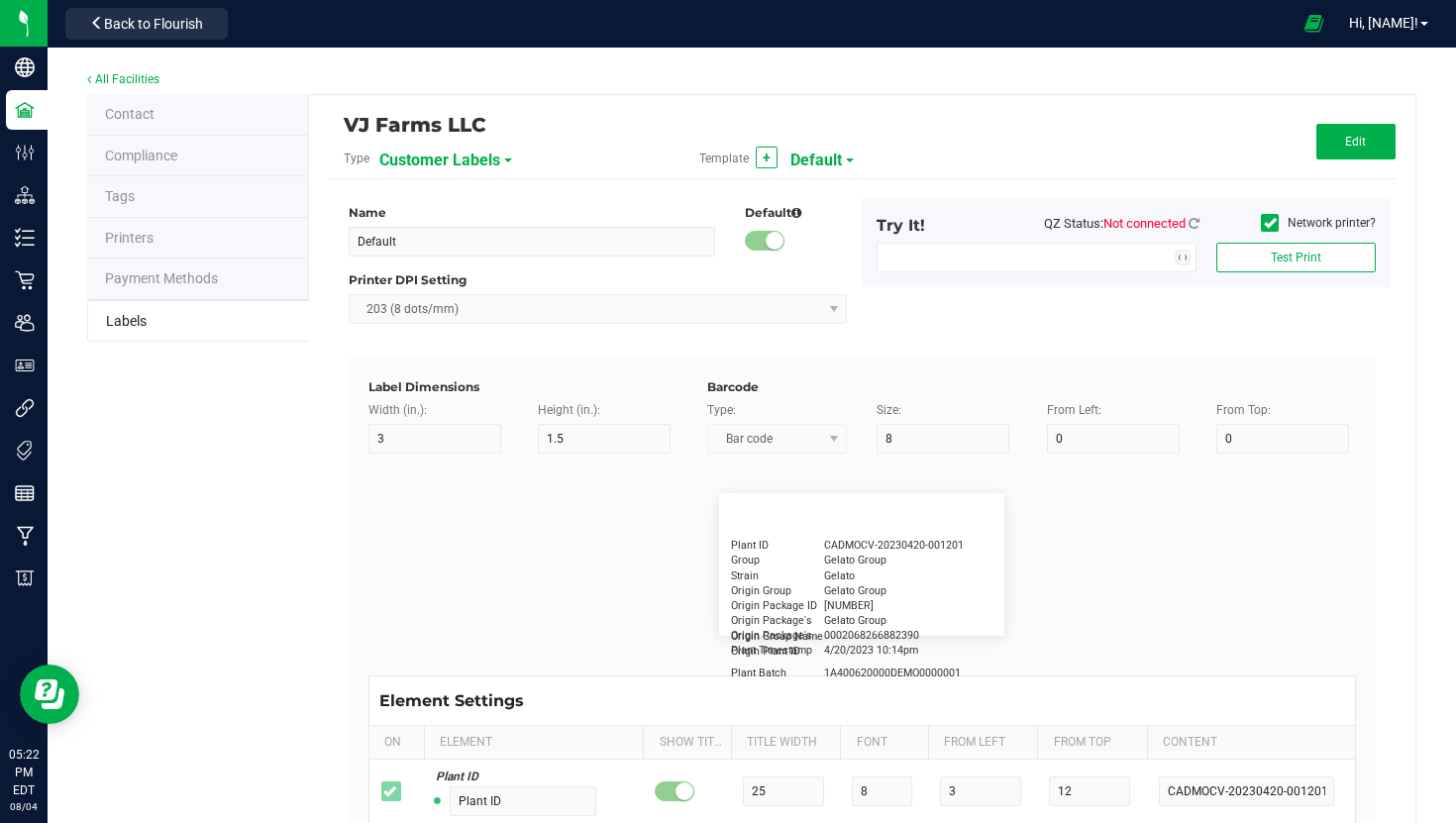 type on "15" 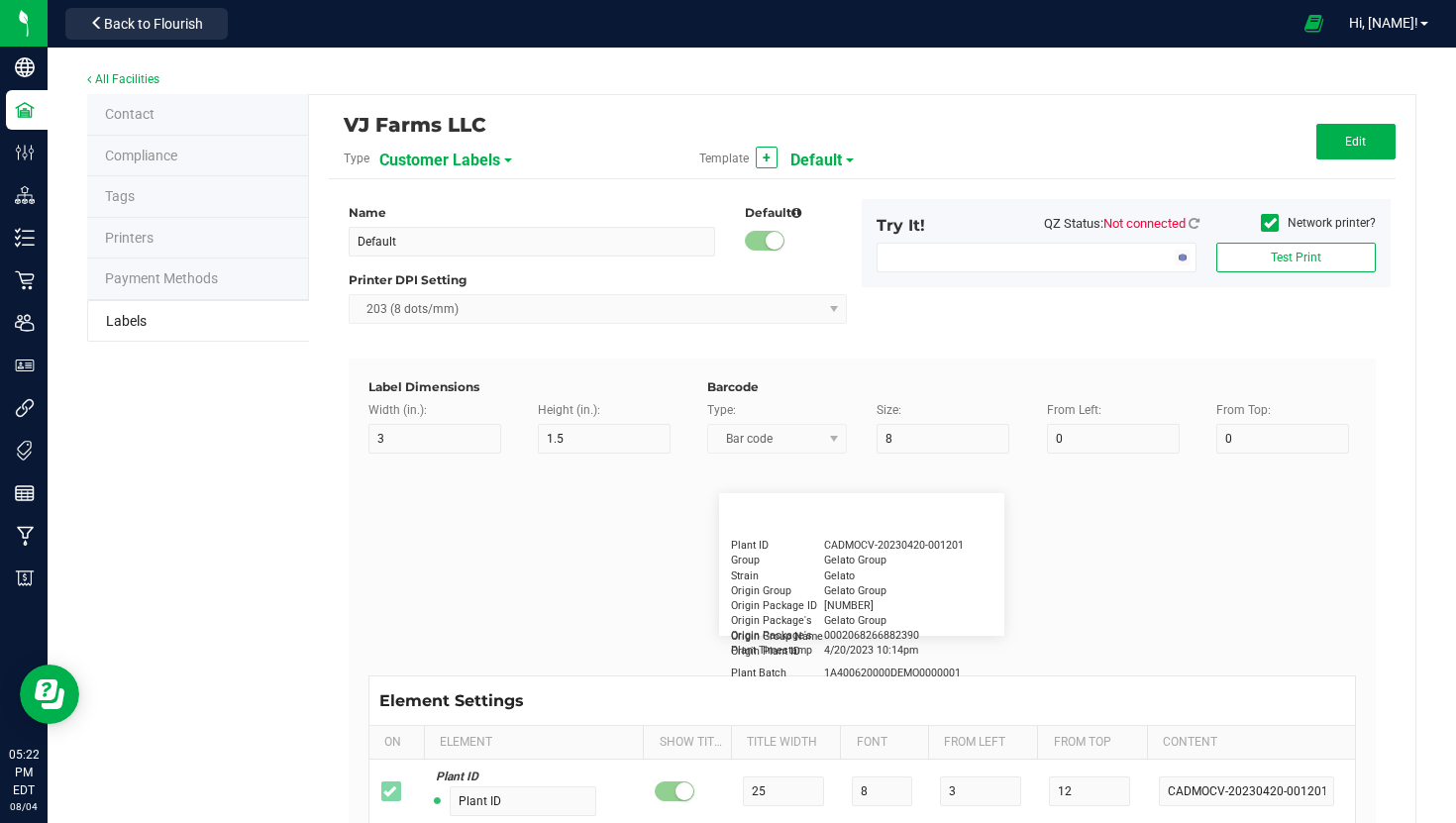 type on "5" 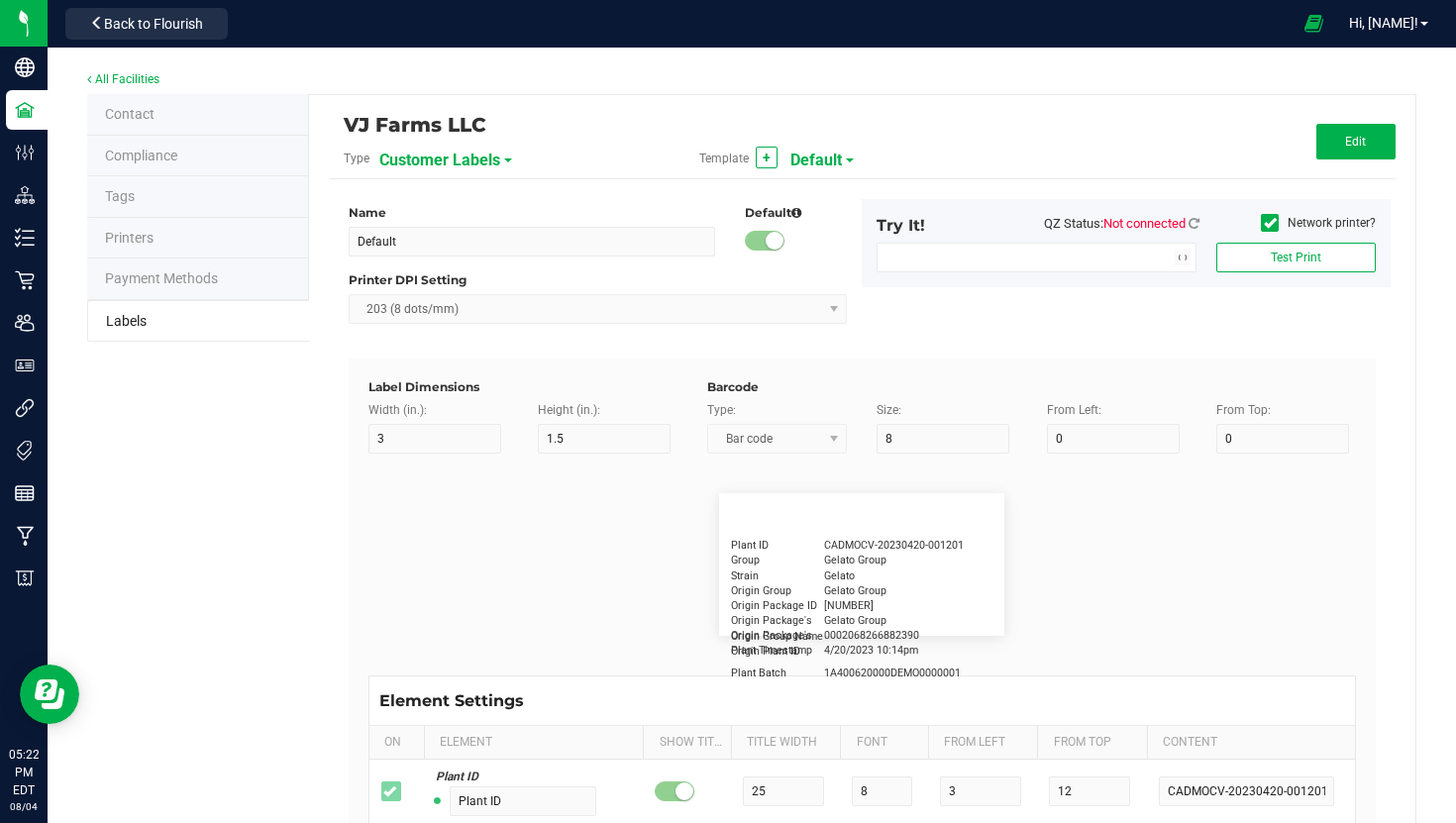 type on "30" 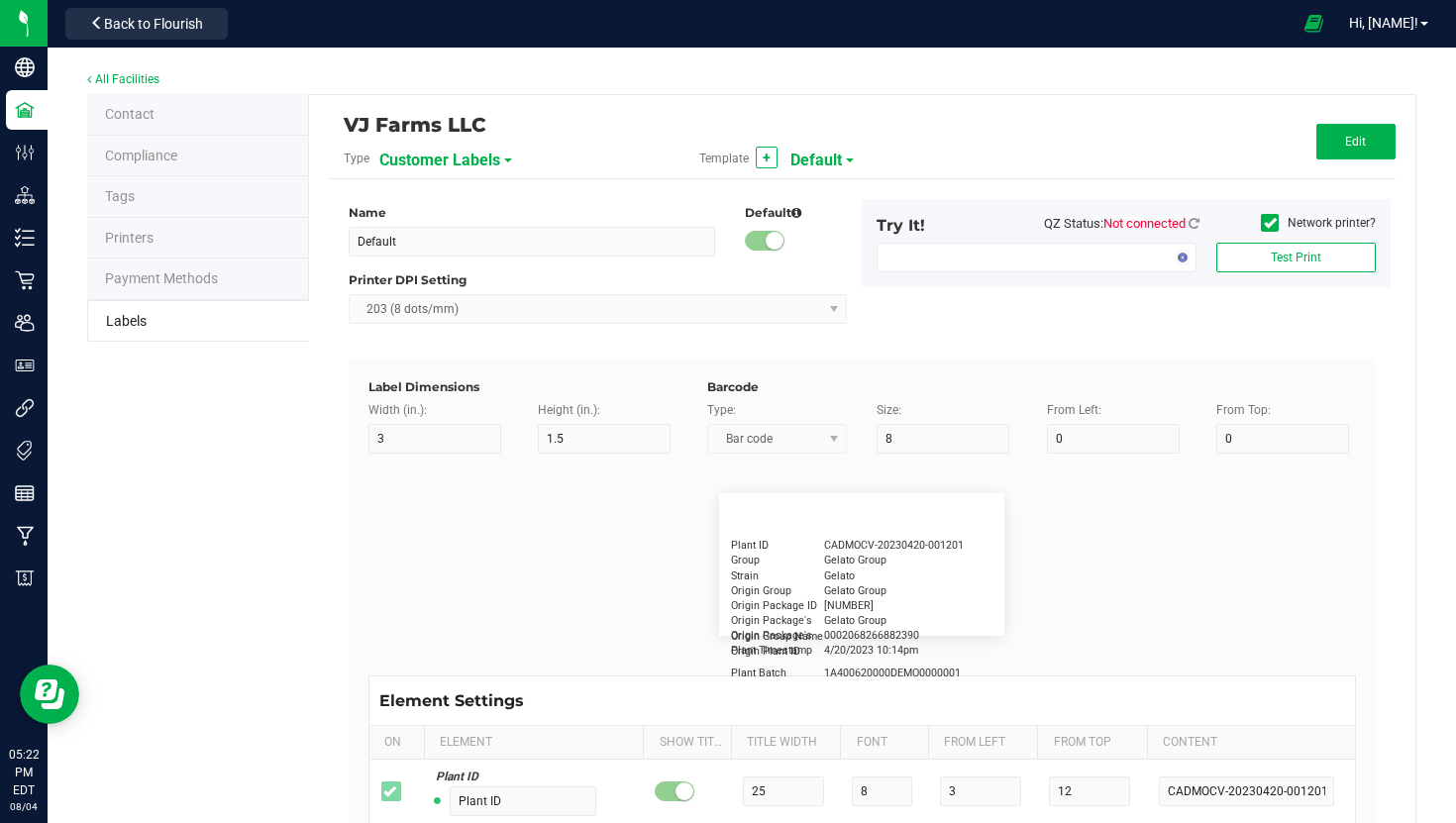 type on "Type Warning Here" 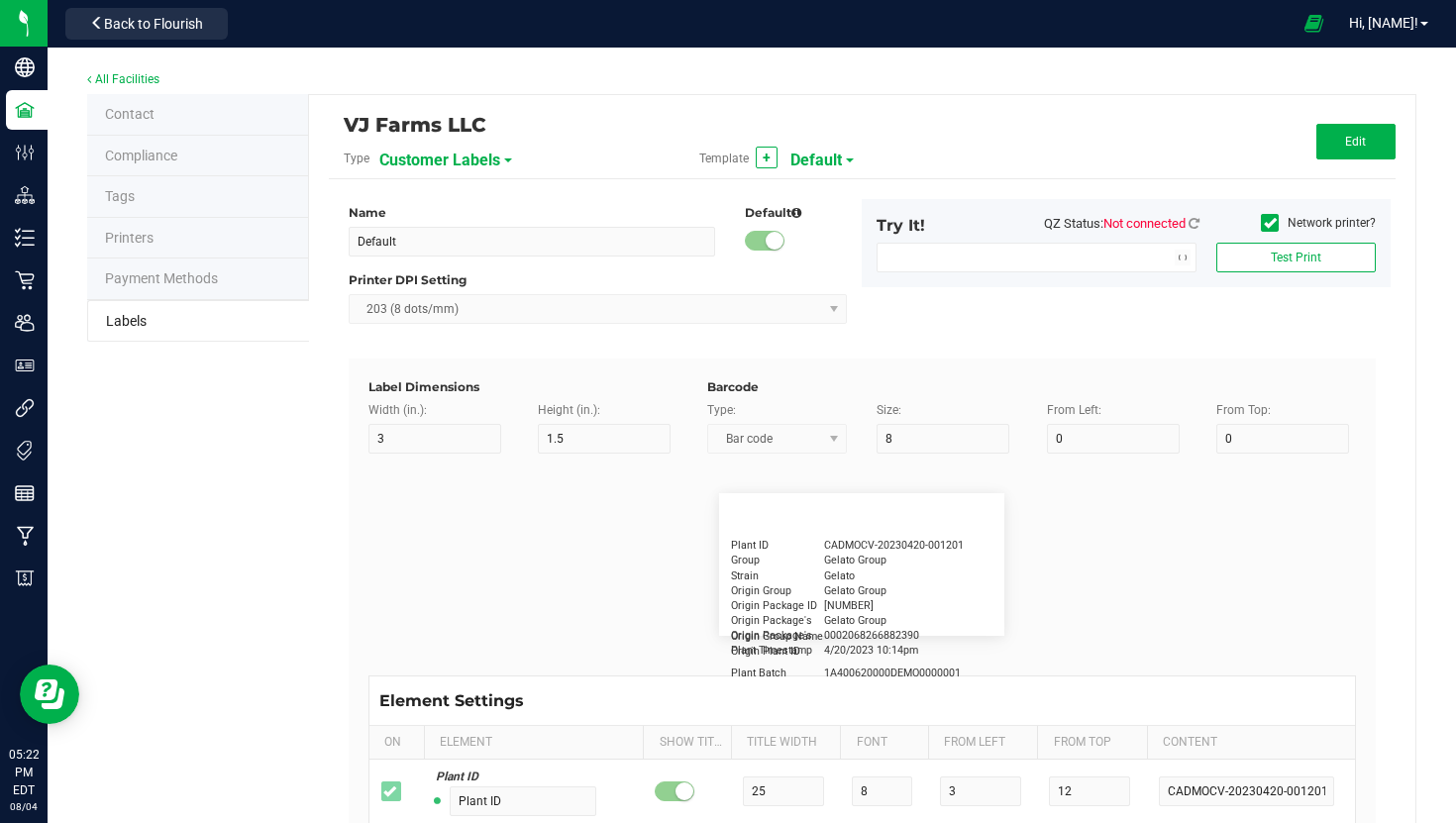 type on "Brand" 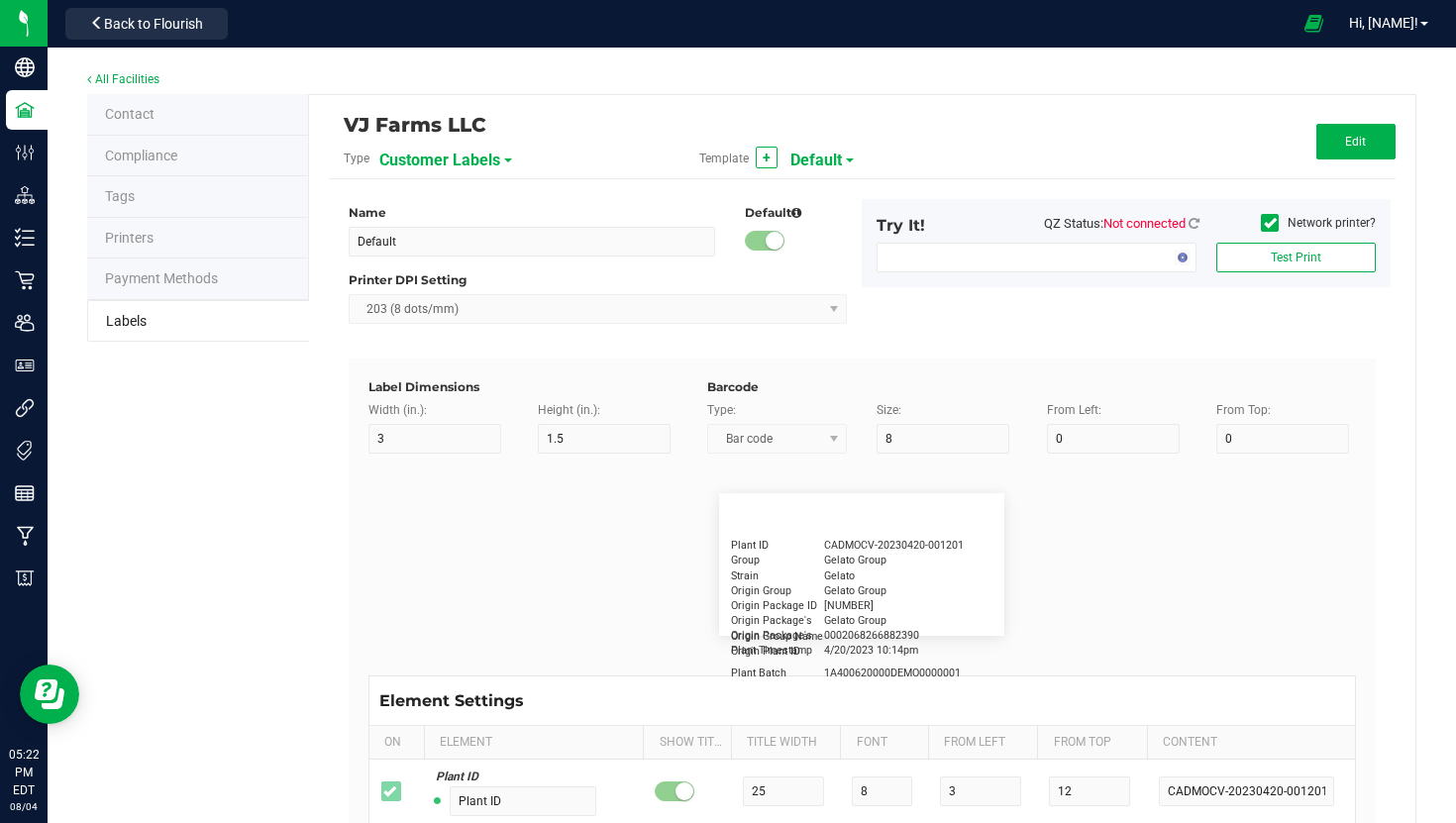 type on "15" 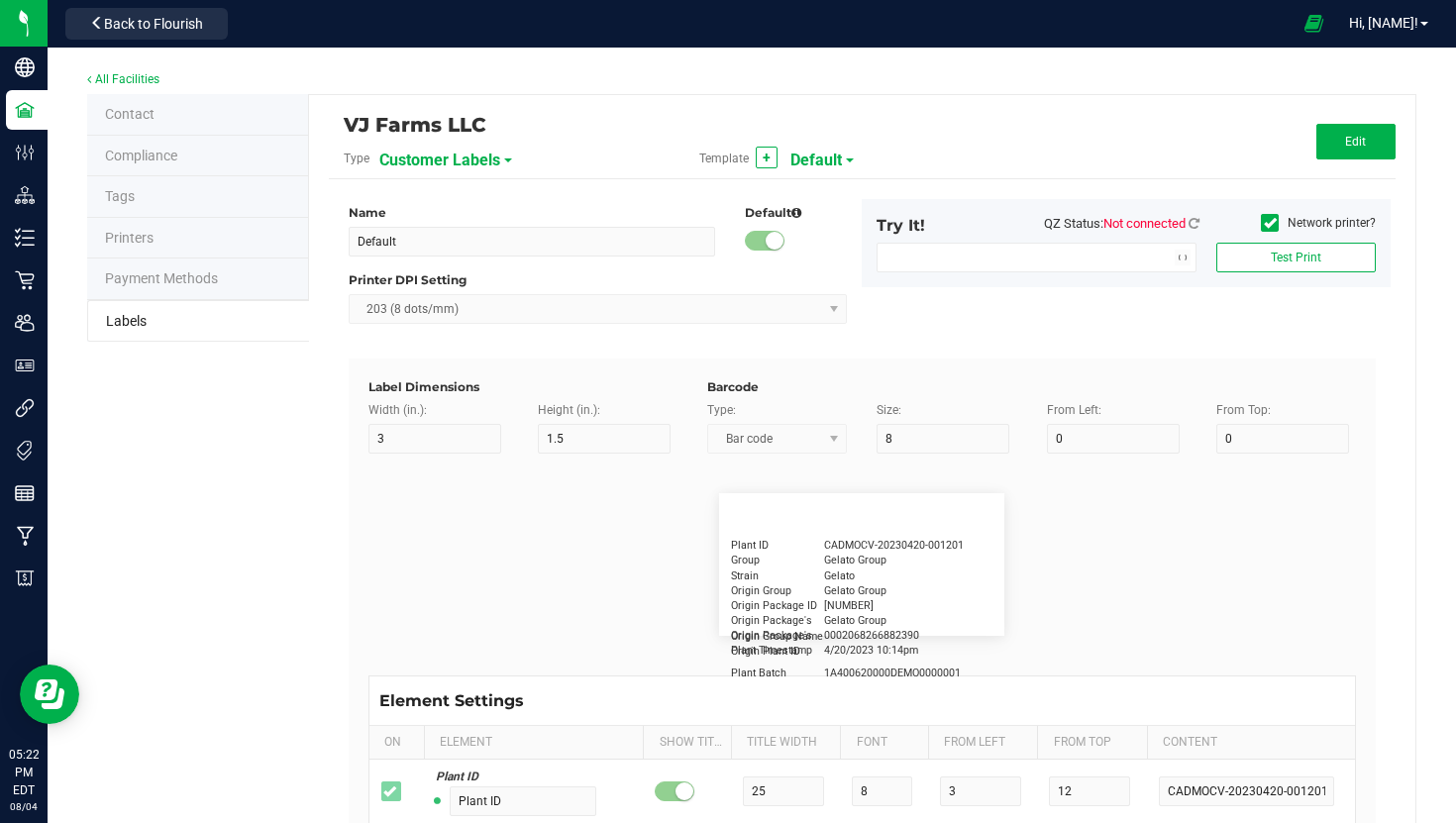 type on "5" 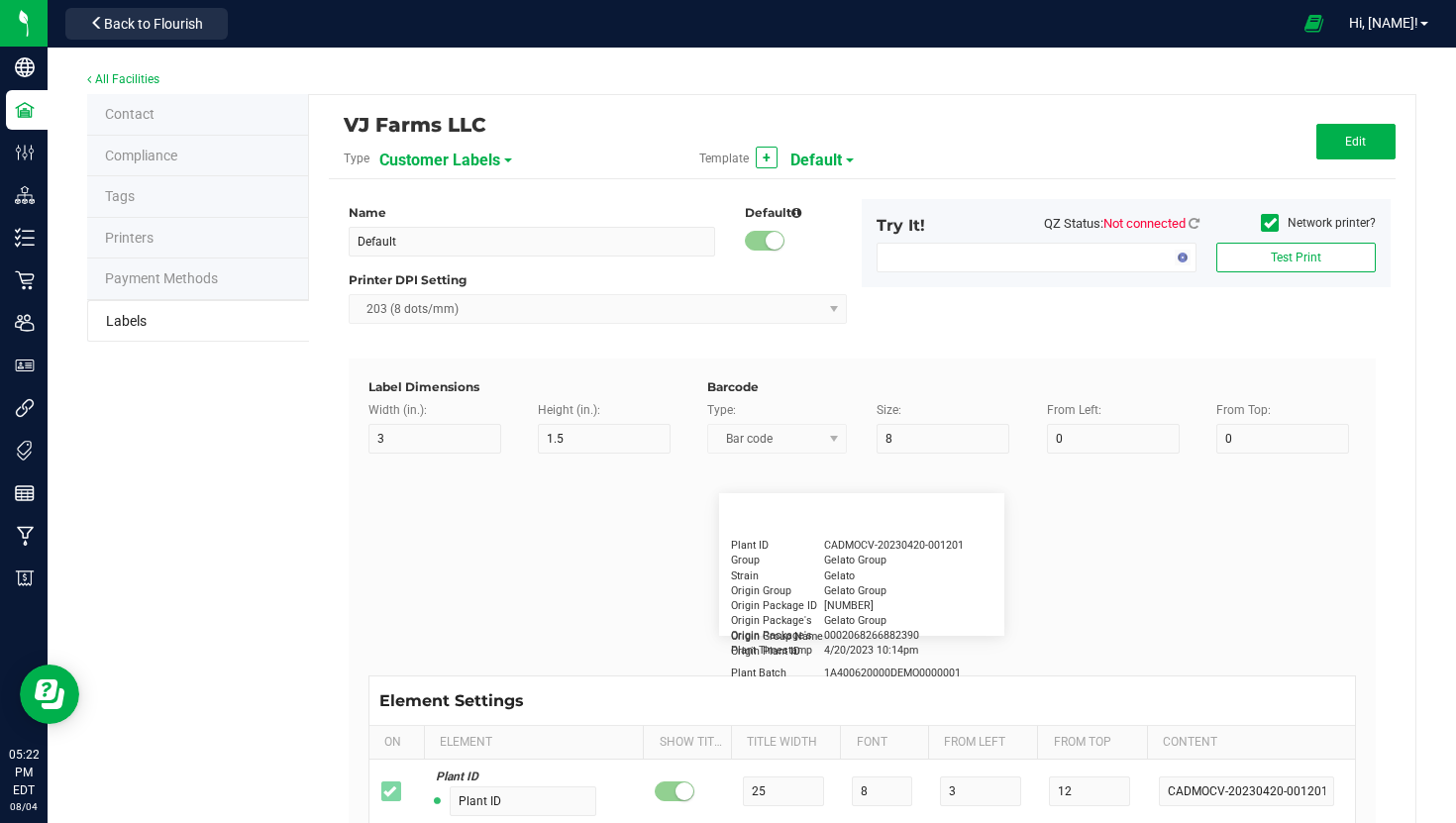 type on "30" 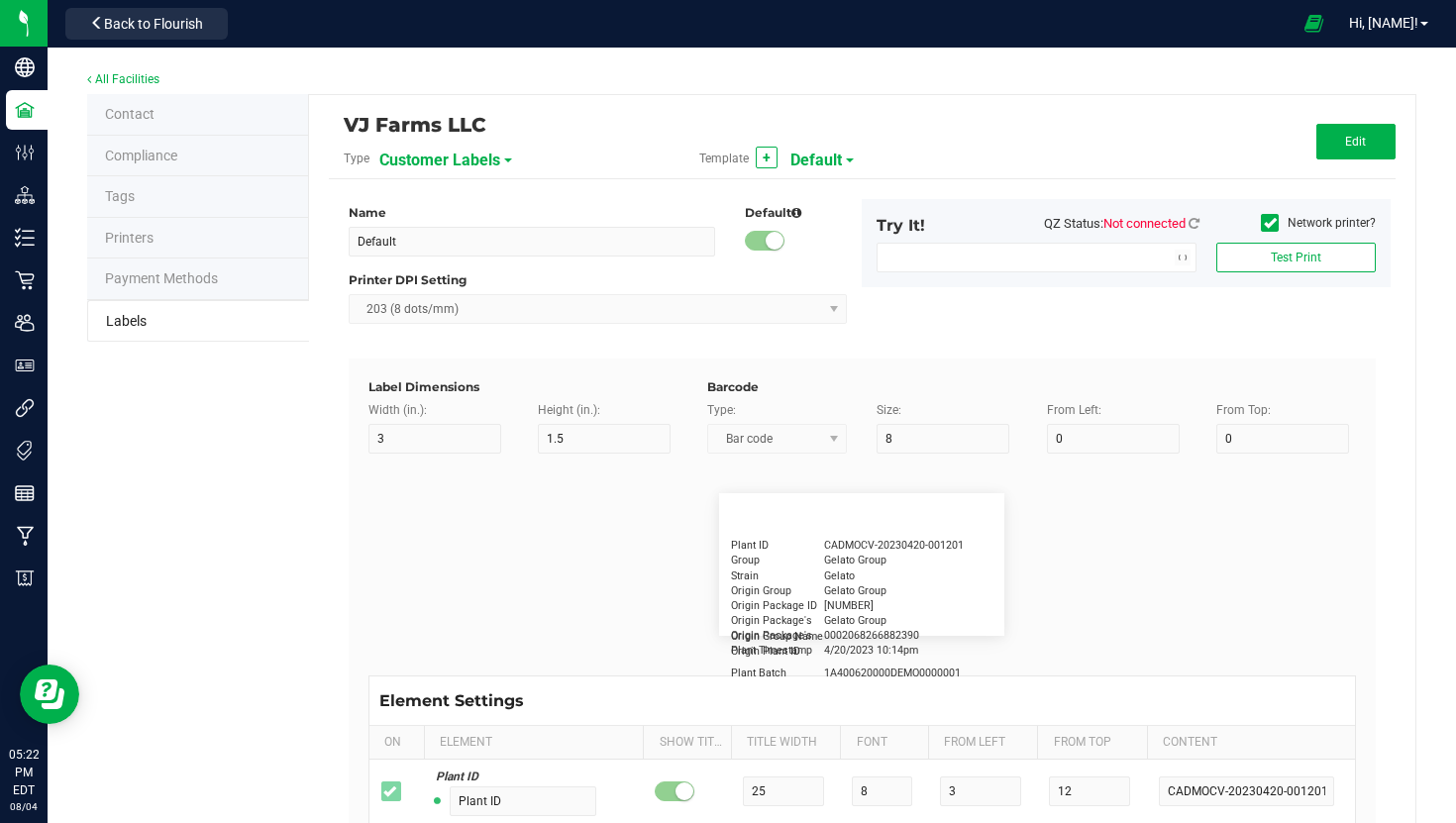 type on "Cannabis Co." 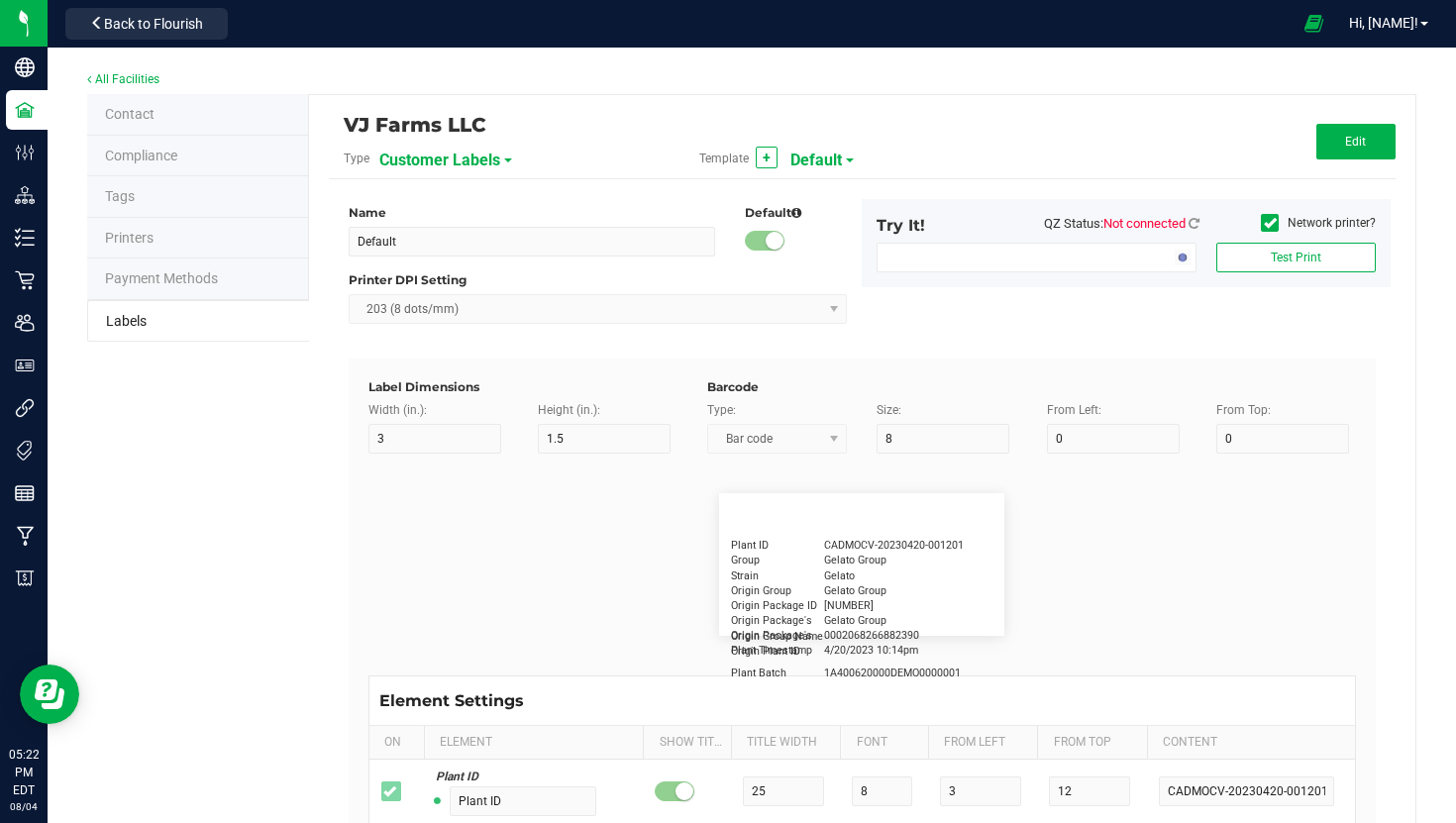 type on "NDC Number" 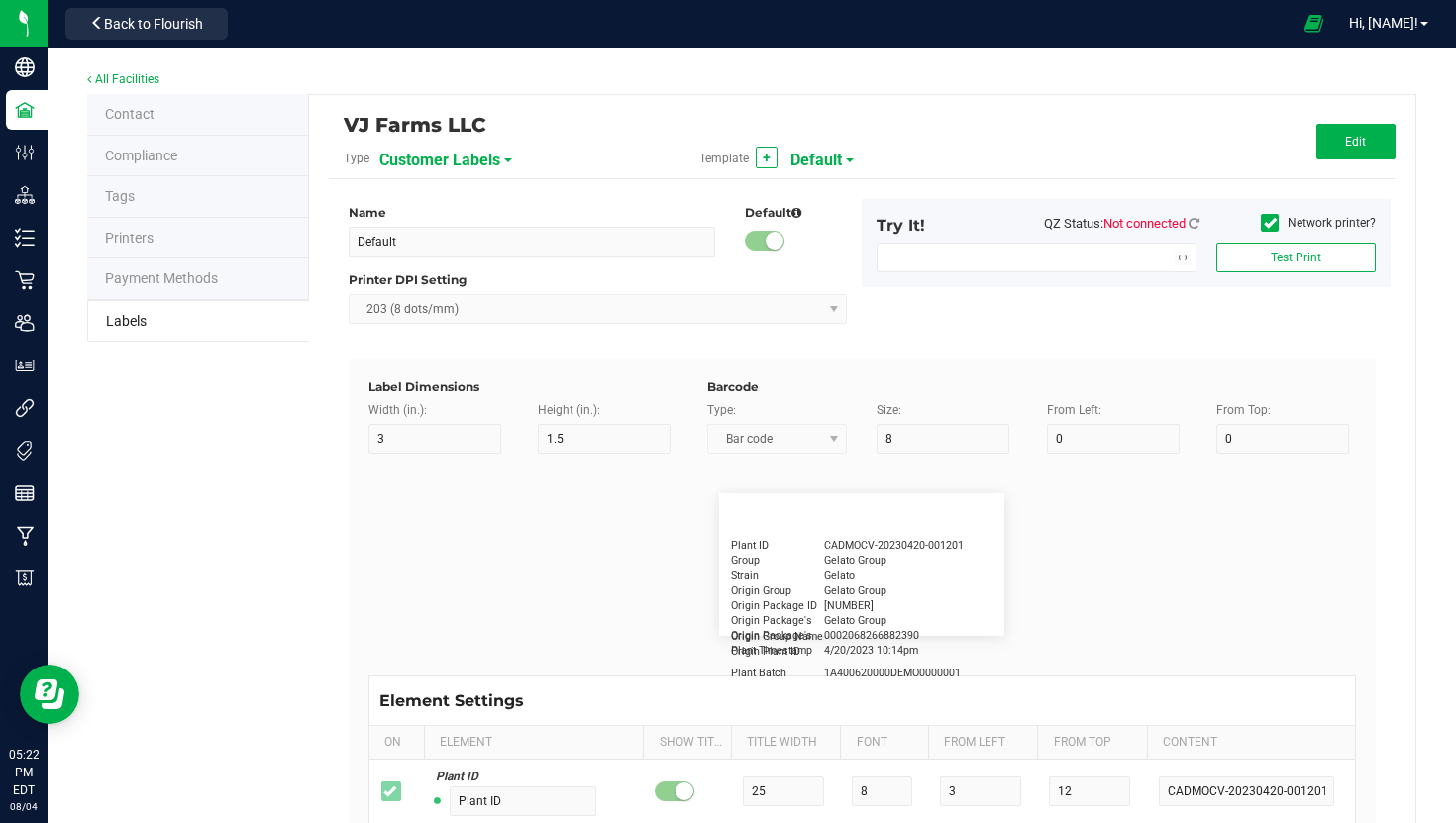 type on "15" 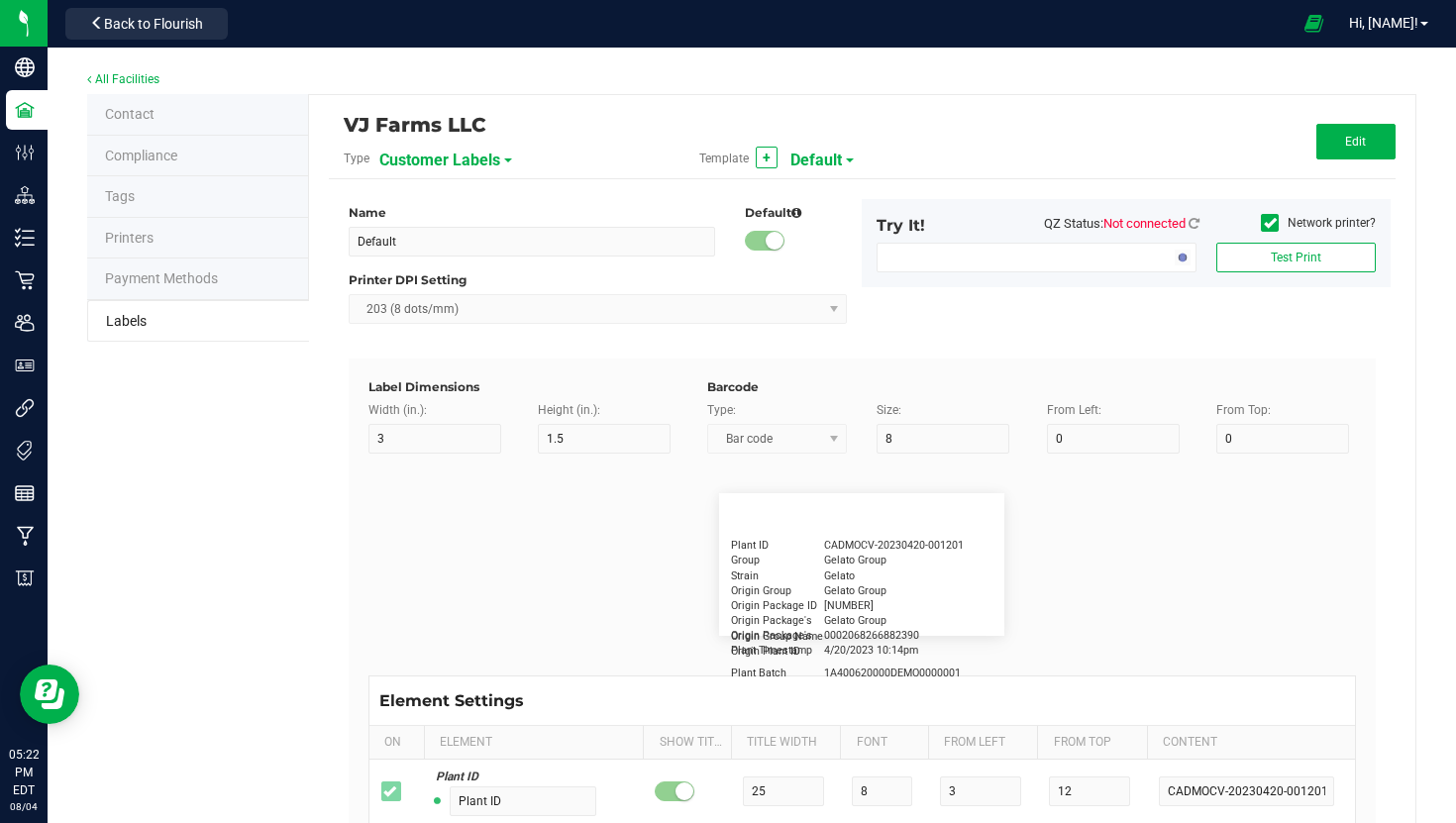 type on "5" 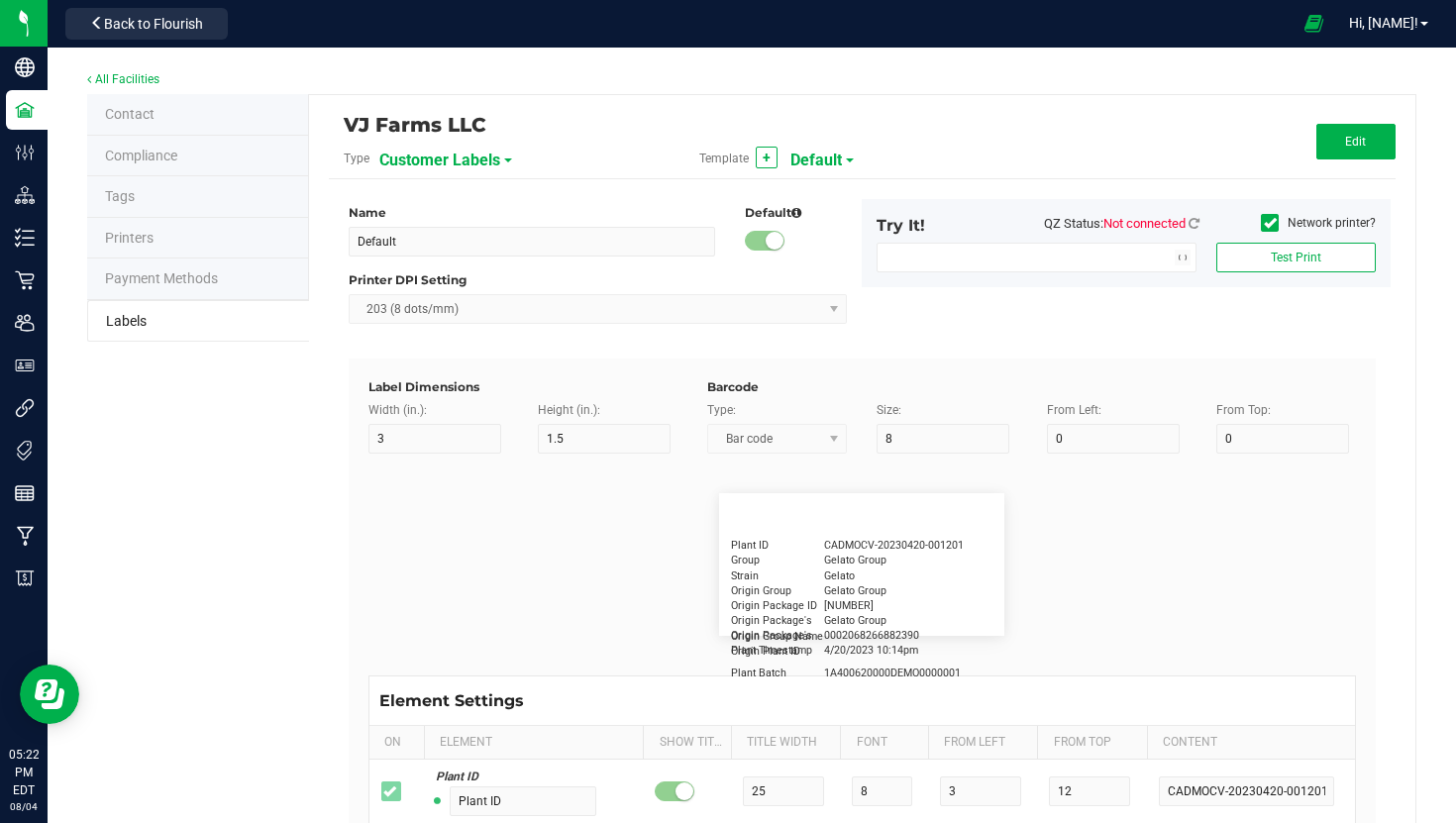 type on "30" 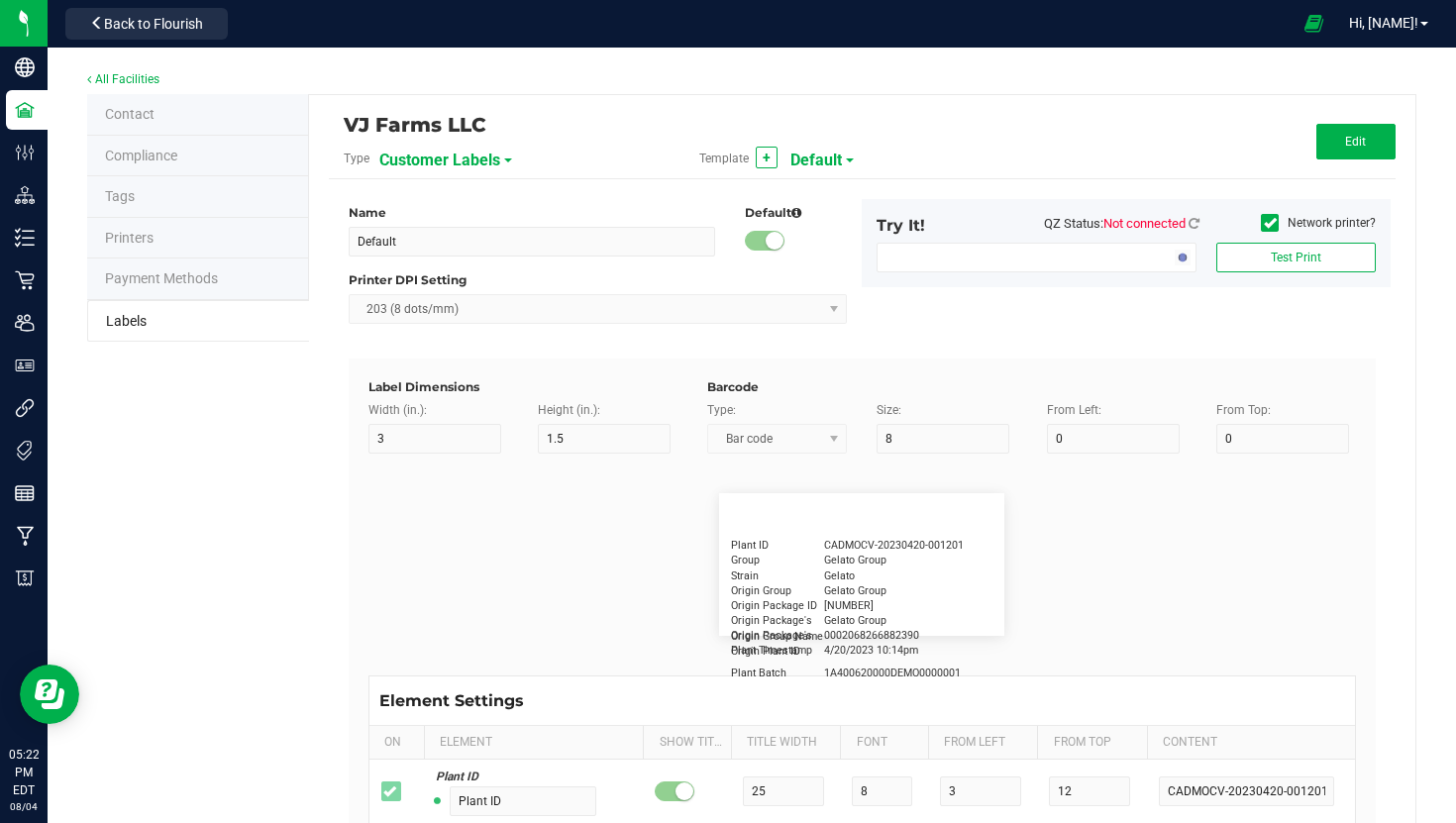 type on "0777-3105-02" 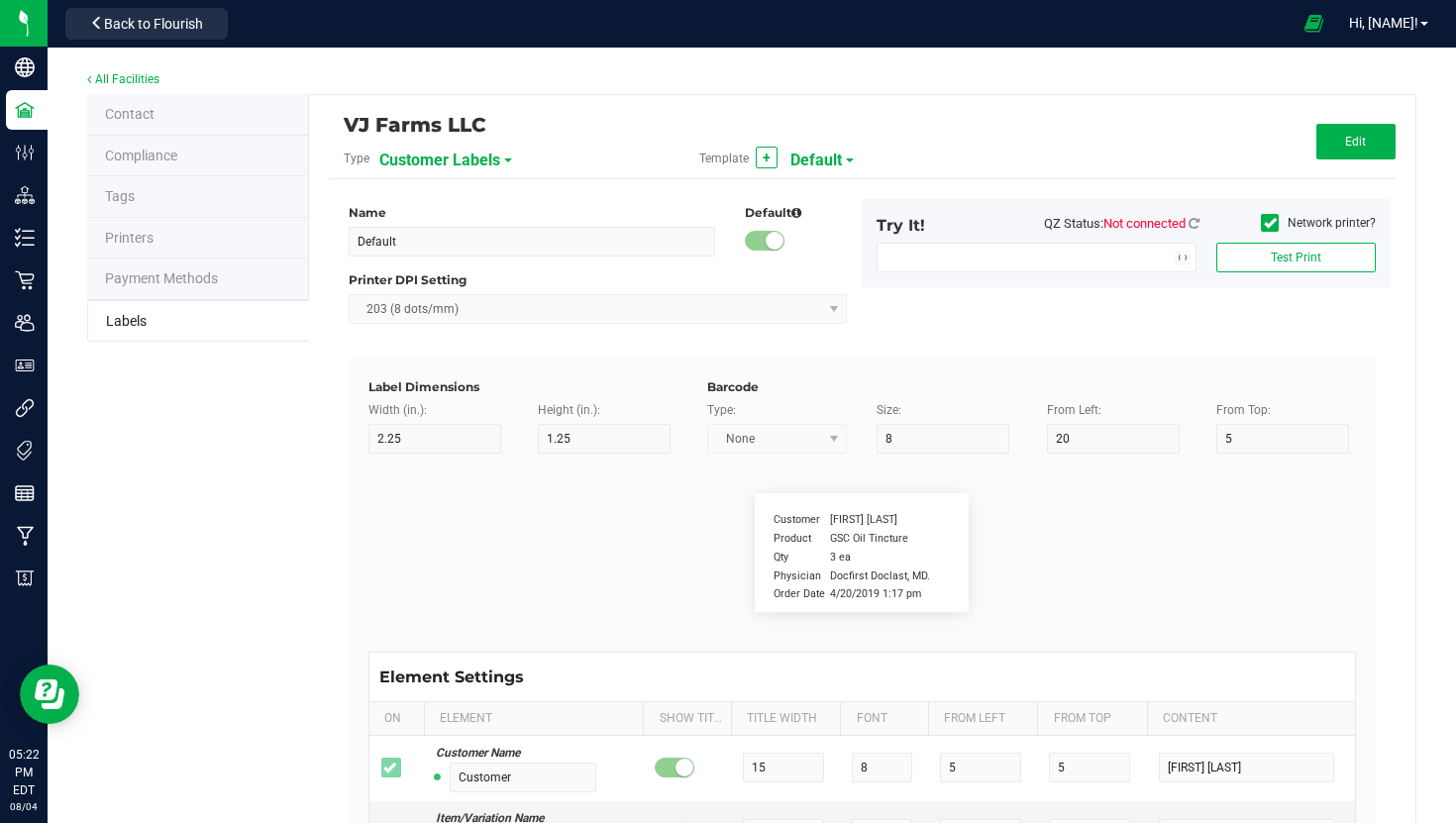 click on "Customer Labels" at bounding box center (440, 160) 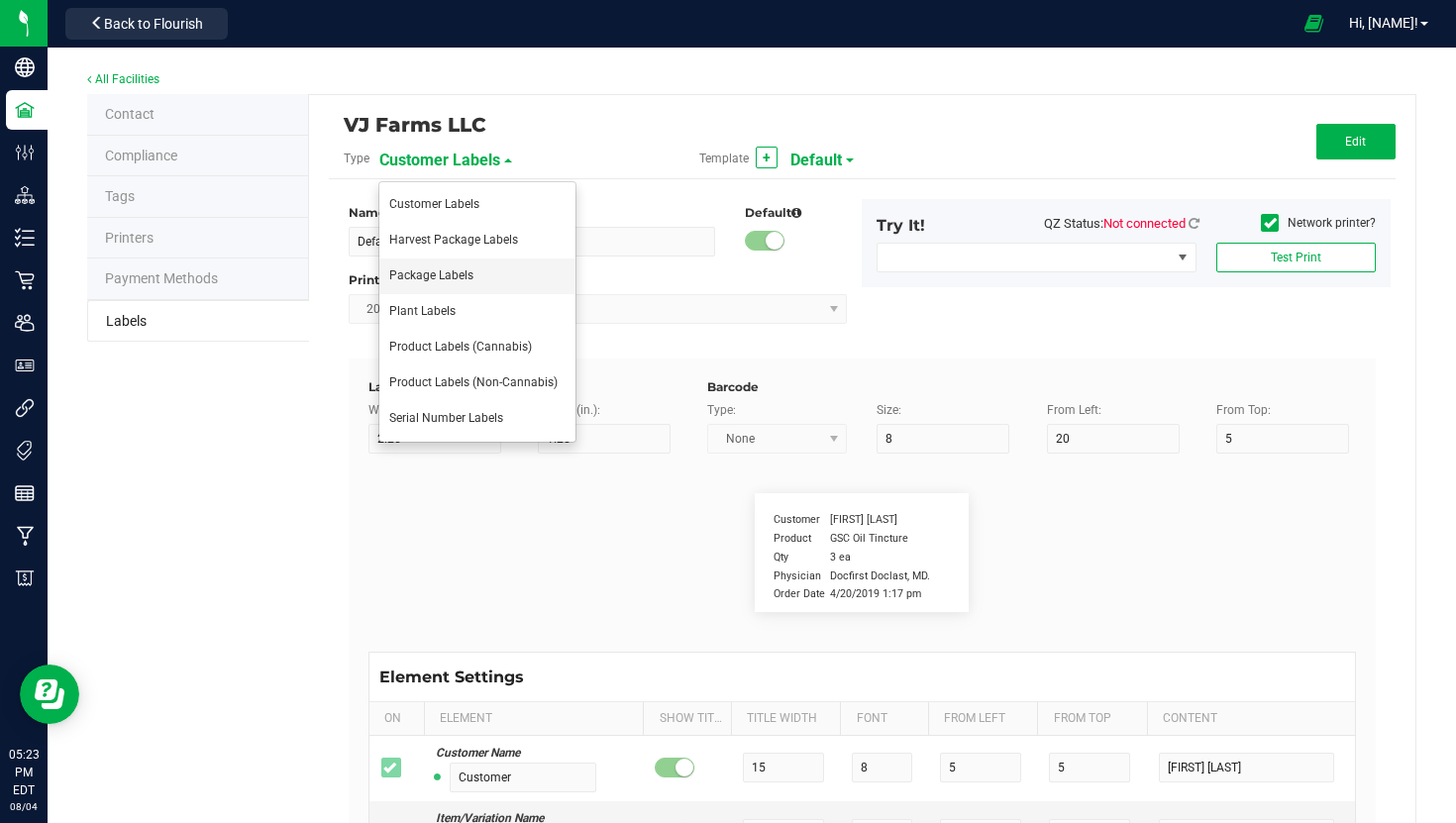 click on "Package Labels" at bounding box center (477, 276) 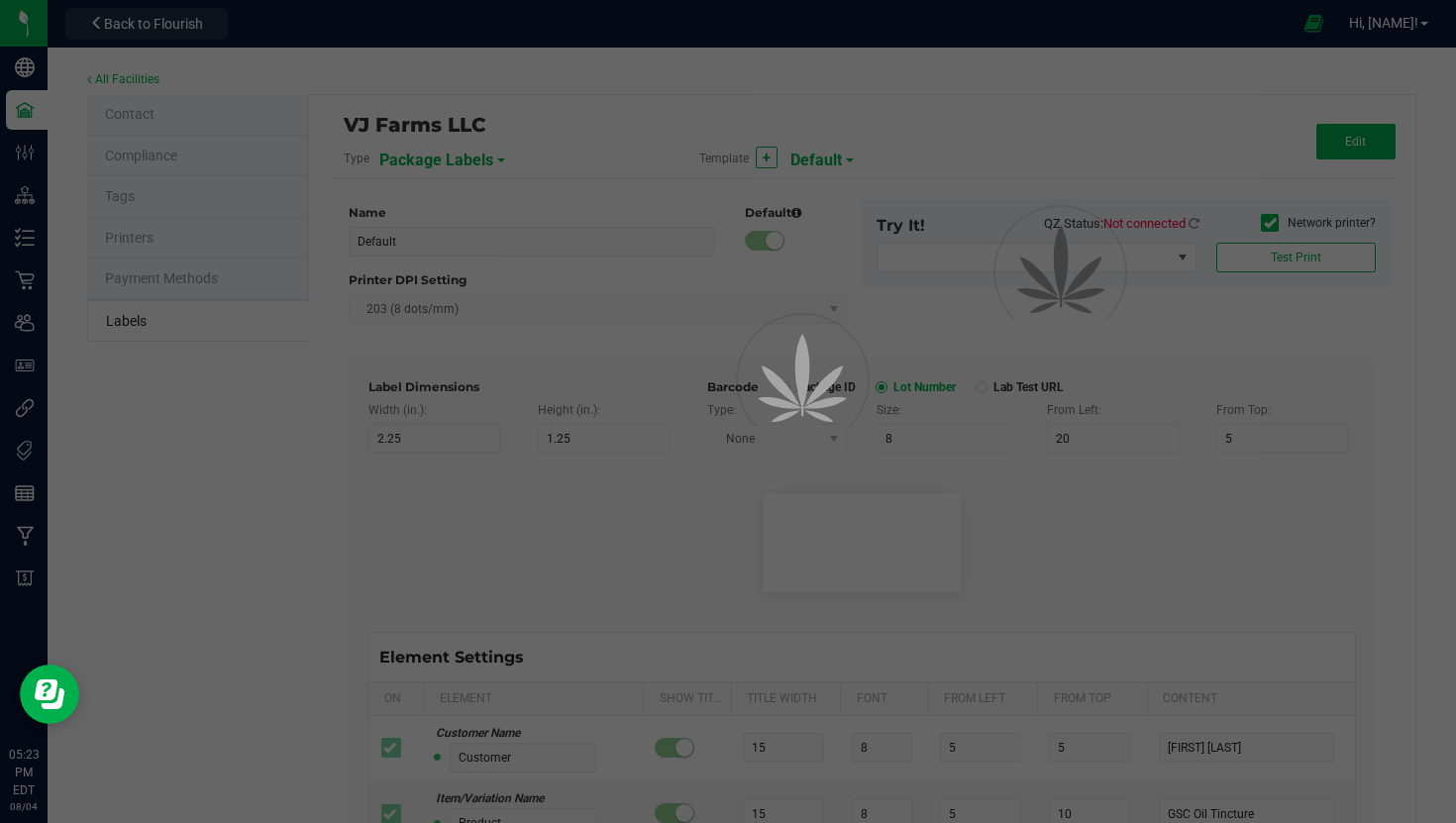type on "Small Regulatory" 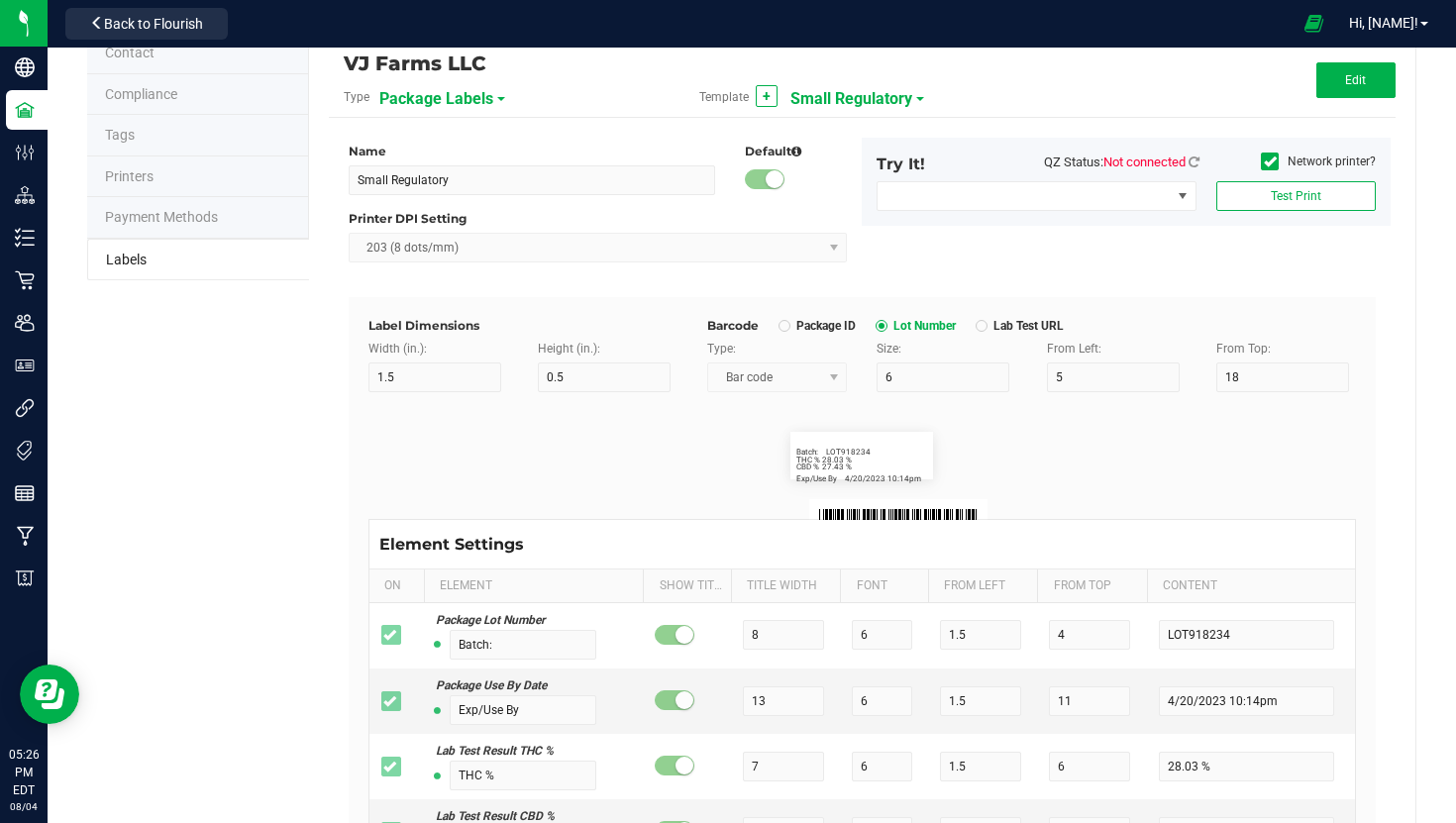 scroll, scrollTop: 58, scrollLeft: 0, axis: vertical 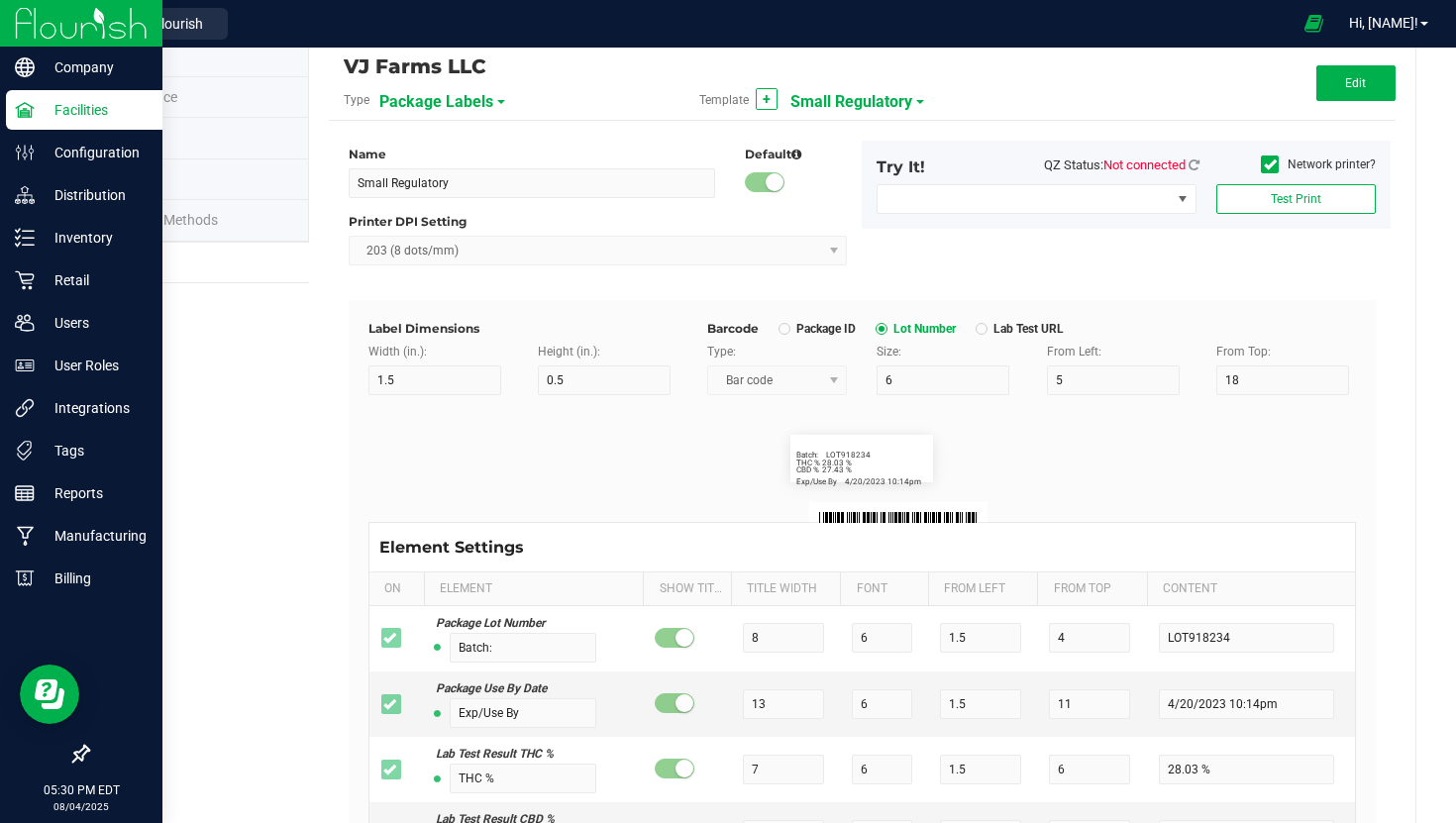 click at bounding box center [81, 23] 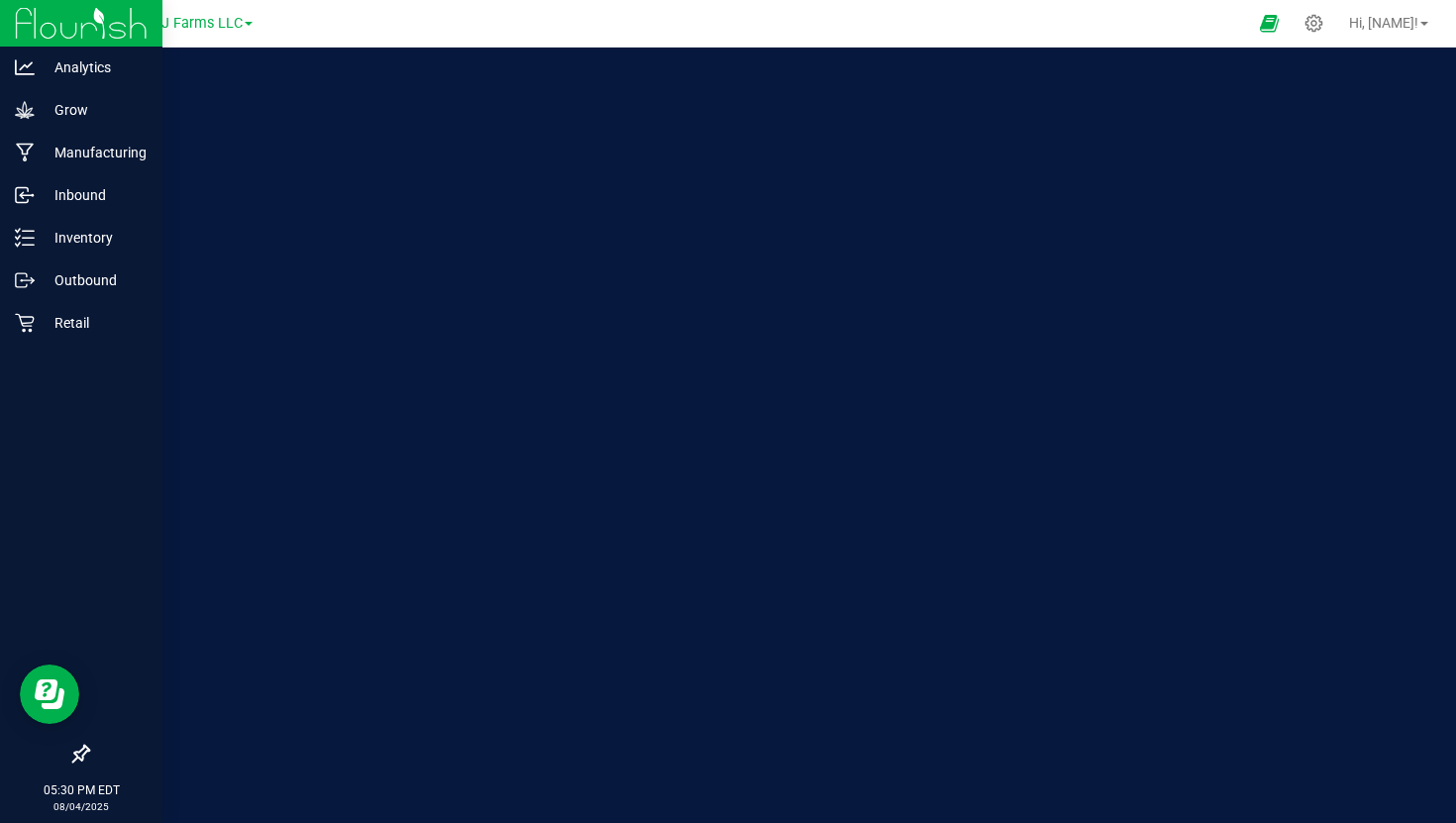 scroll, scrollTop: 0, scrollLeft: 0, axis: both 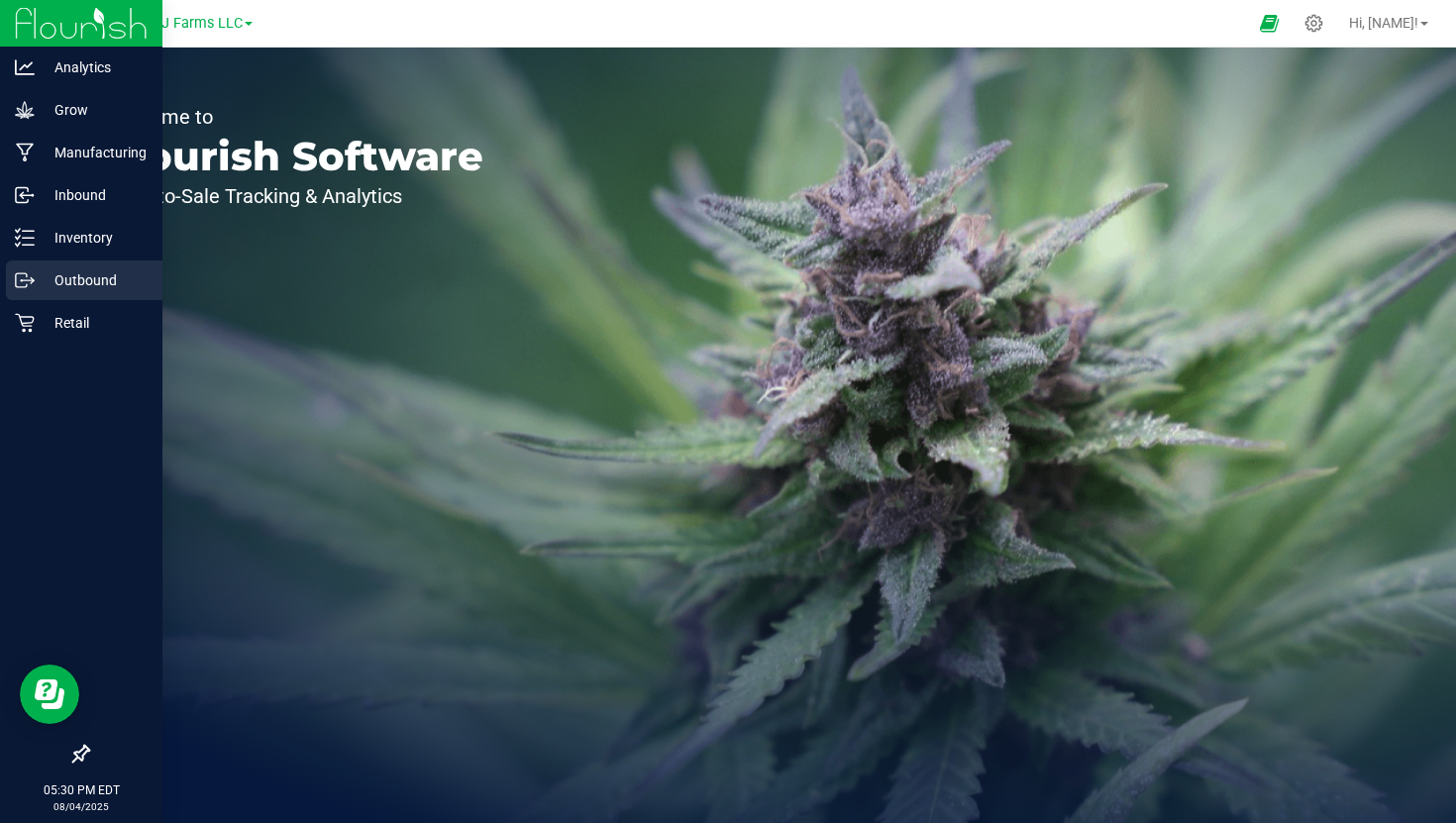 click on "Outbound" at bounding box center [84, 280] 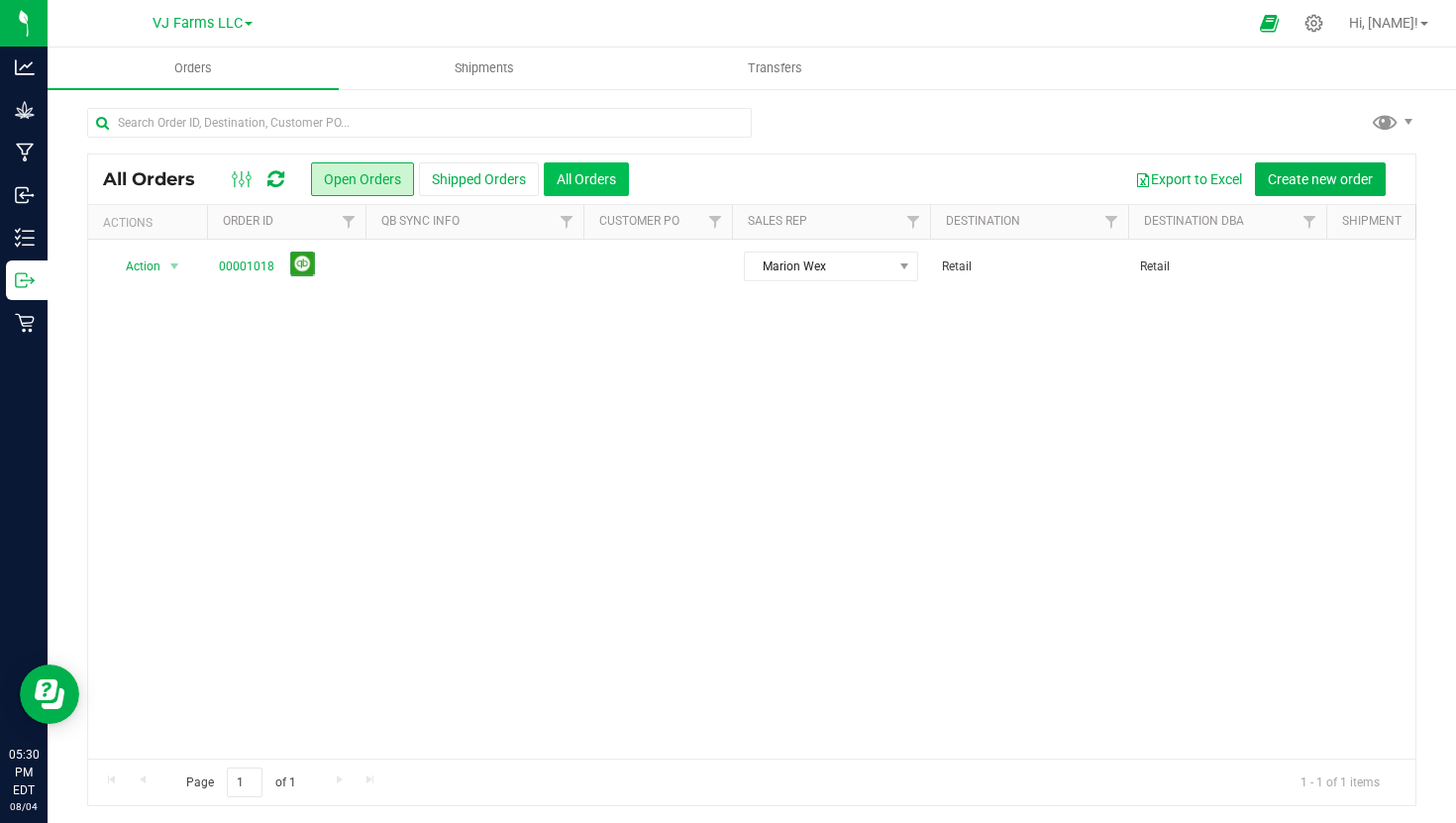 click on "All Orders" at bounding box center (586, 179) 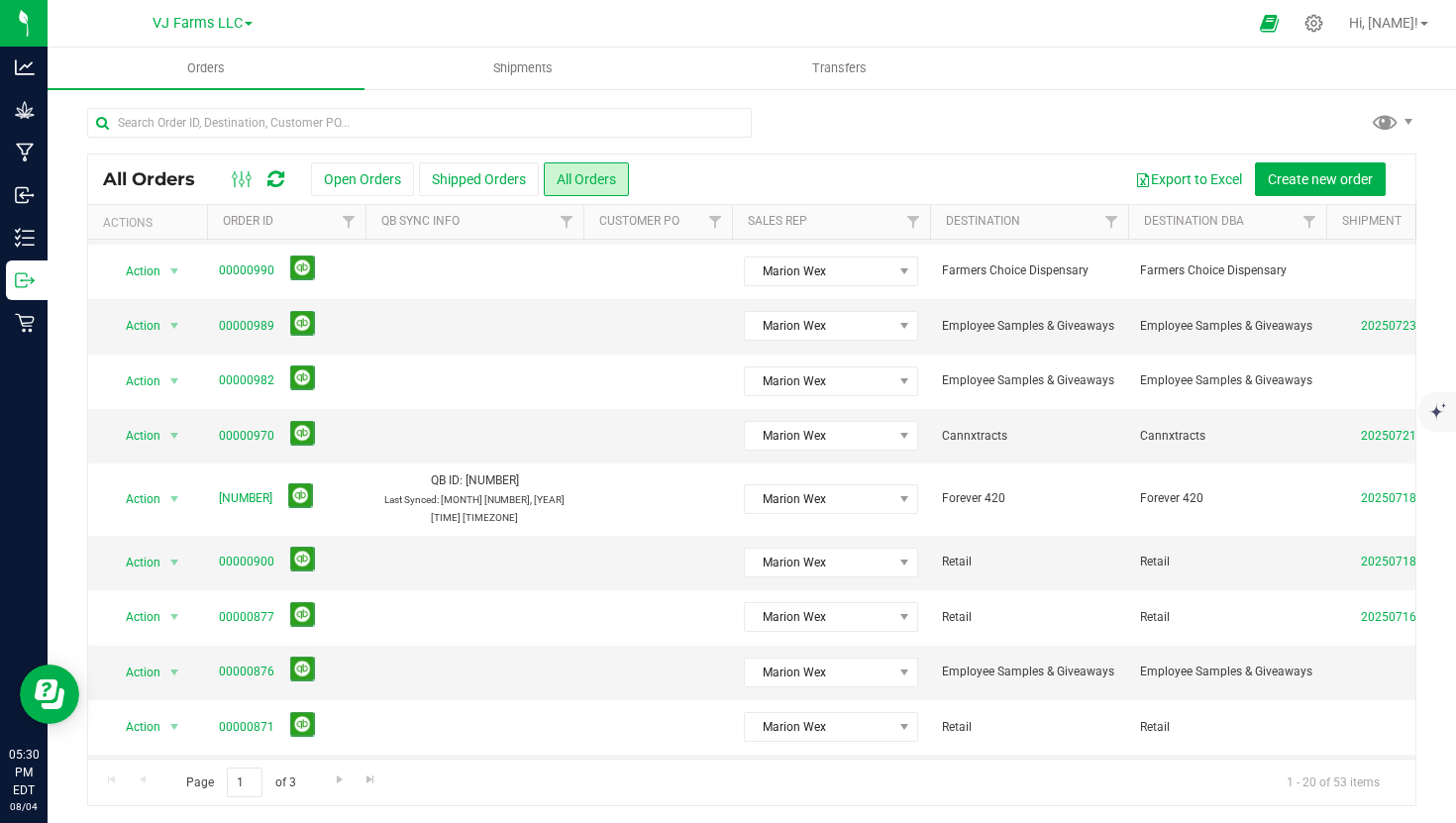 scroll, scrollTop: 577, scrollLeft: 0, axis: vertical 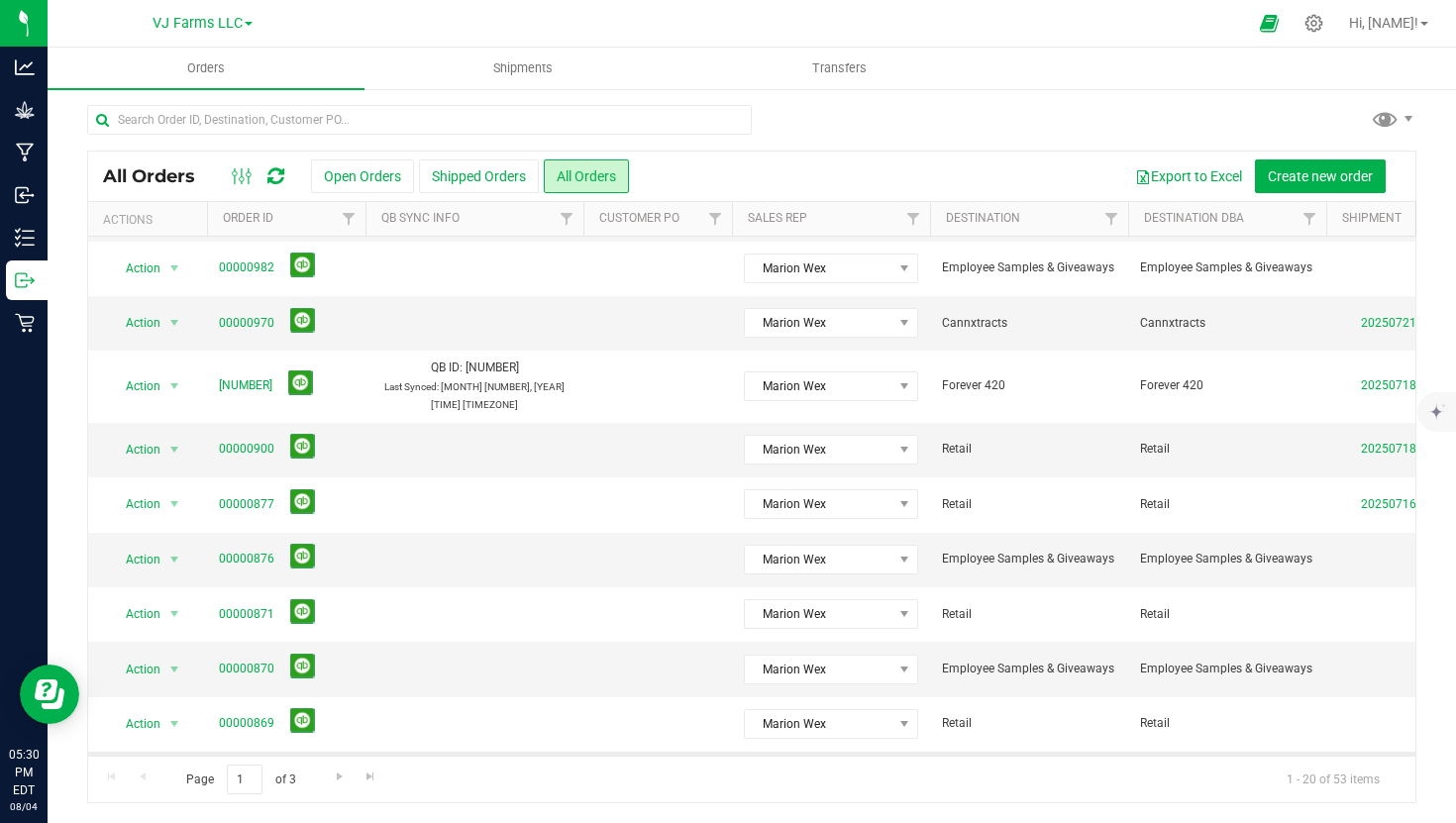 click on "00000850" at bounding box center (247, 778) 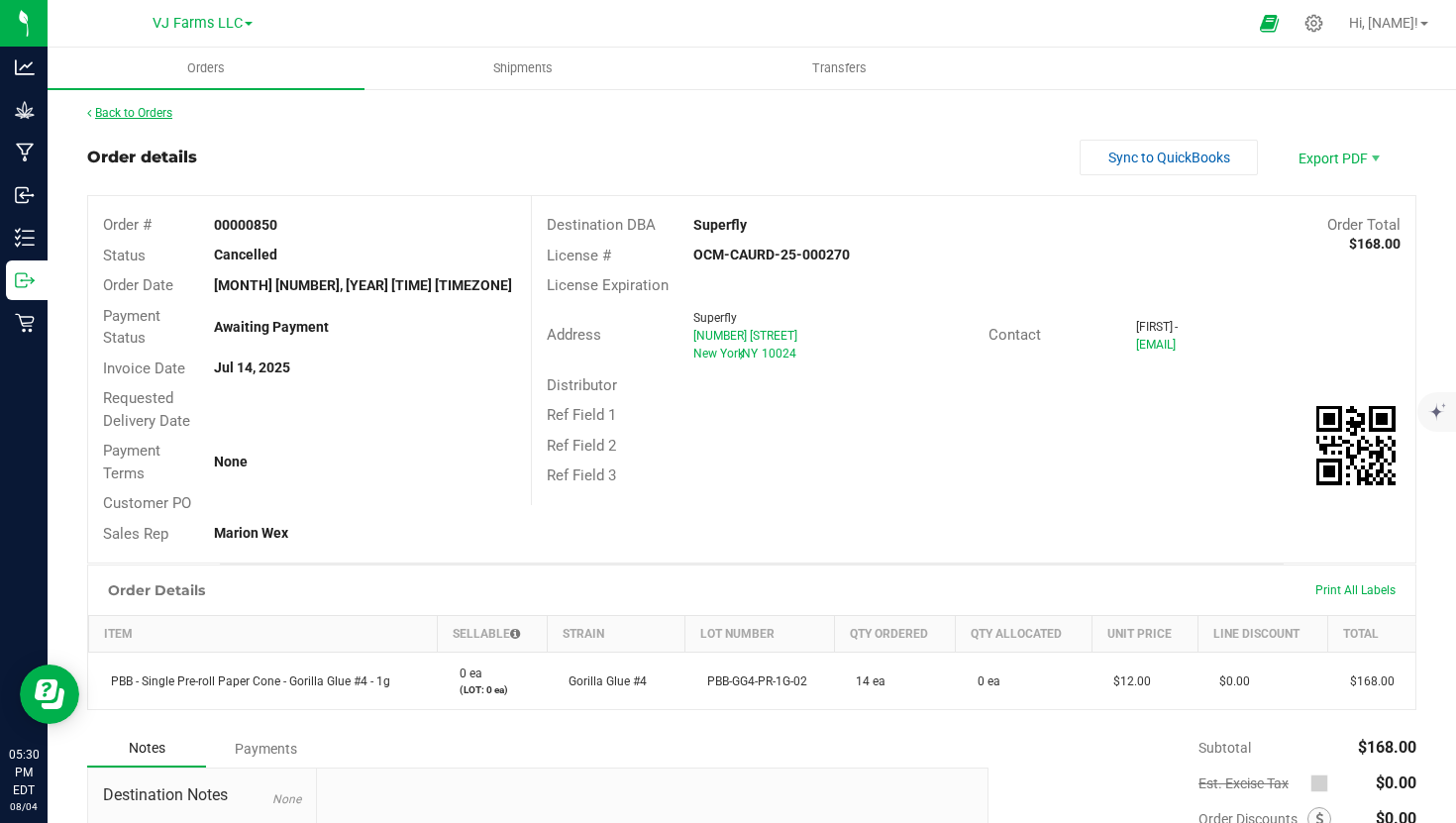 click on "Back to Orders" at bounding box center (130, 113) 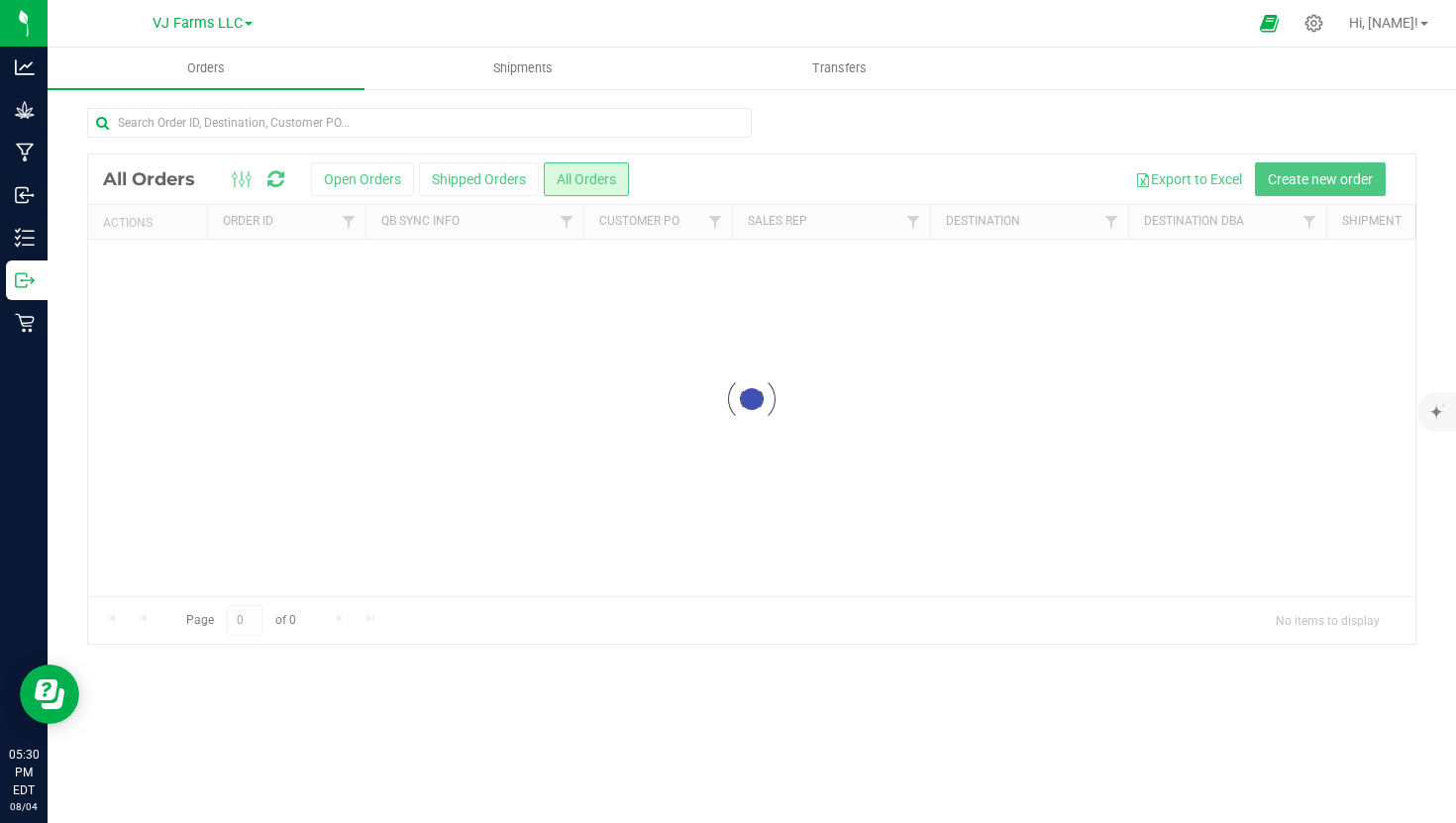 scroll, scrollTop: 0, scrollLeft: 0, axis: both 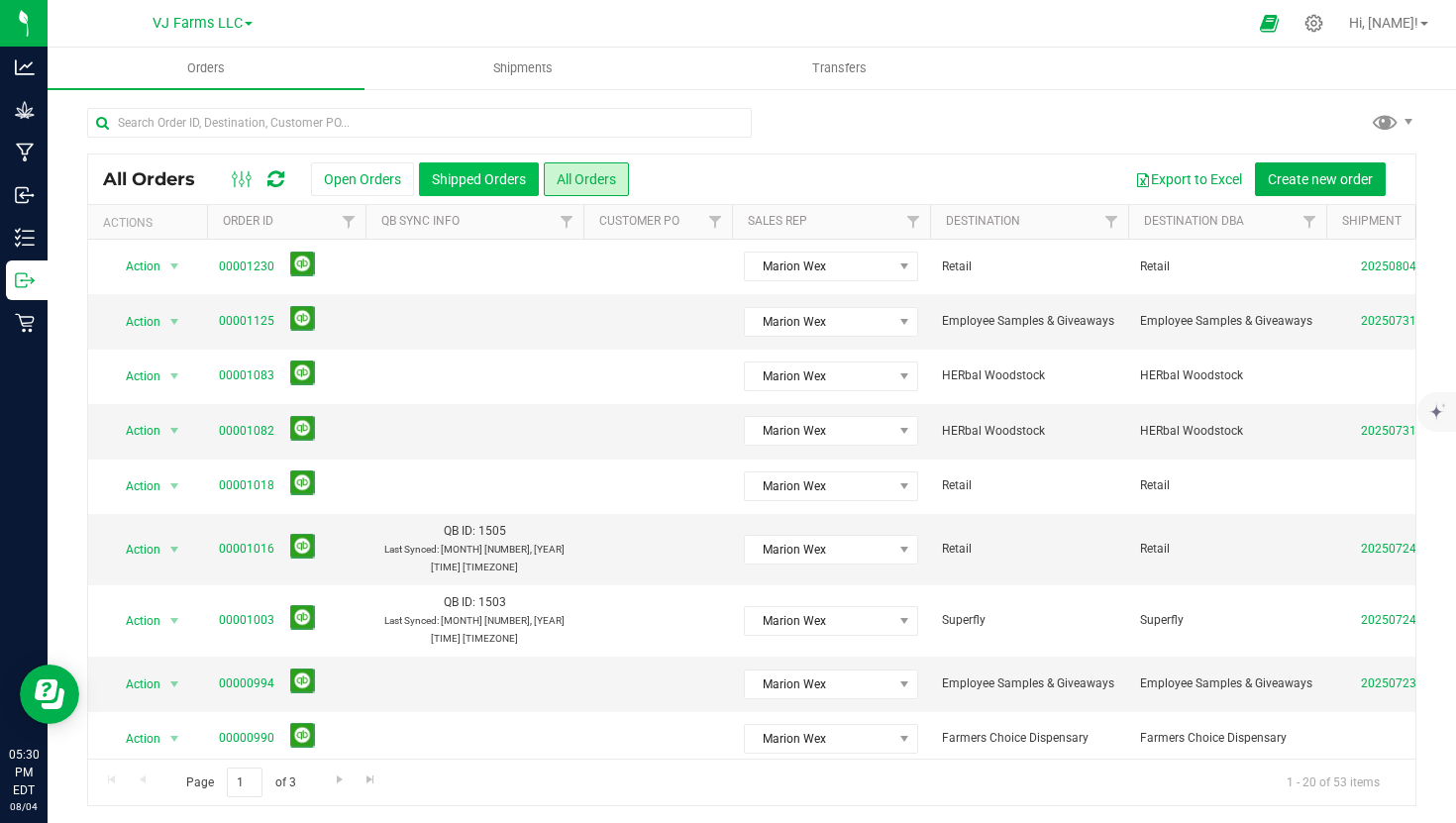 click on "Shipped Orders" at bounding box center (478, 179) 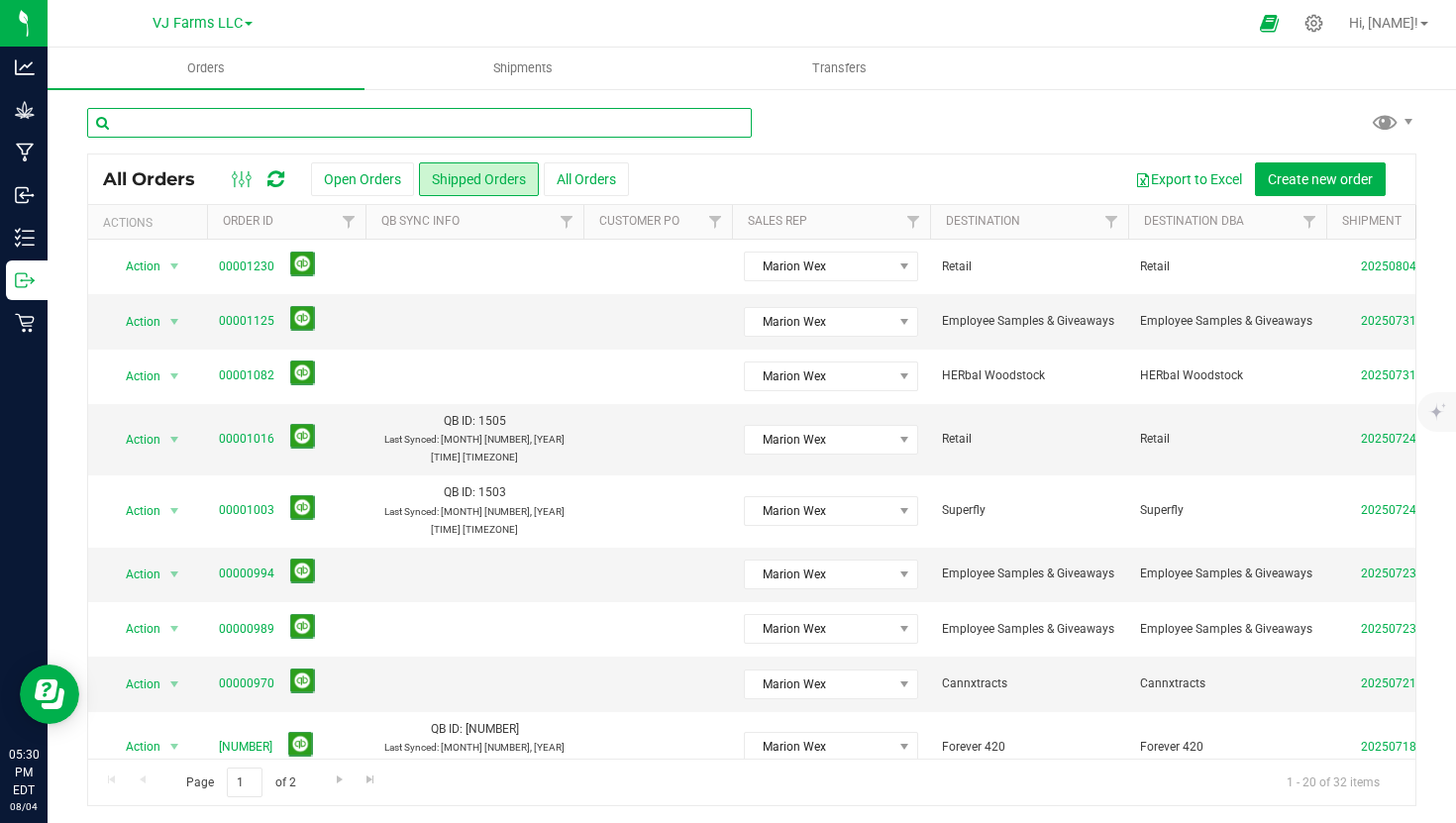 click at bounding box center [419, 123] 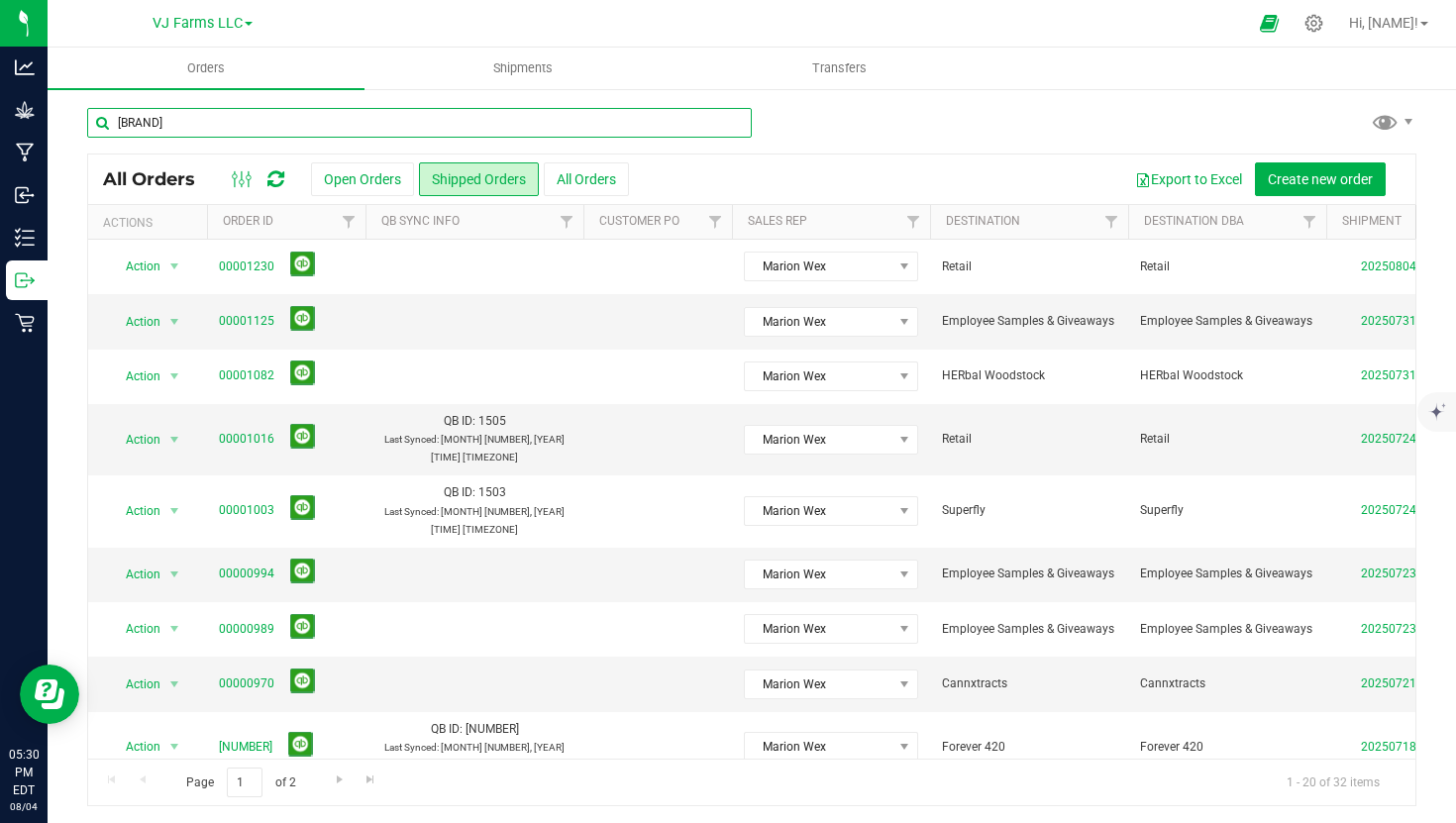 type on "superfly" 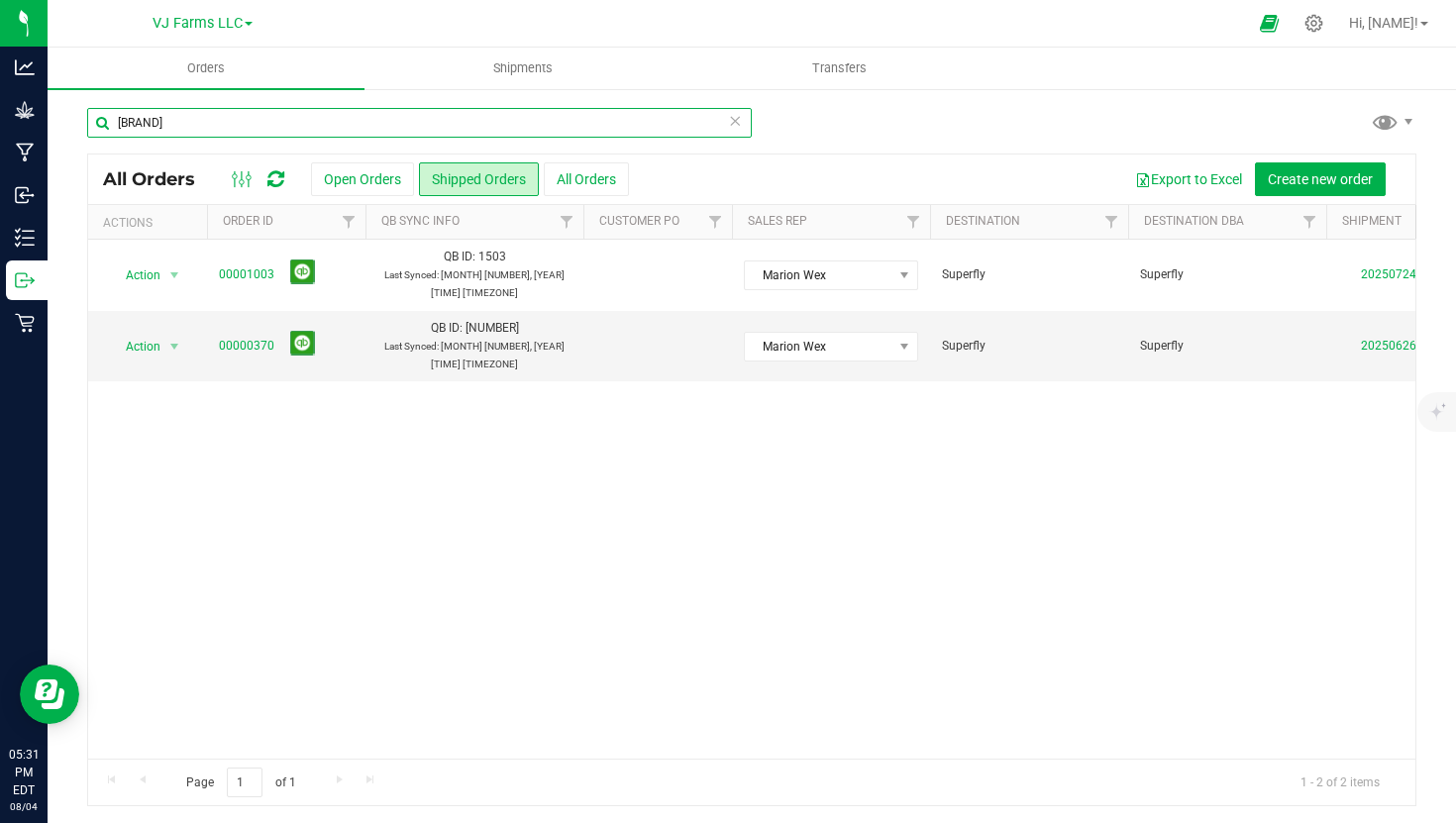 scroll, scrollTop: 0, scrollLeft: 76, axis: horizontal 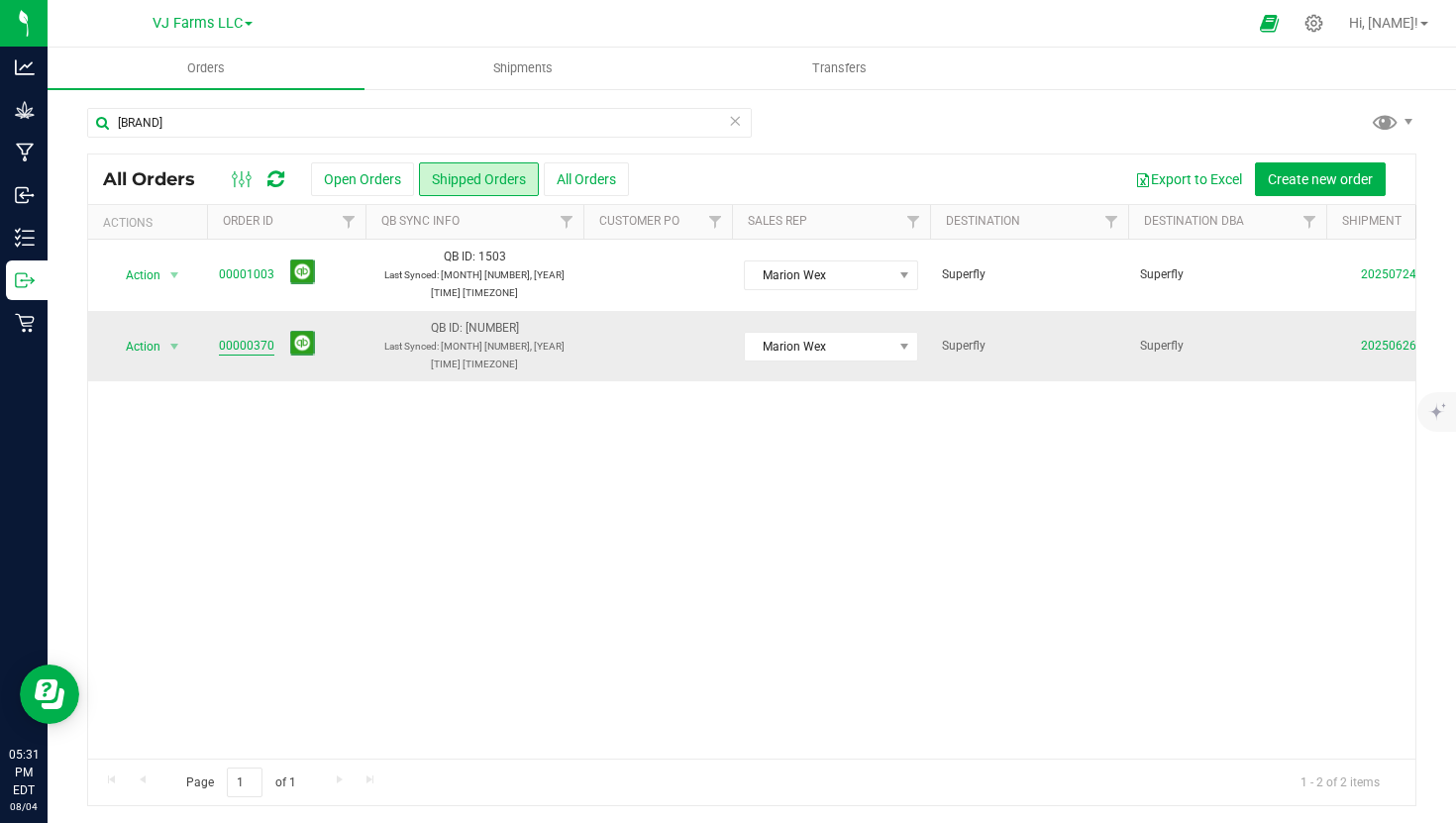 click on "00000370" at bounding box center [247, 346] 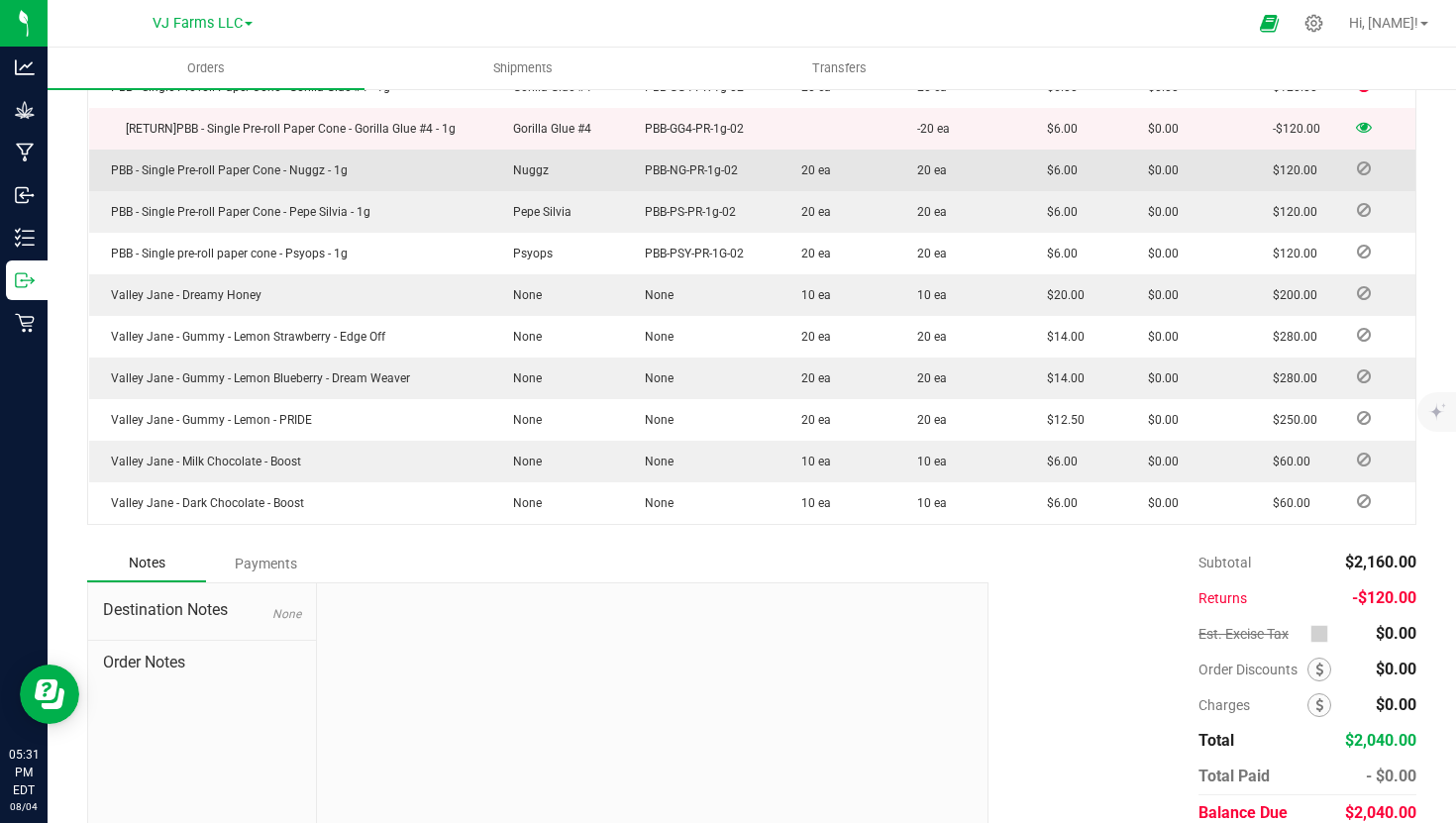 scroll, scrollTop: 749, scrollLeft: 0, axis: vertical 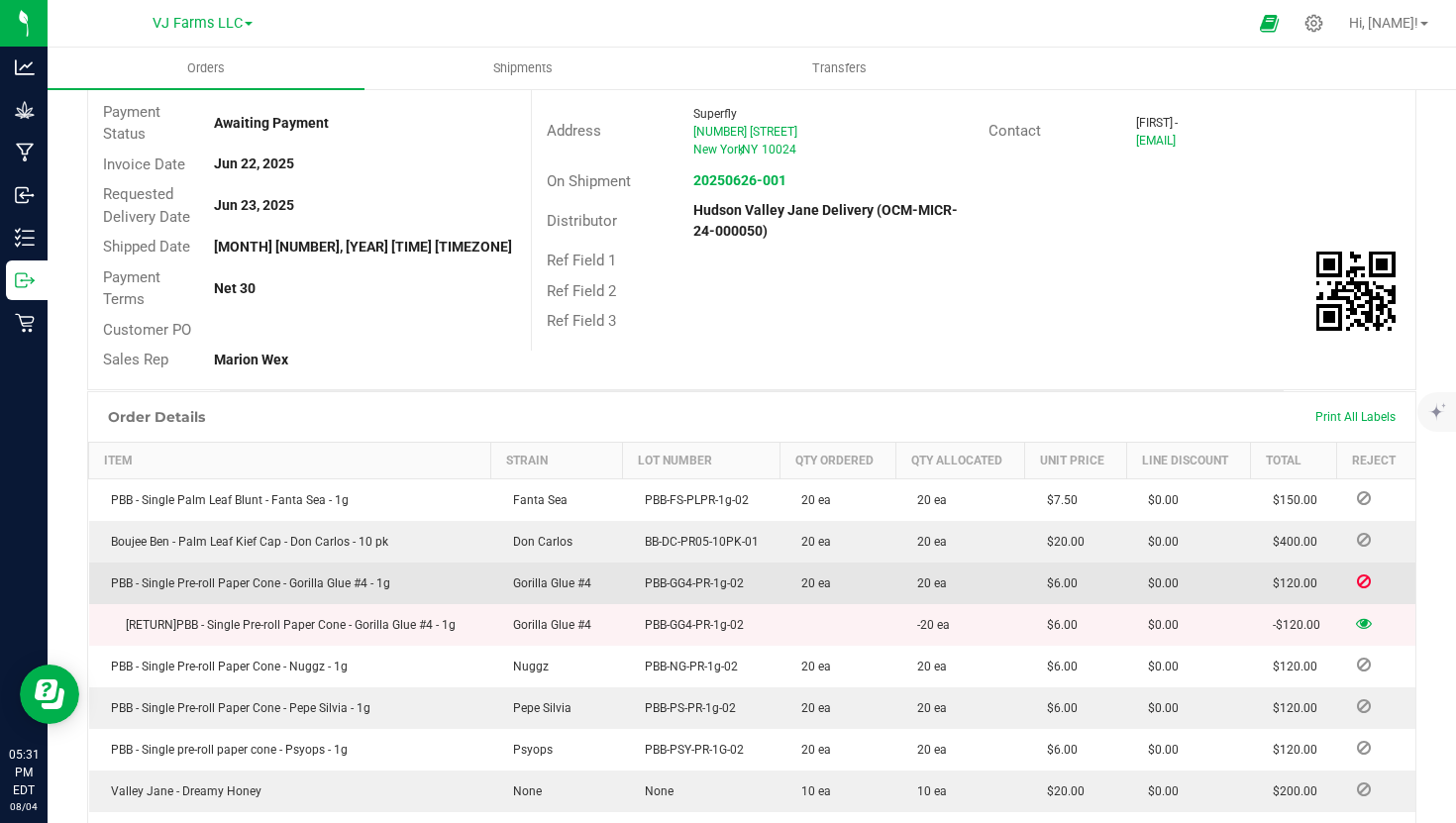 click at bounding box center (1364, 581) 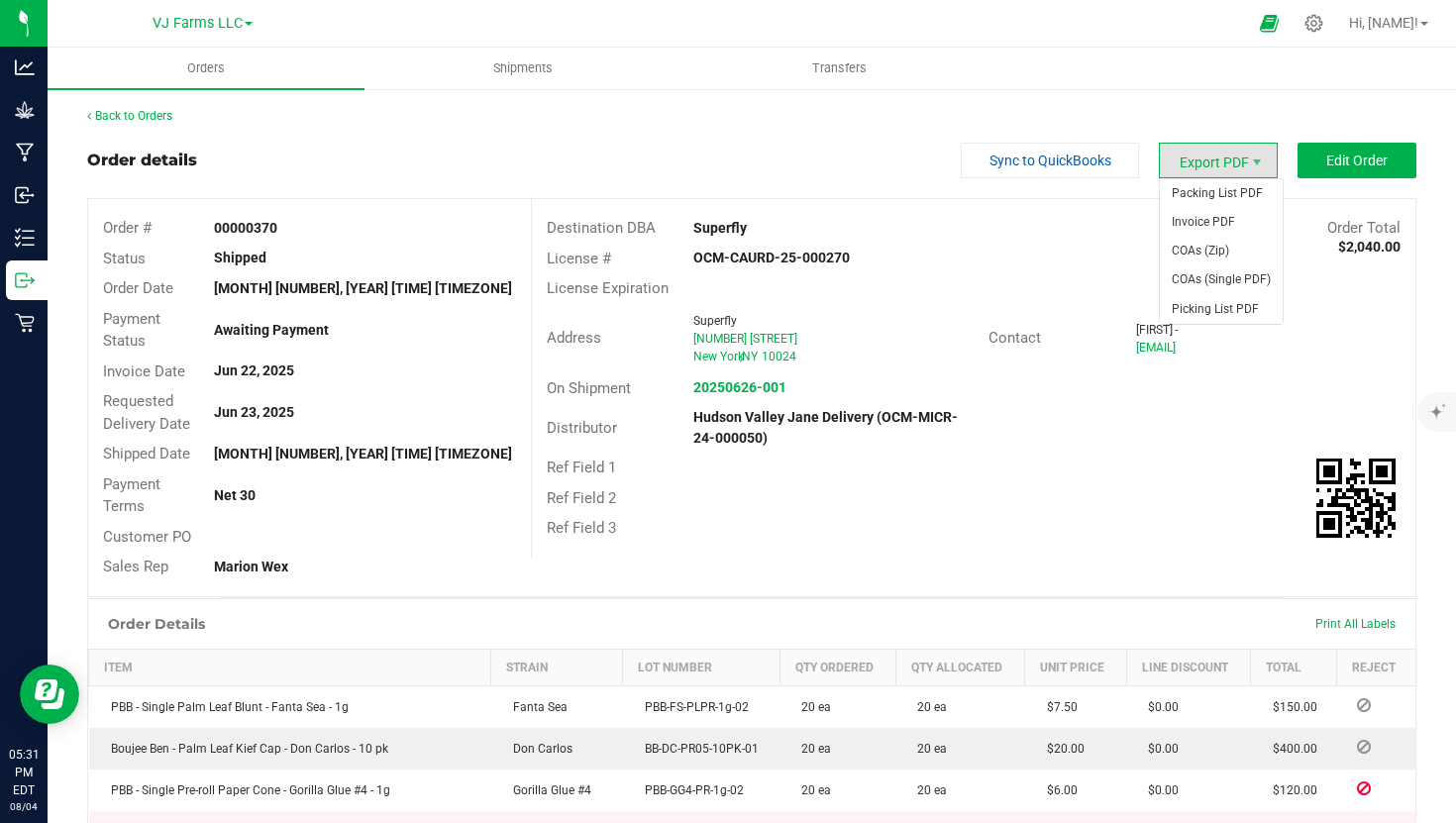 click on "Export PDF" at bounding box center [1218, 160] 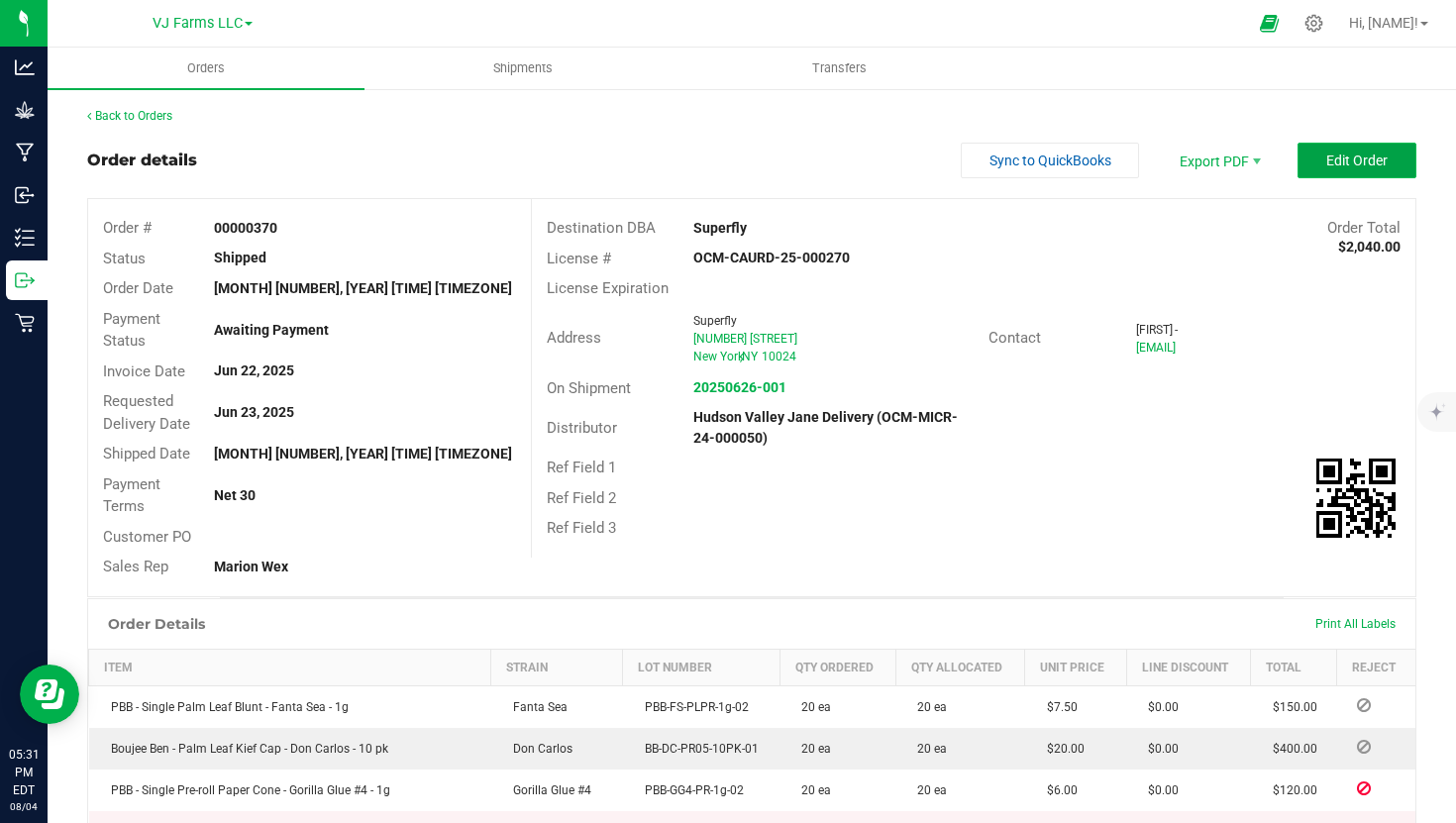 click on "Edit Order" at bounding box center (1357, 160) 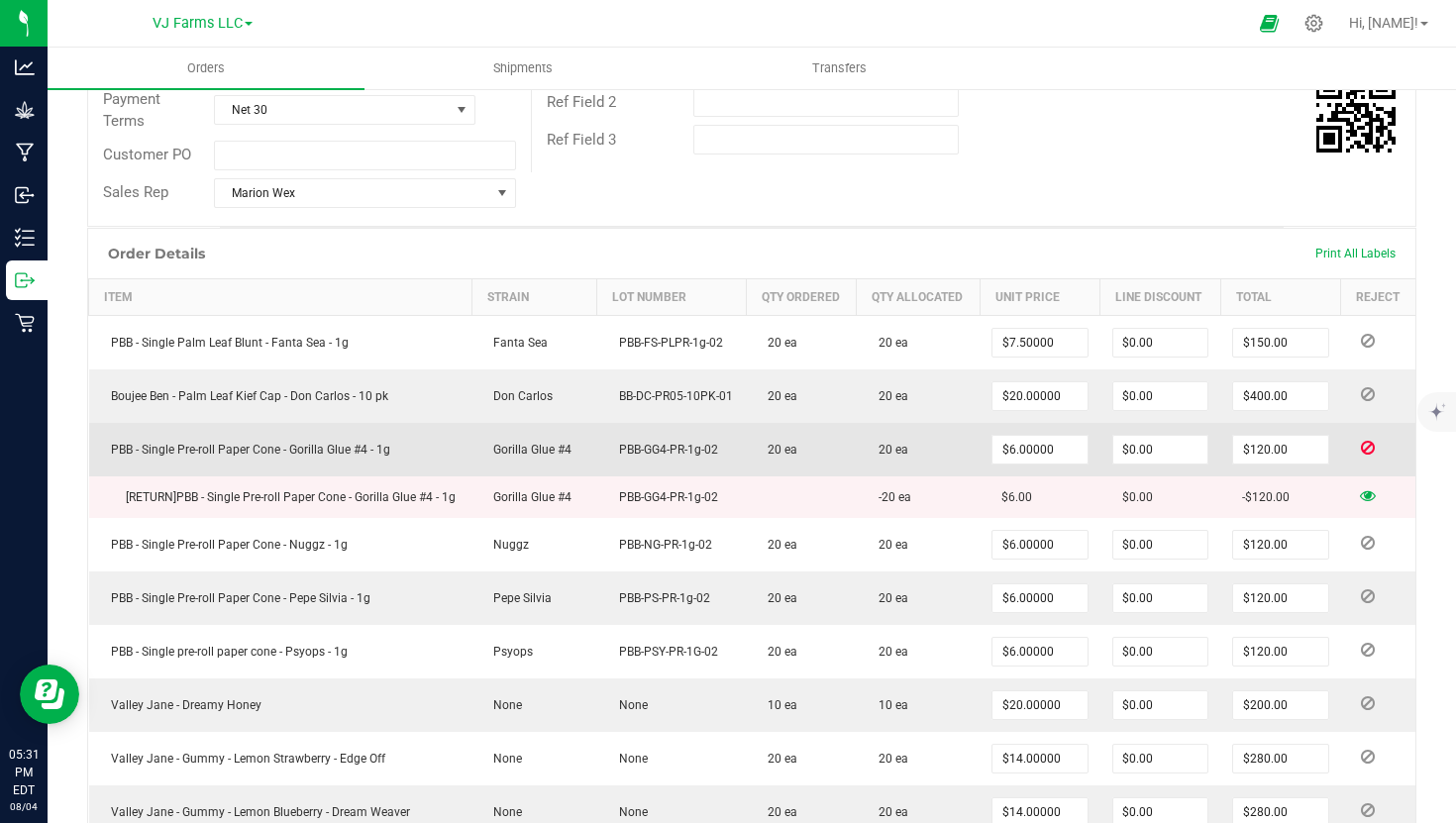 click at bounding box center (1368, 448) 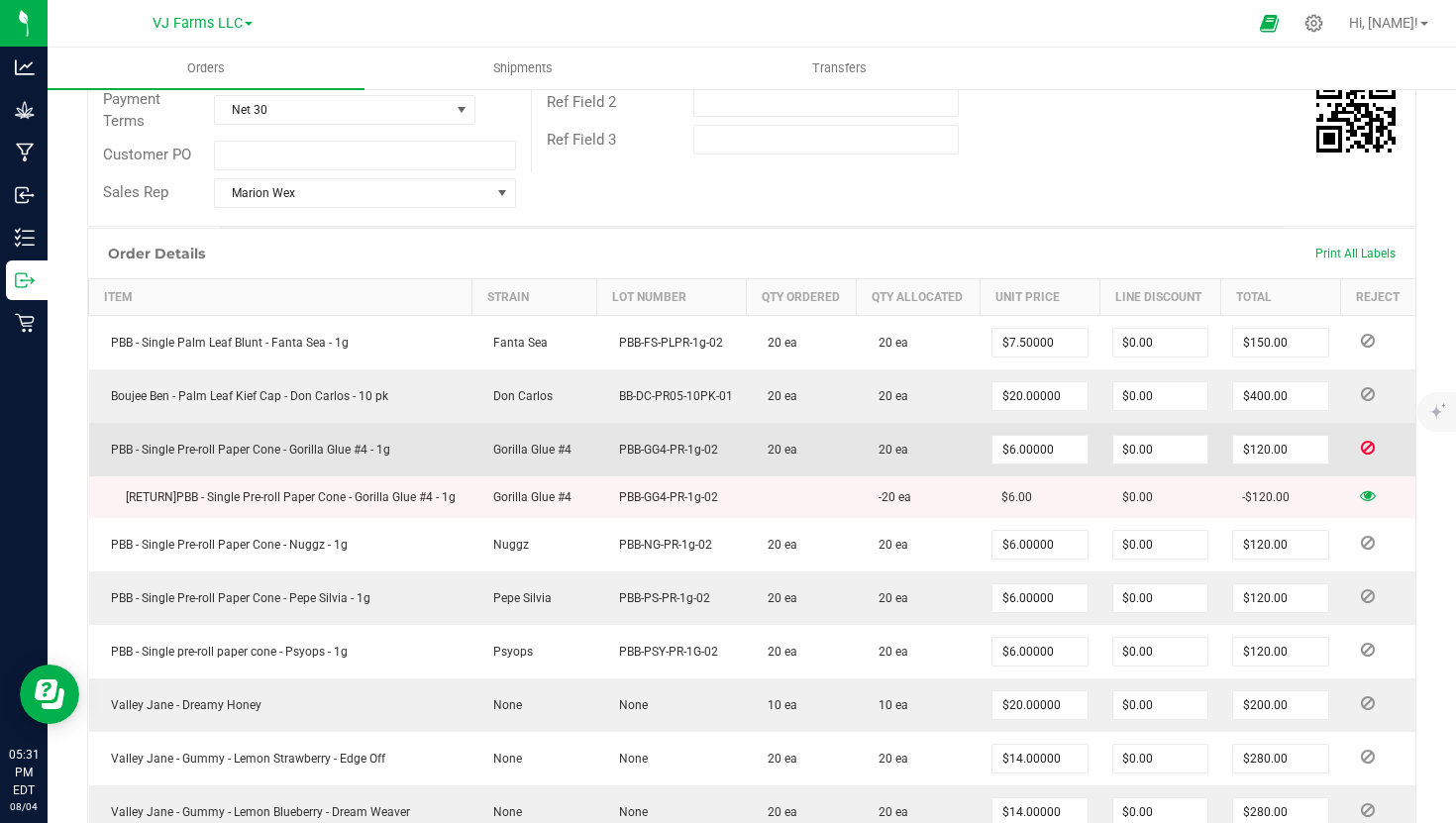 click at bounding box center [1368, 448] 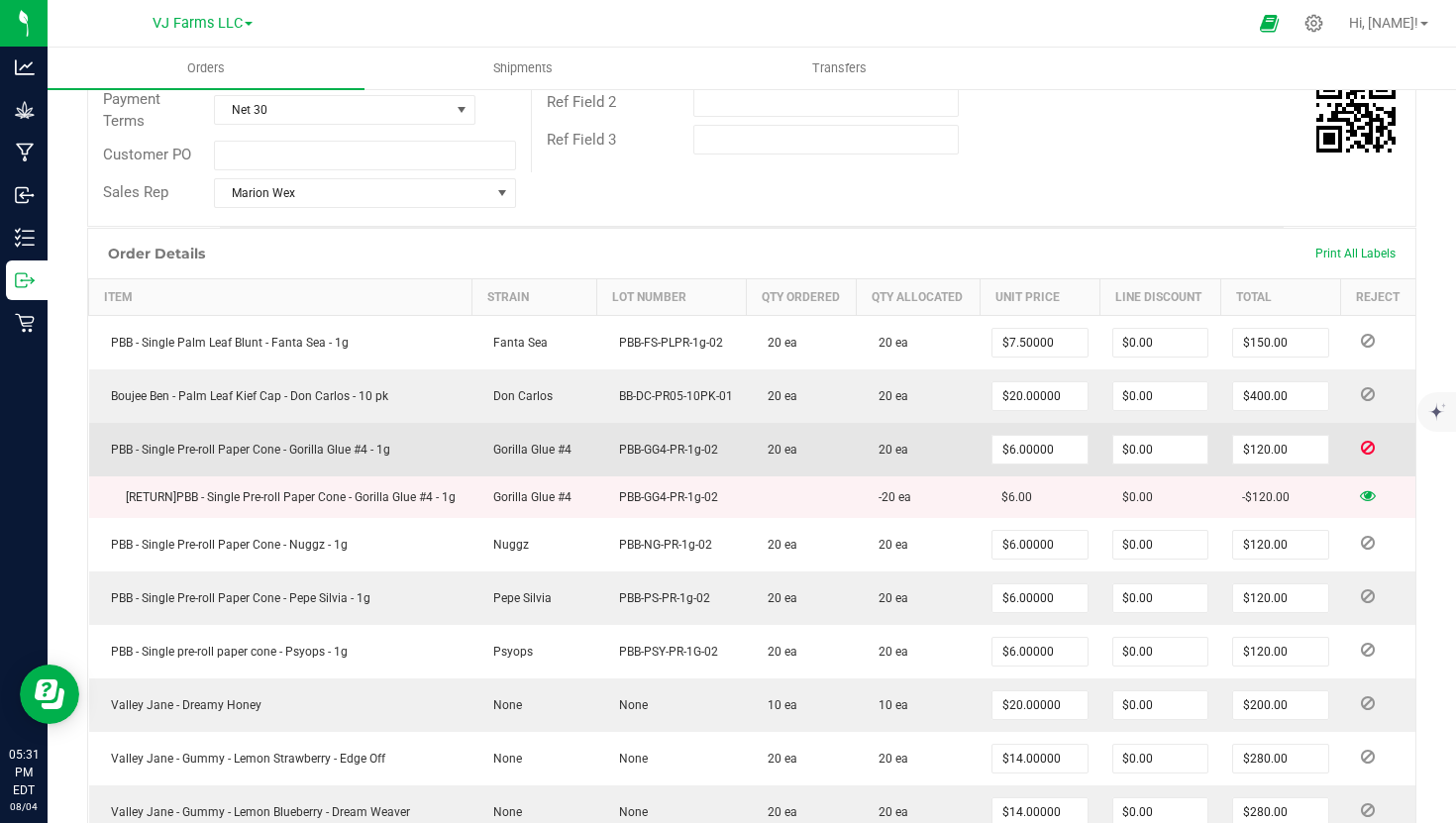 click at bounding box center [1368, 448] 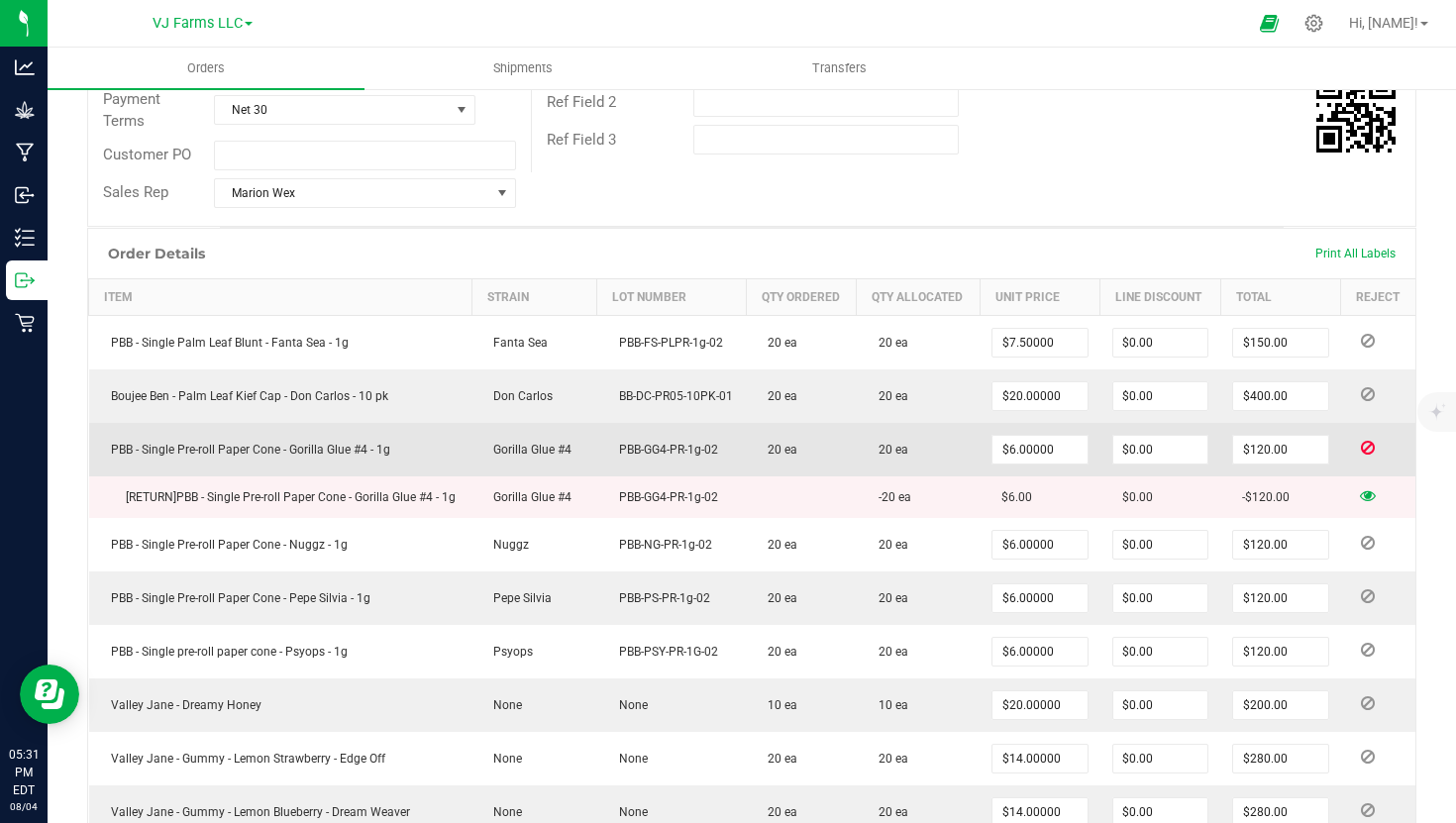 click at bounding box center (1368, 448) 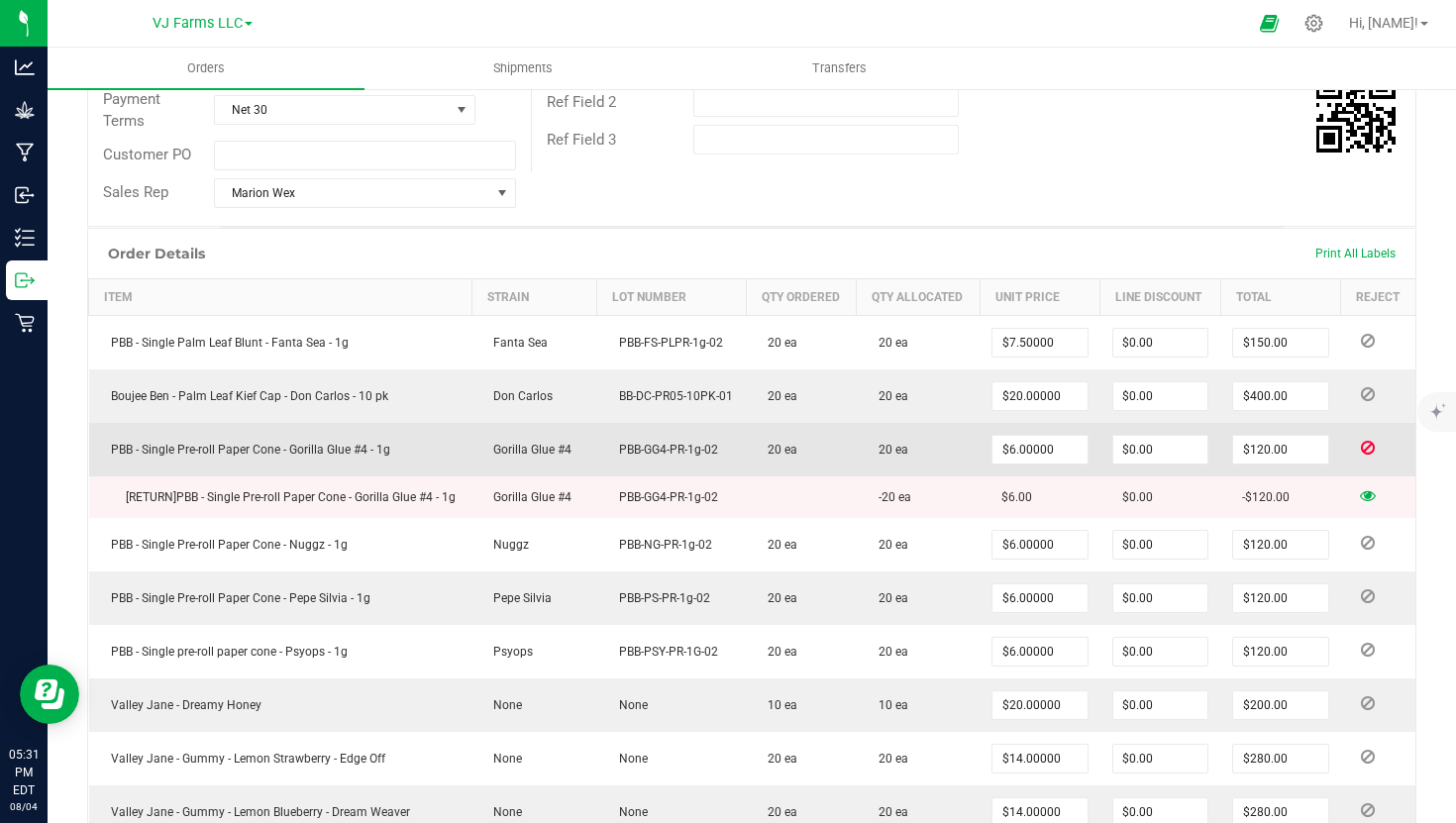 click at bounding box center (1368, 448) 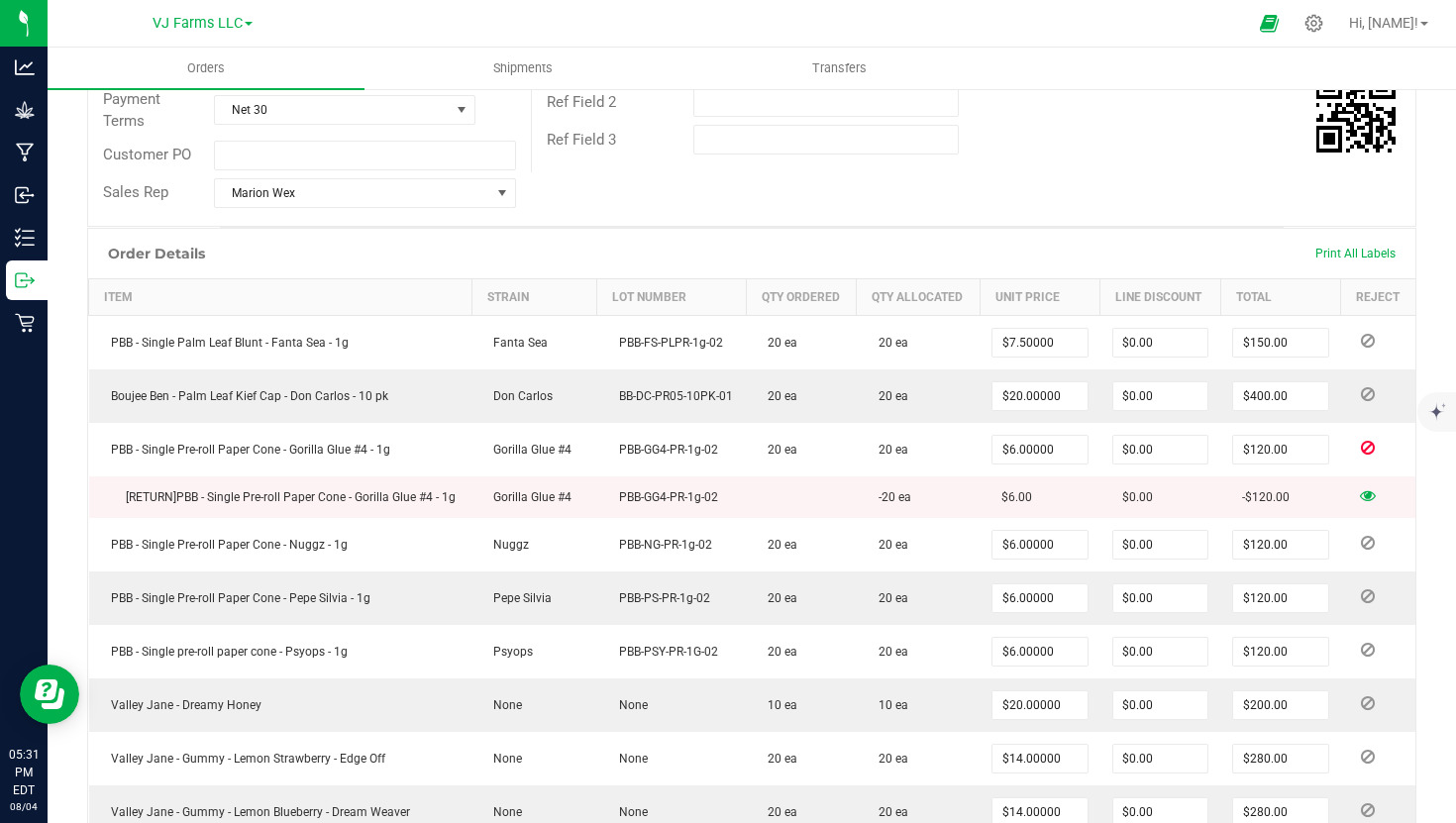 click at bounding box center (1368, 495) 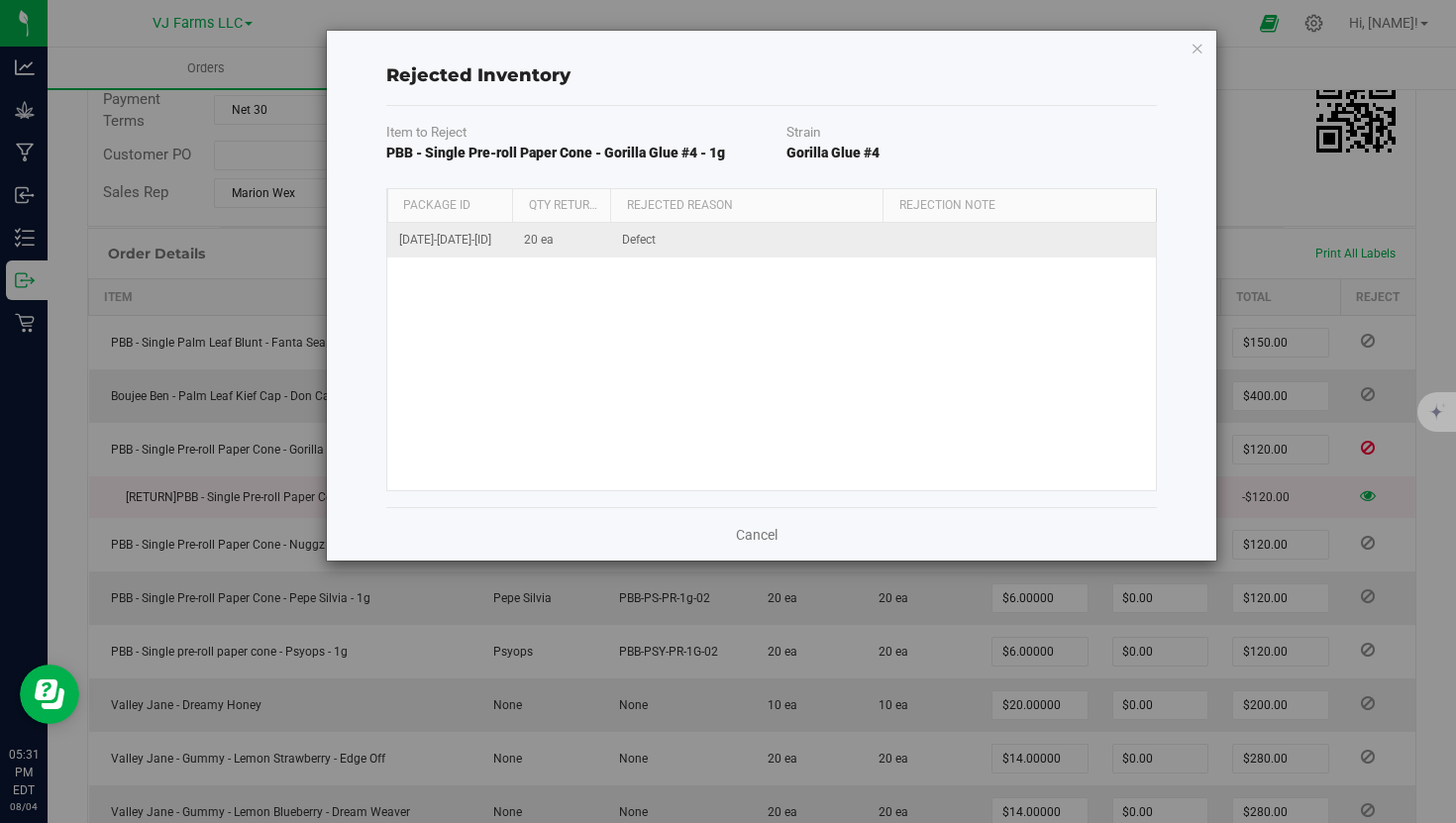 click on "Defect" at bounding box center [746, 240] 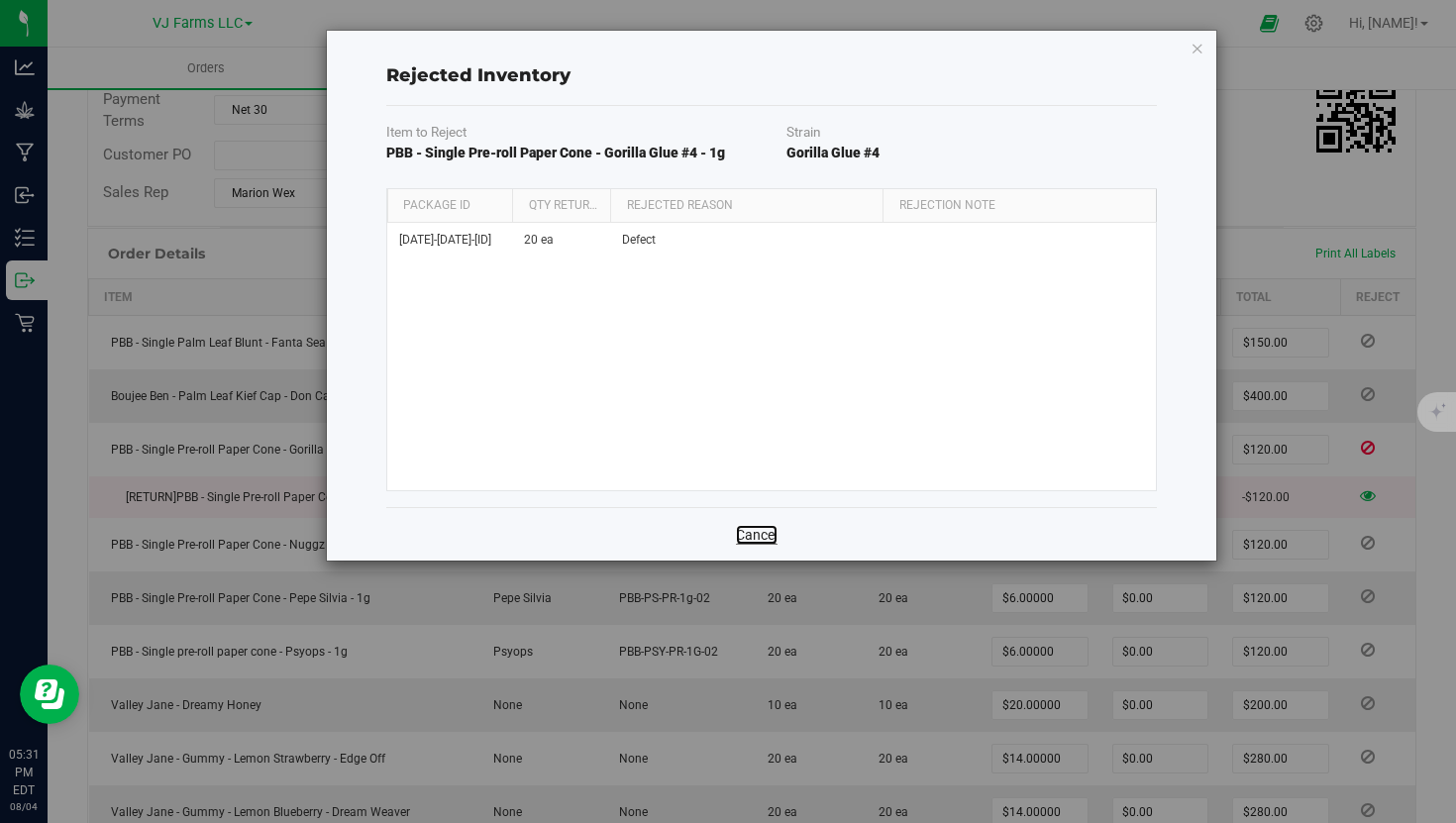 click on "Cancel" at bounding box center [757, 535] 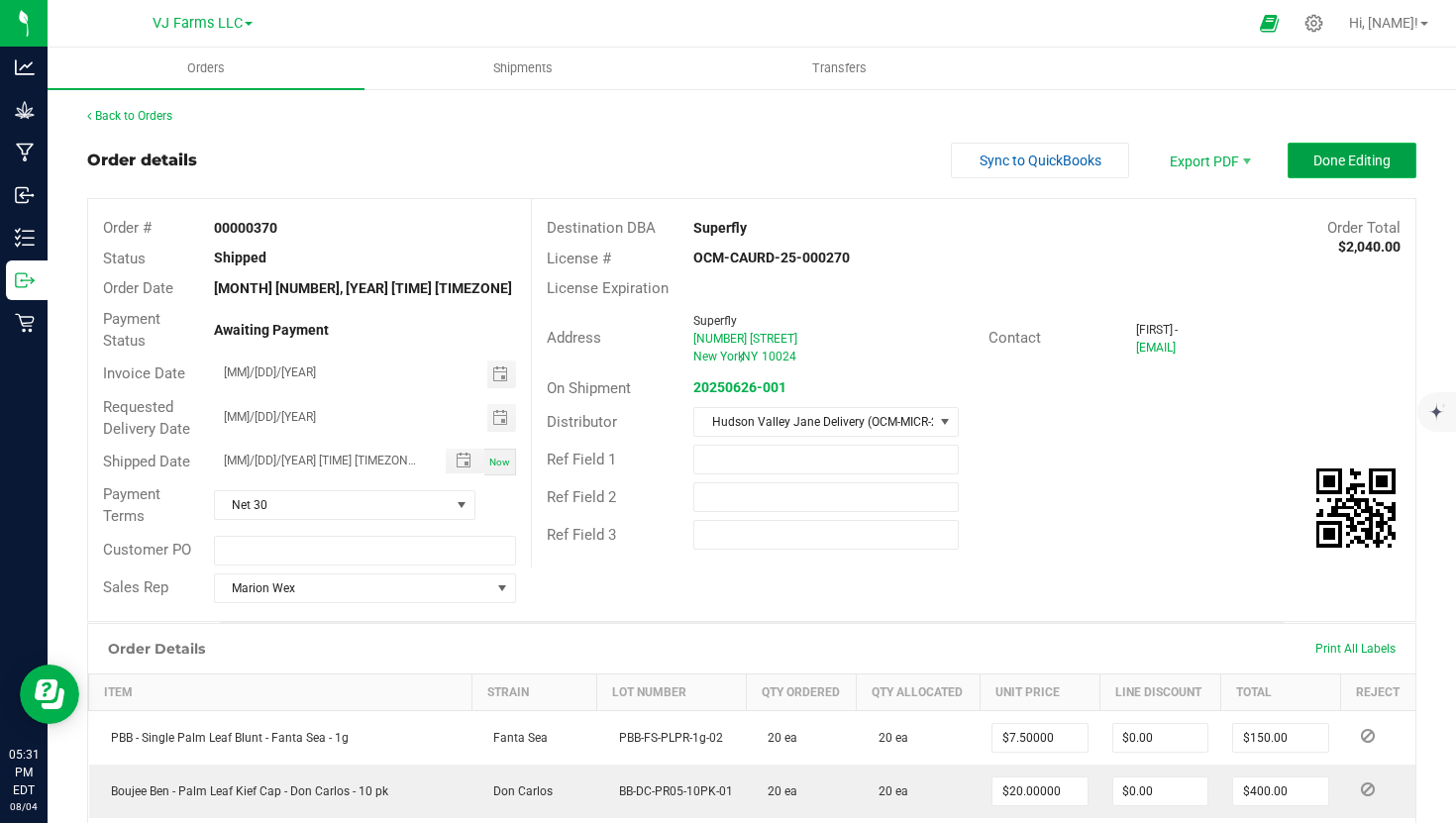 click on "Done Editing" at bounding box center (1352, 160) 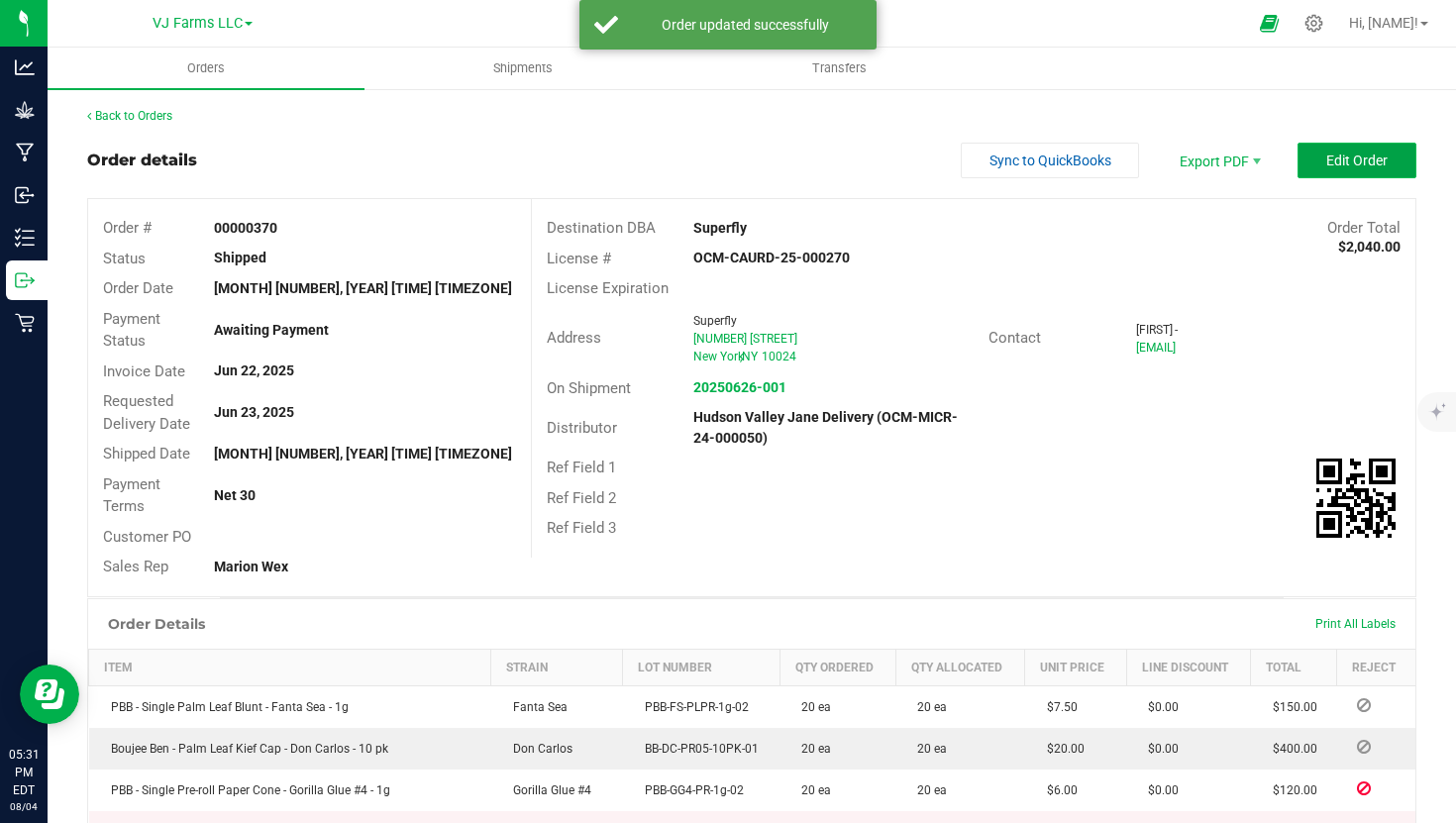 click on "Edit Order" at bounding box center [1357, 160] 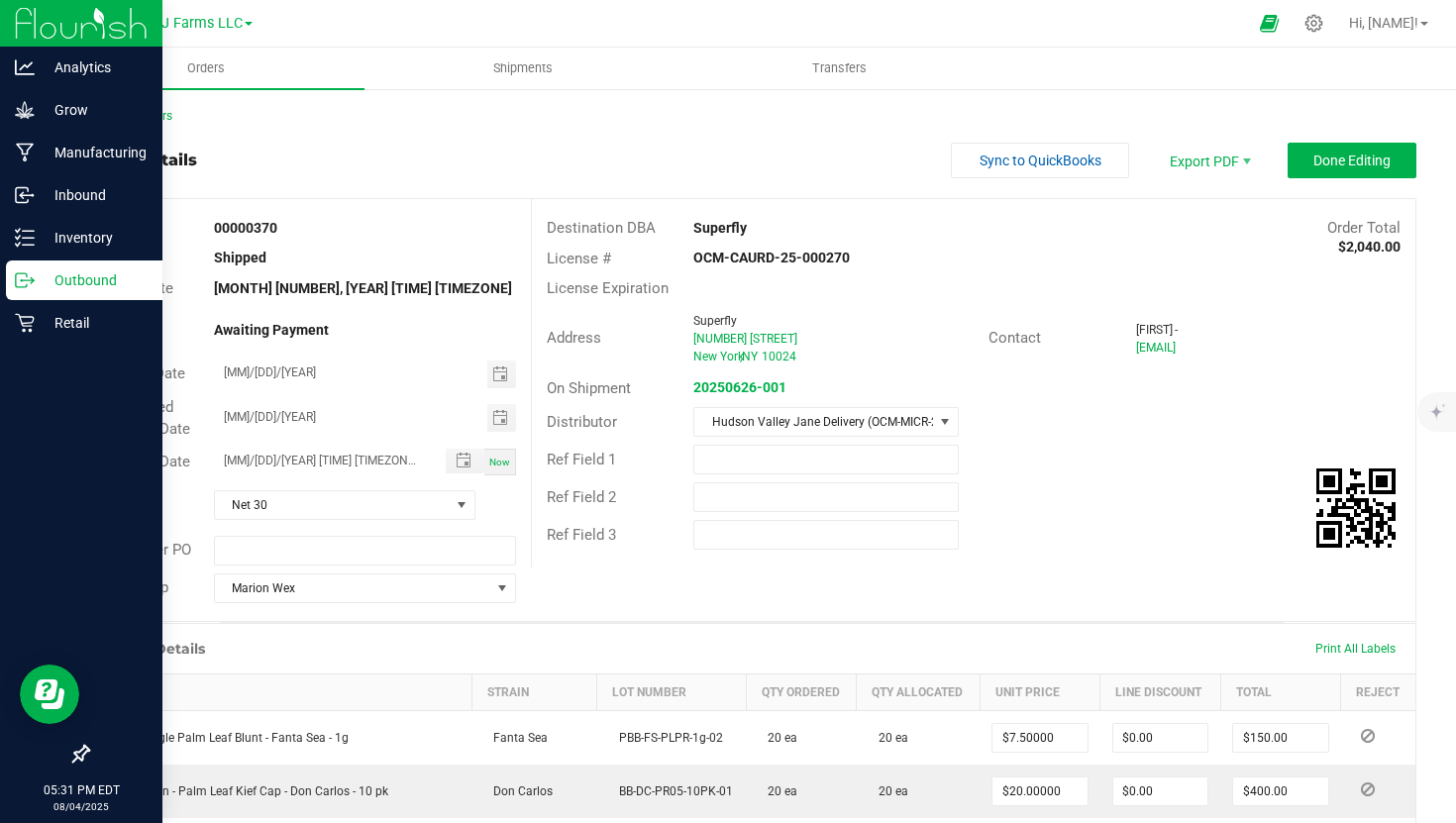 click on "Outbound" at bounding box center (94, 280) 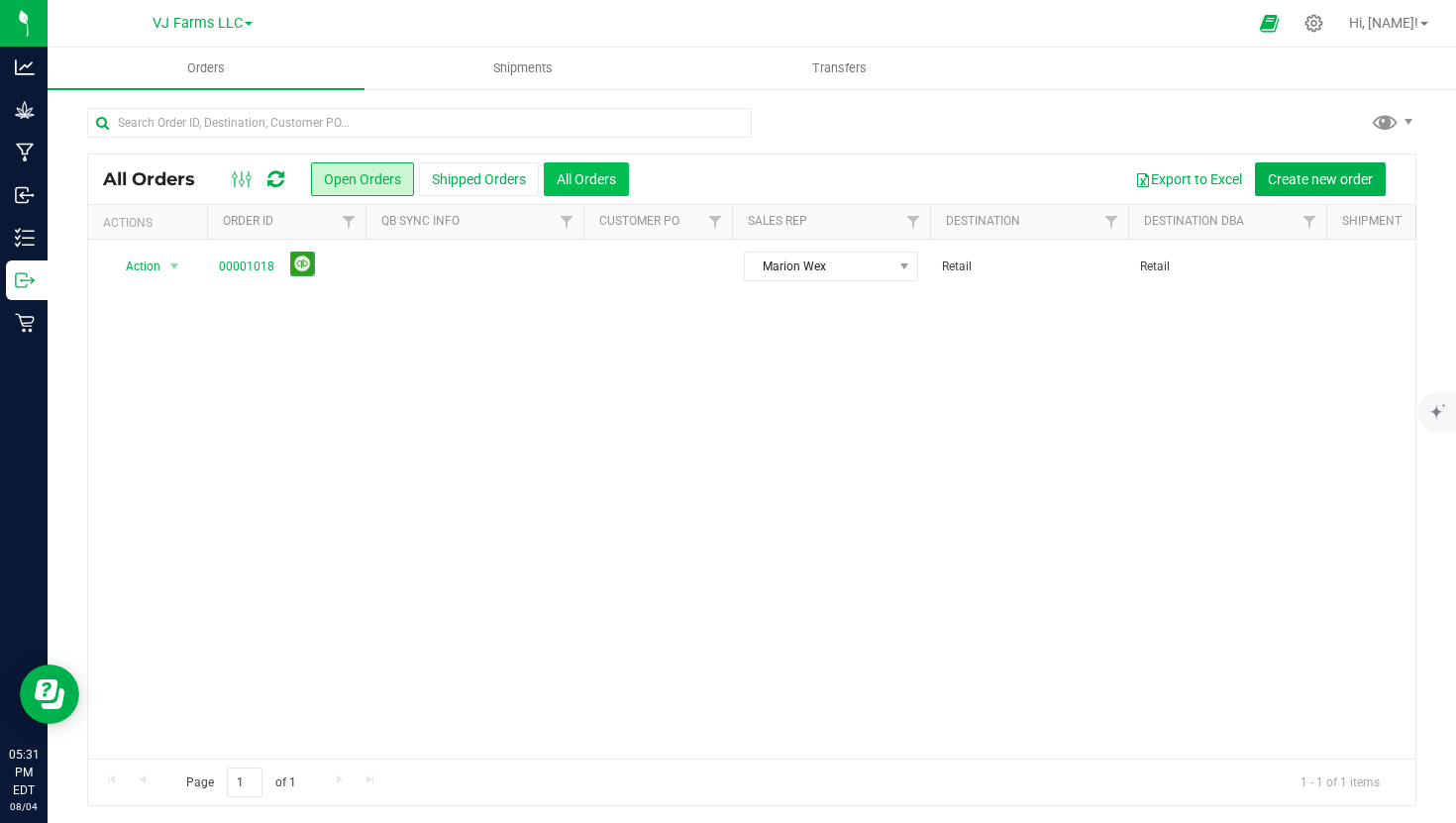 click on "All Orders" at bounding box center (586, 179) 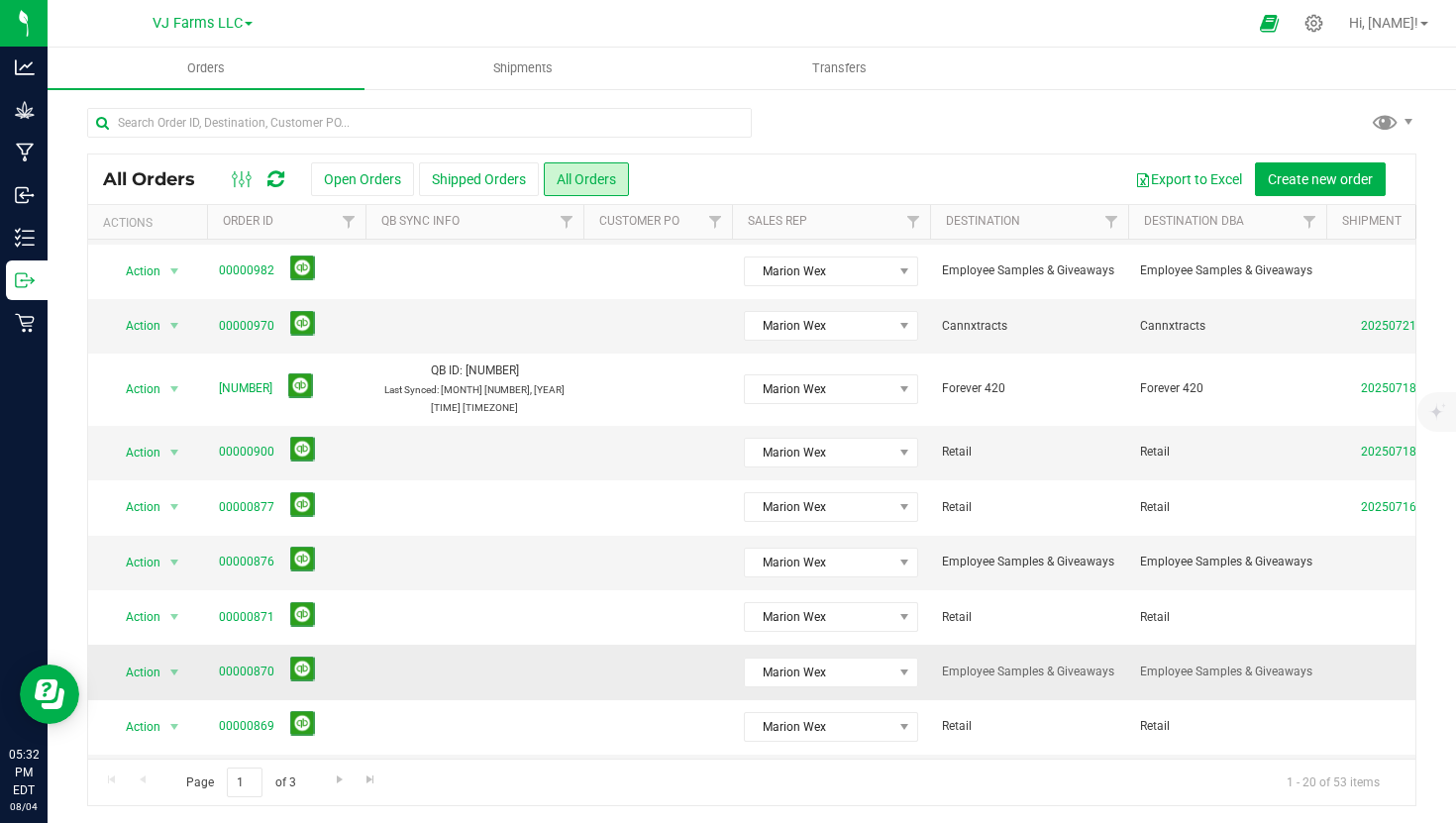 scroll, scrollTop: 3, scrollLeft: 0, axis: vertical 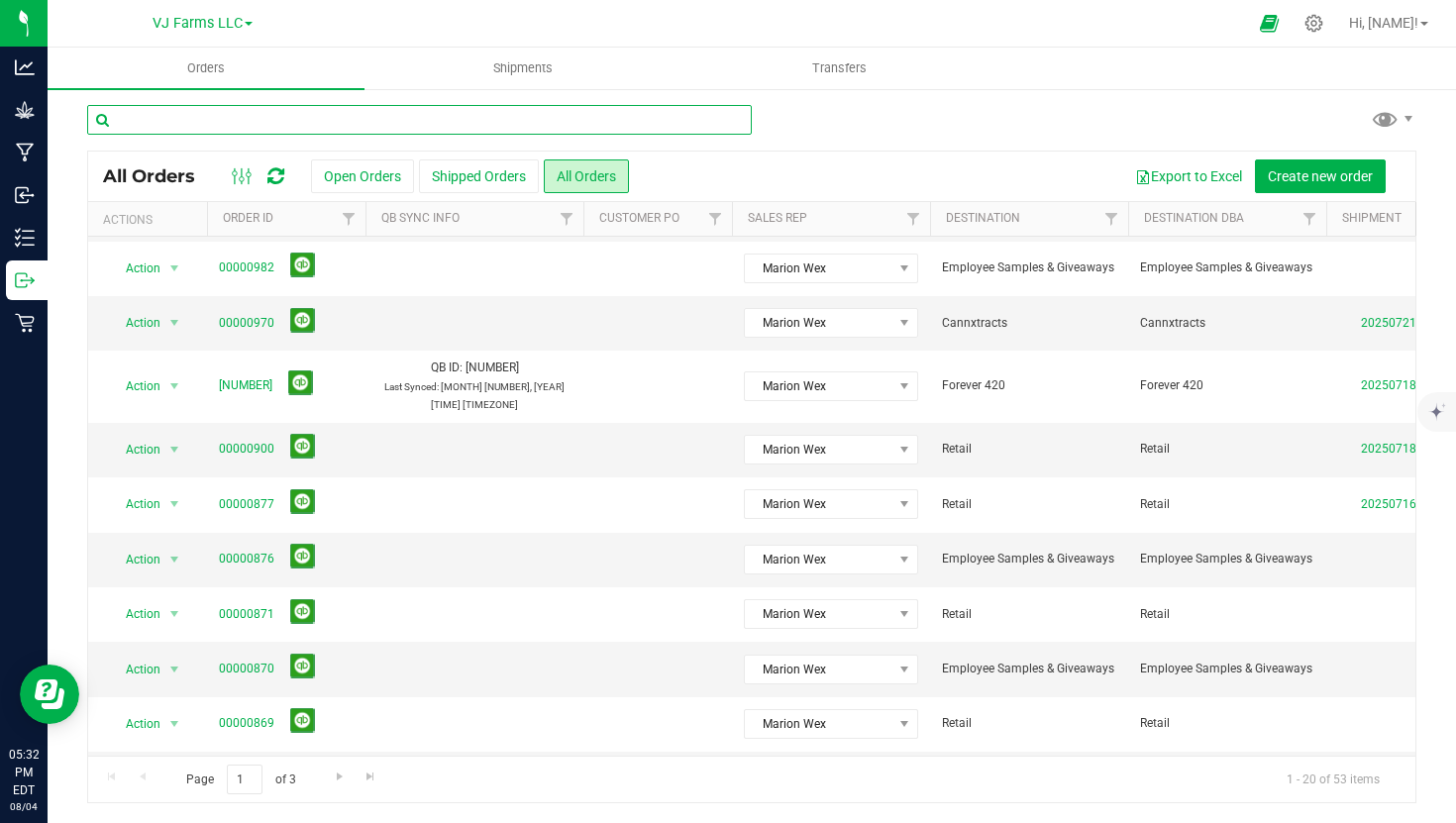 click at bounding box center [419, 120] 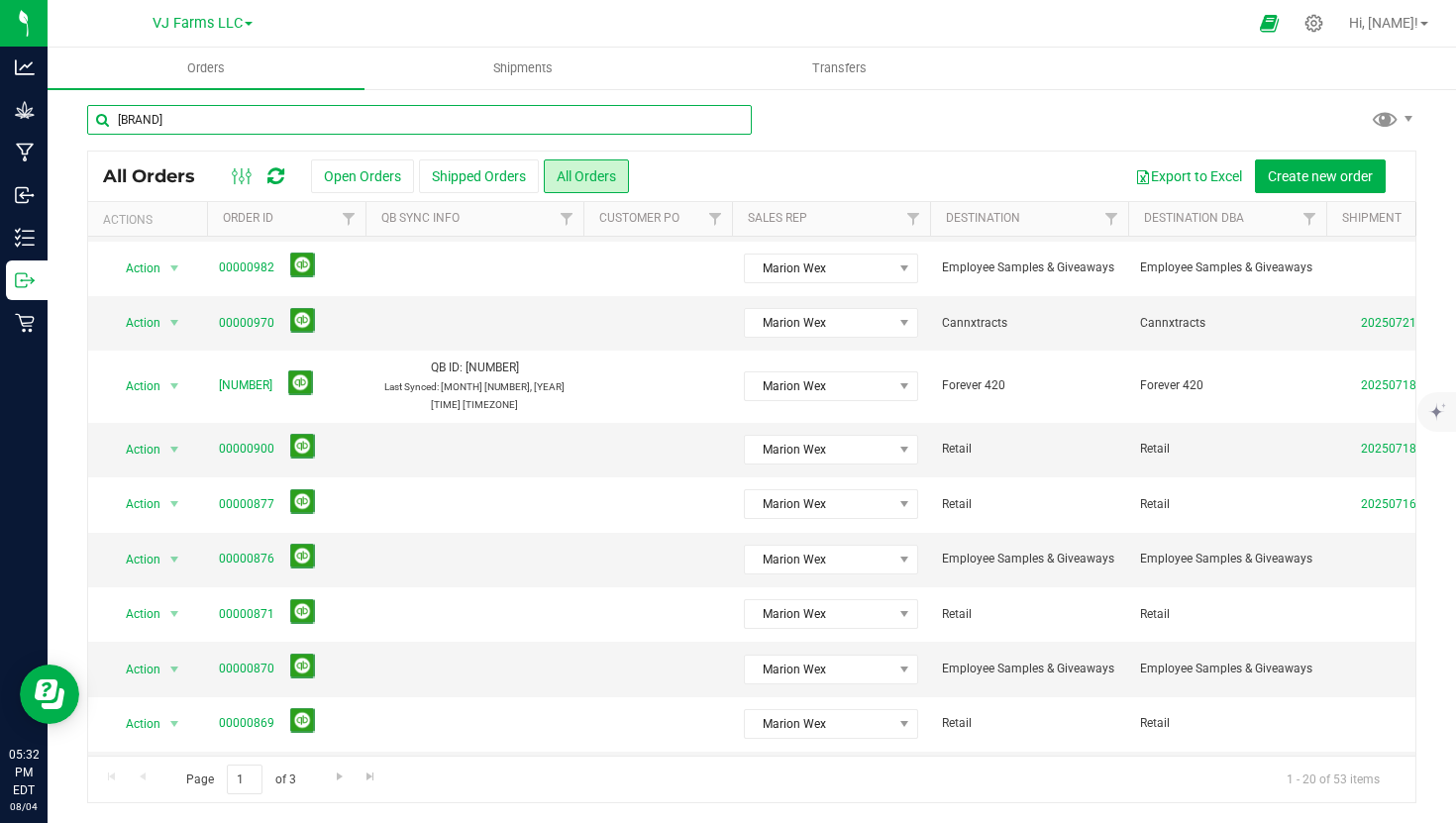 type on "superfly" 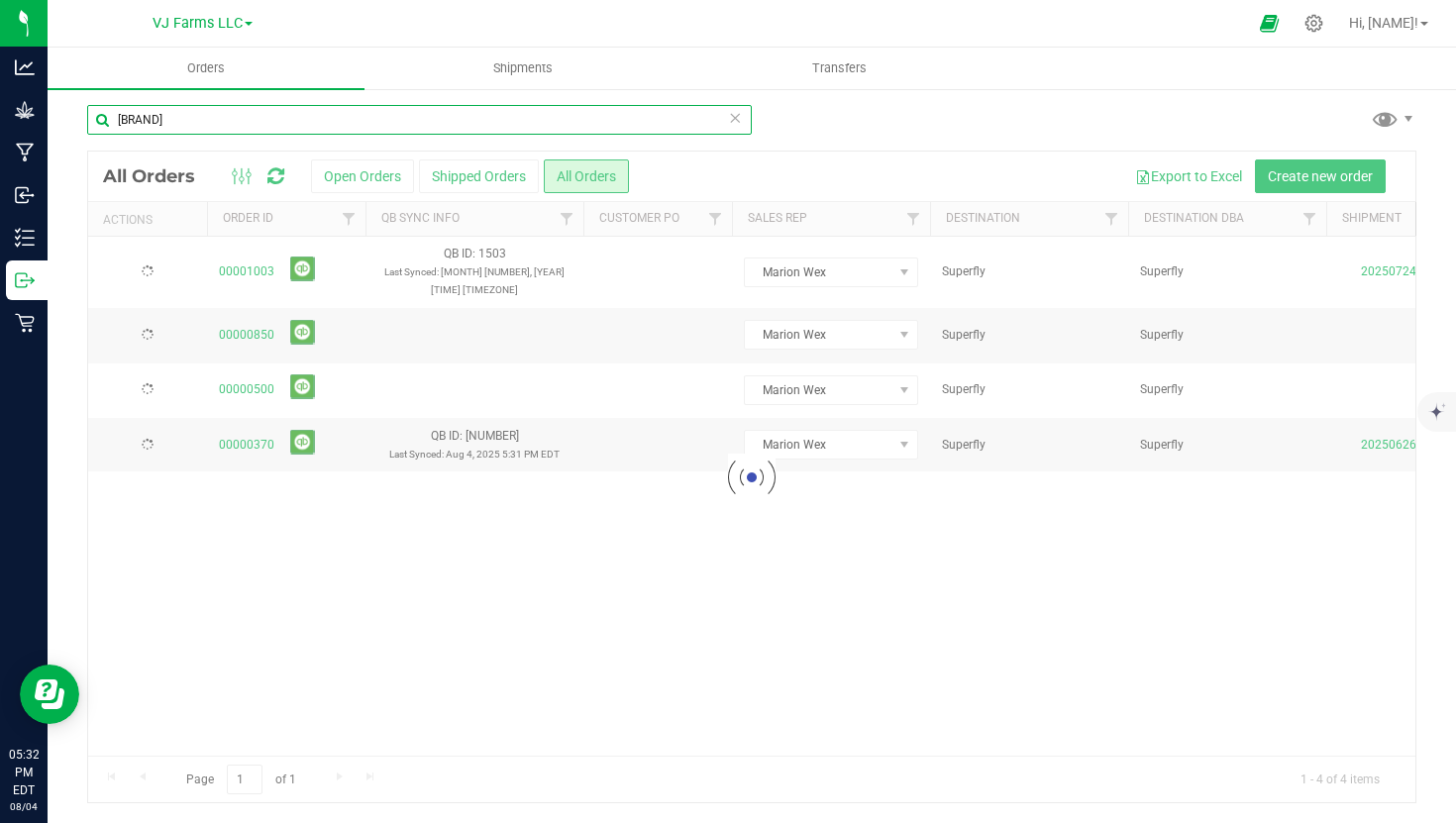 scroll, scrollTop: 0, scrollLeft: 0, axis: both 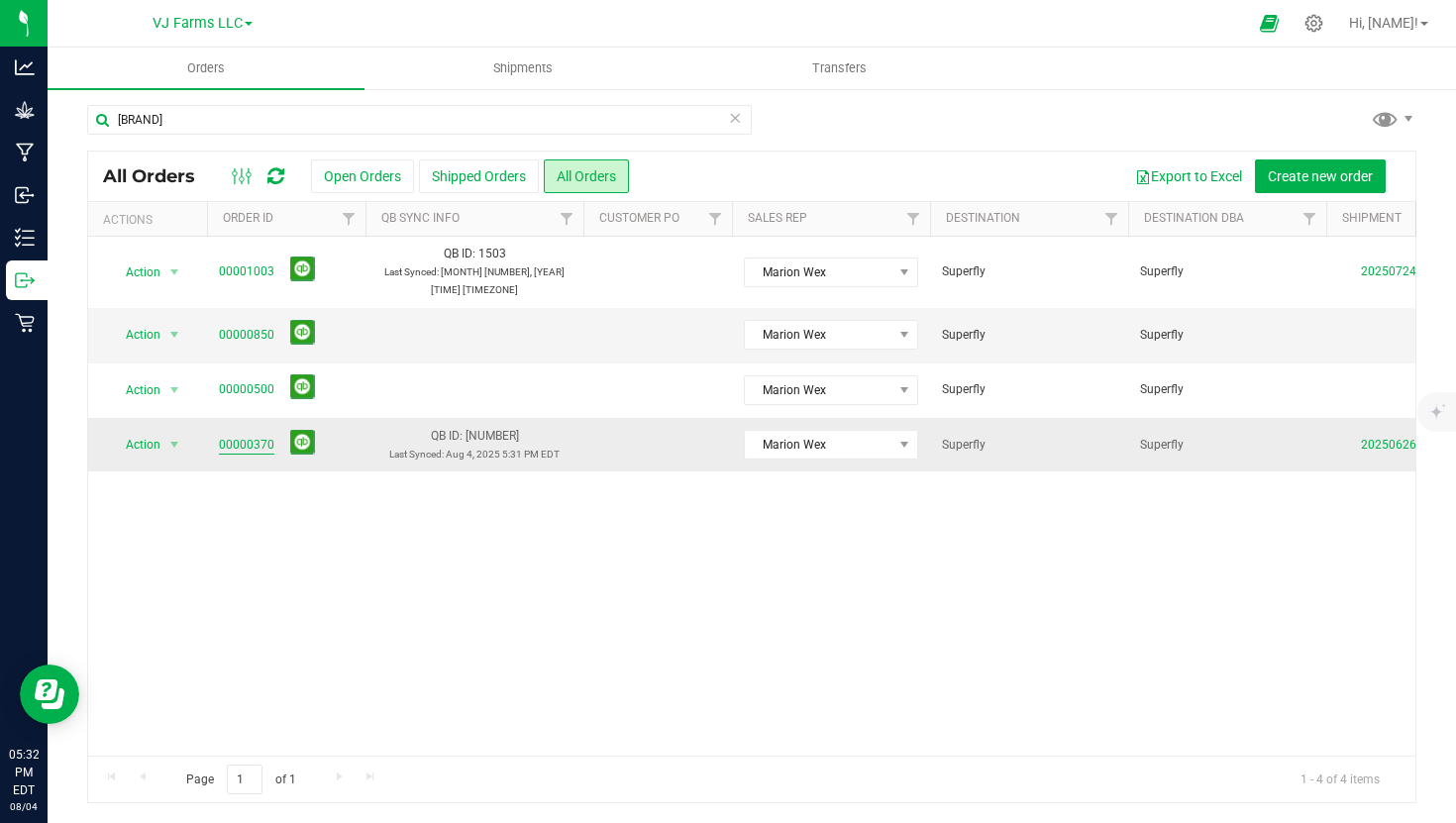 click on "00000370" at bounding box center [247, 445] 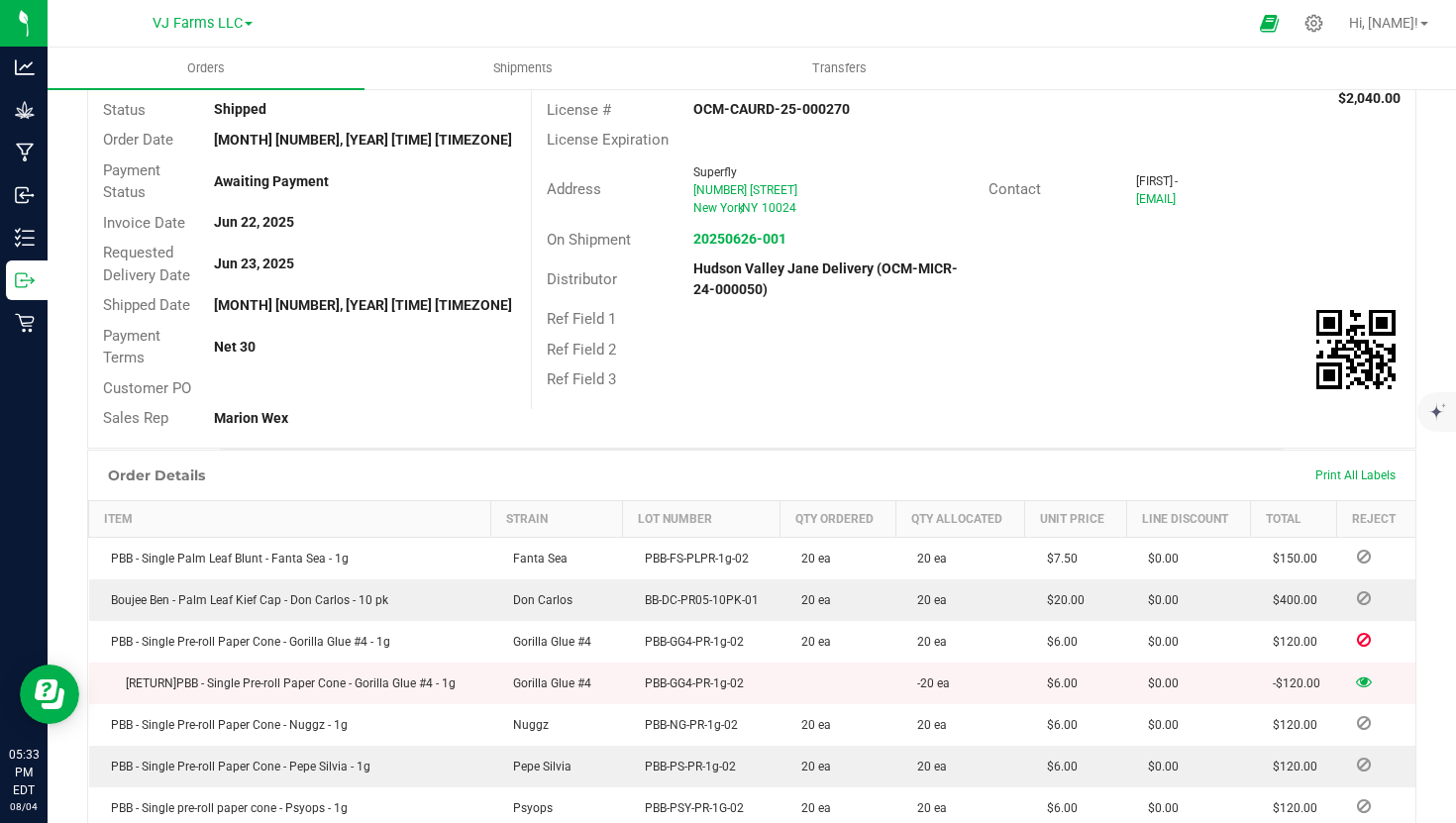 scroll, scrollTop: 148, scrollLeft: 0, axis: vertical 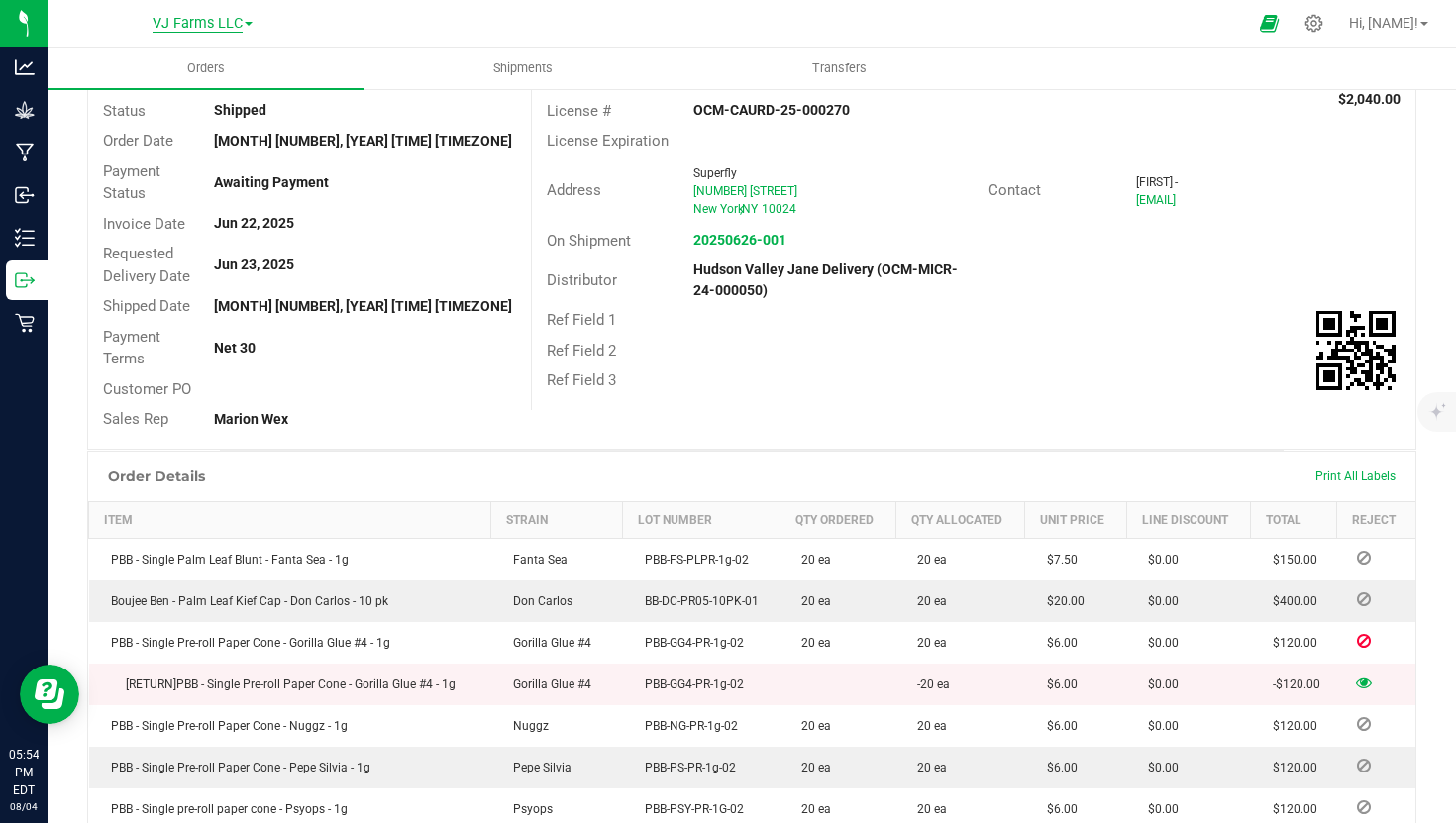 click on "VJ Farms LLC" at bounding box center [197, 24] 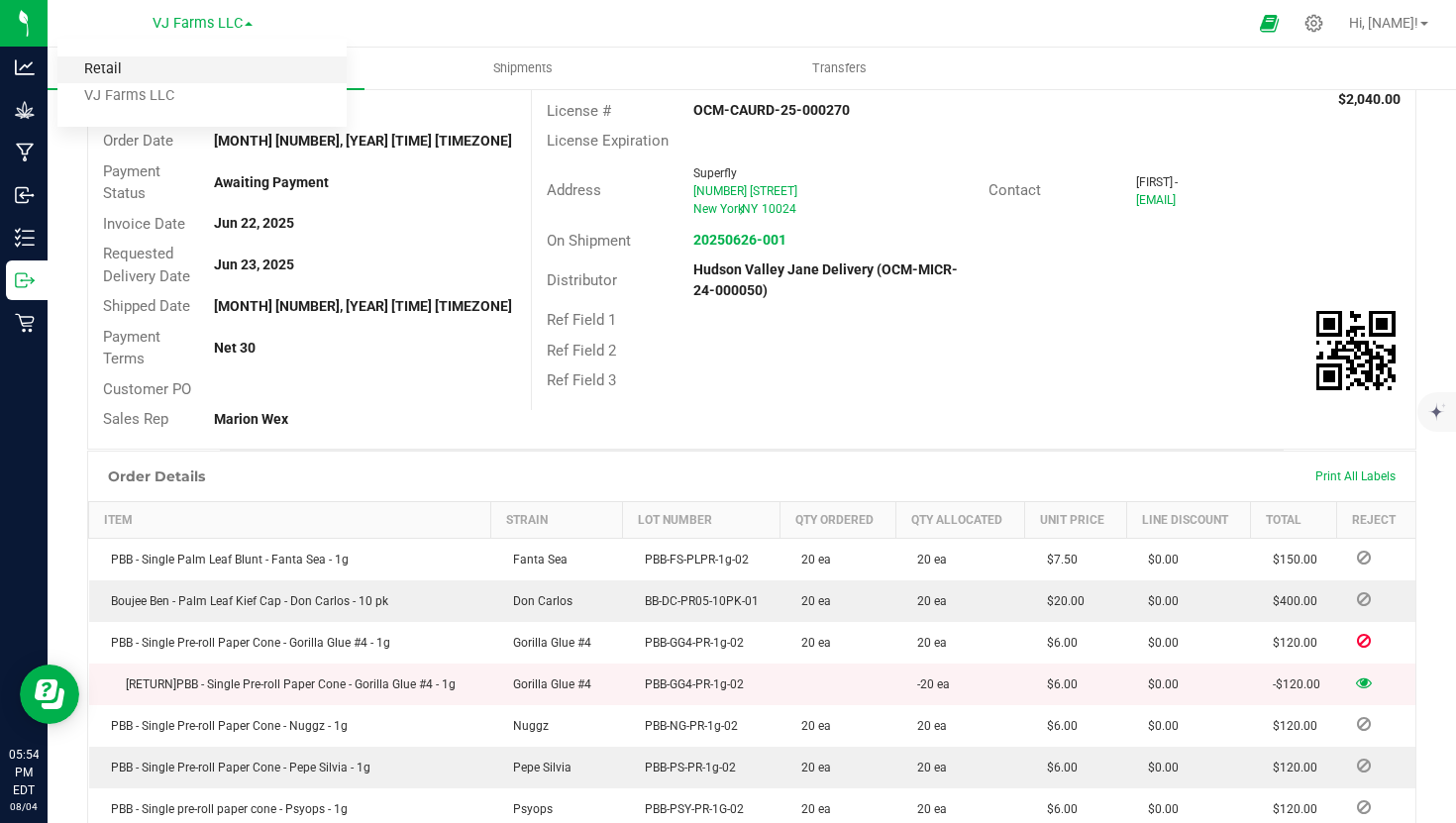 click on "Retail" at bounding box center (202, 69) 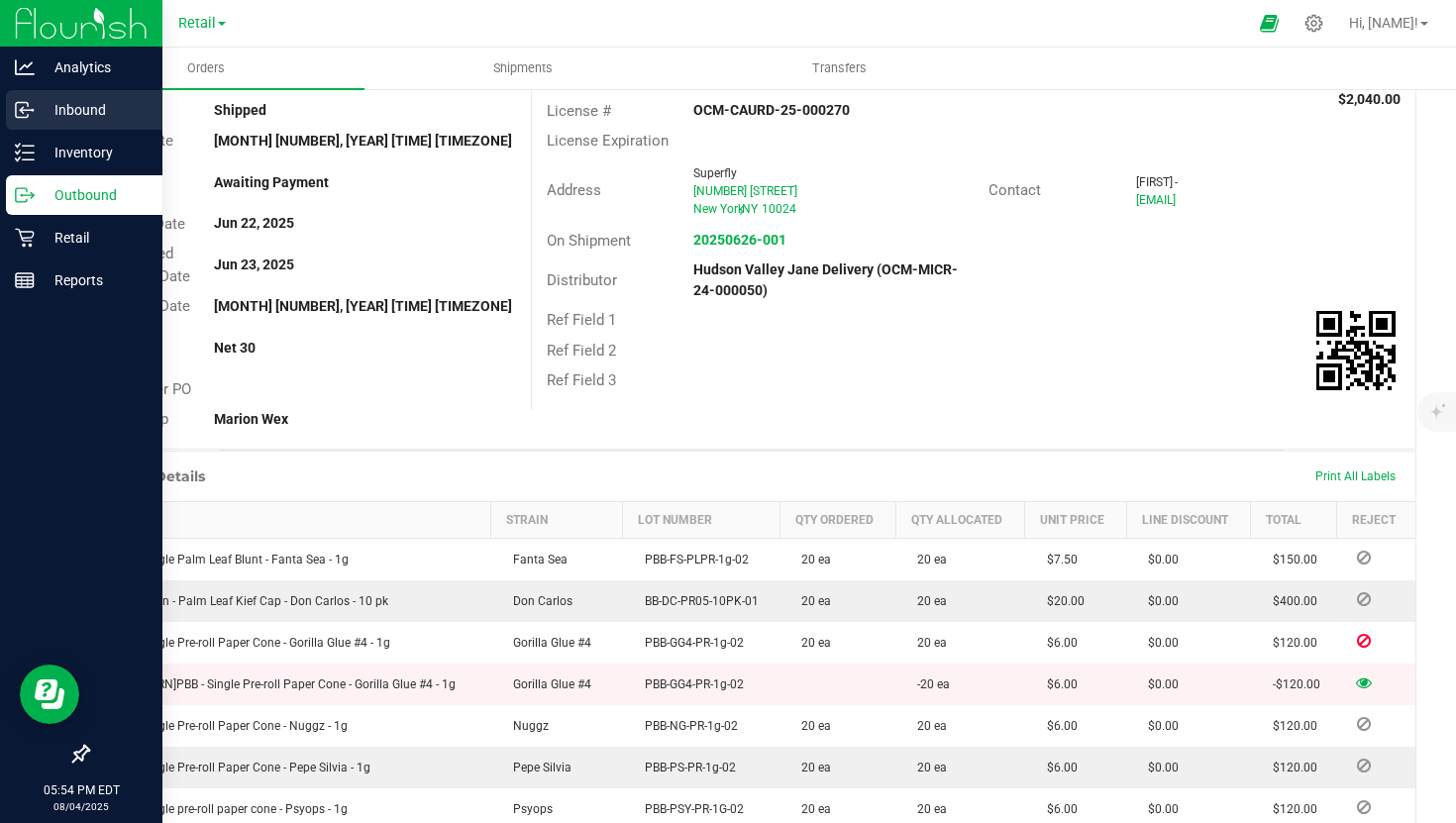 click on "Inbound" at bounding box center [94, 110] 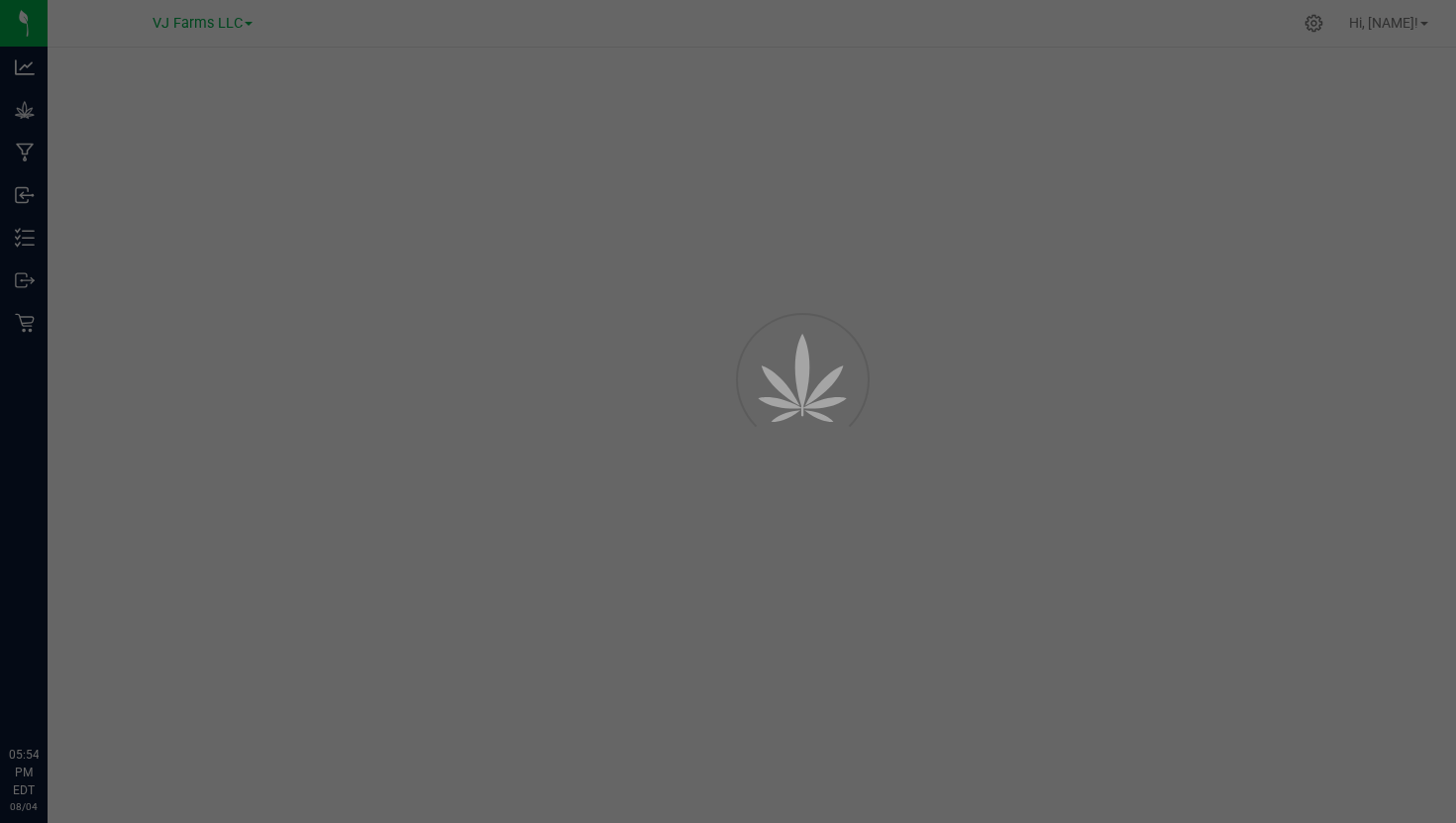 scroll, scrollTop: 0, scrollLeft: 0, axis: both 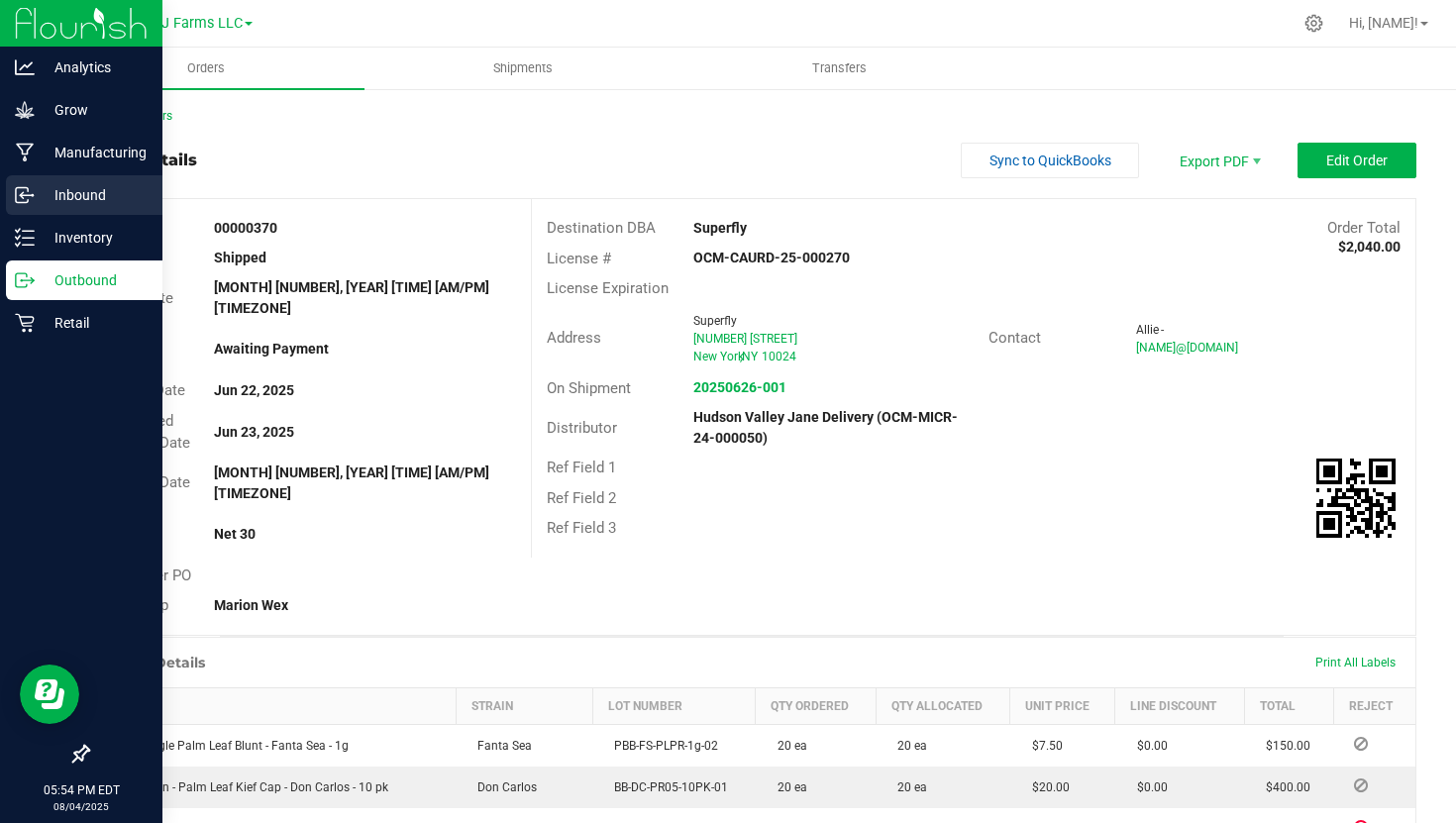 click on "Inbound" at bounding box center [94, 195] 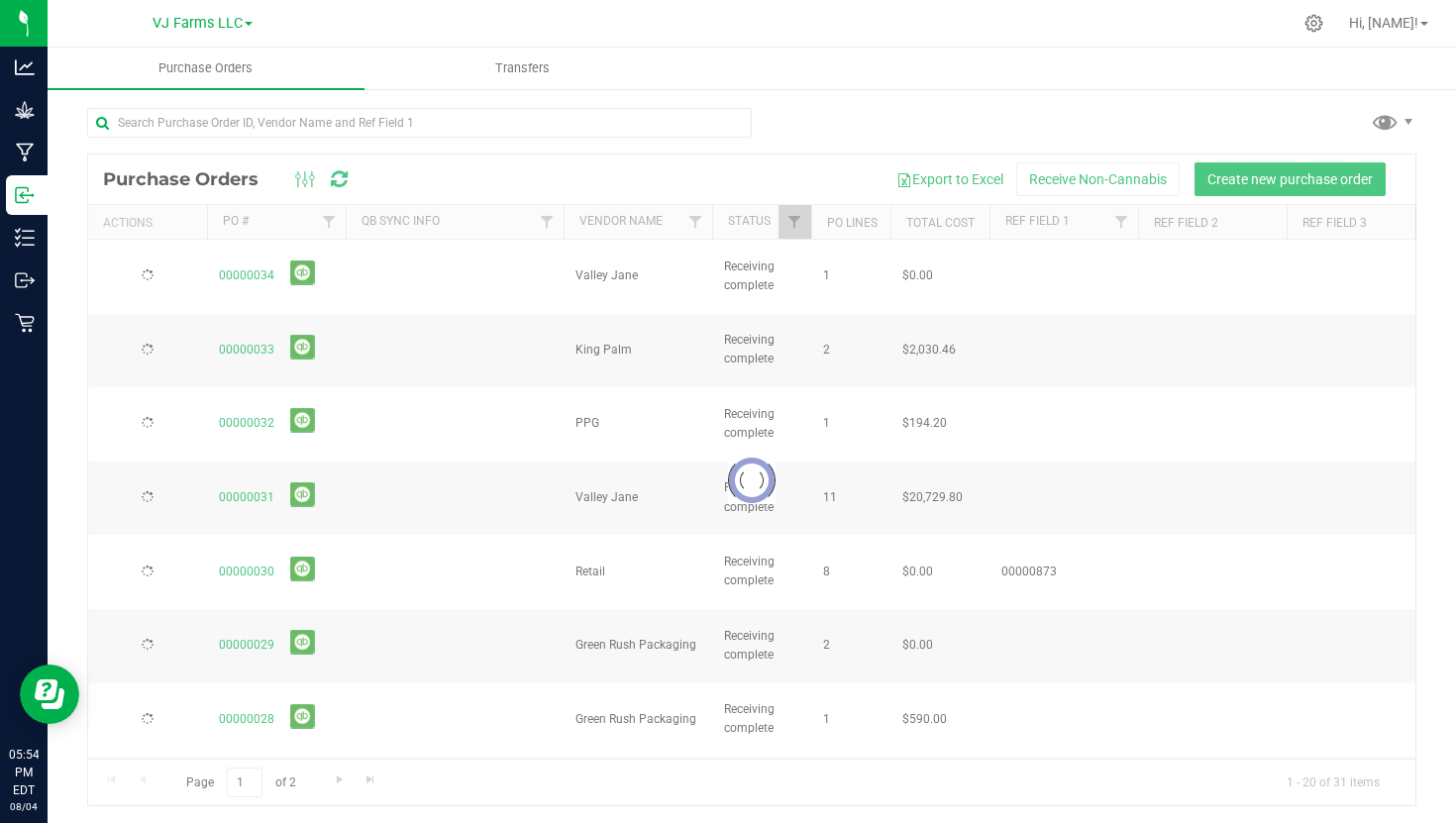 click on "VJ Farms LLC" at bounding box center [202, 23] 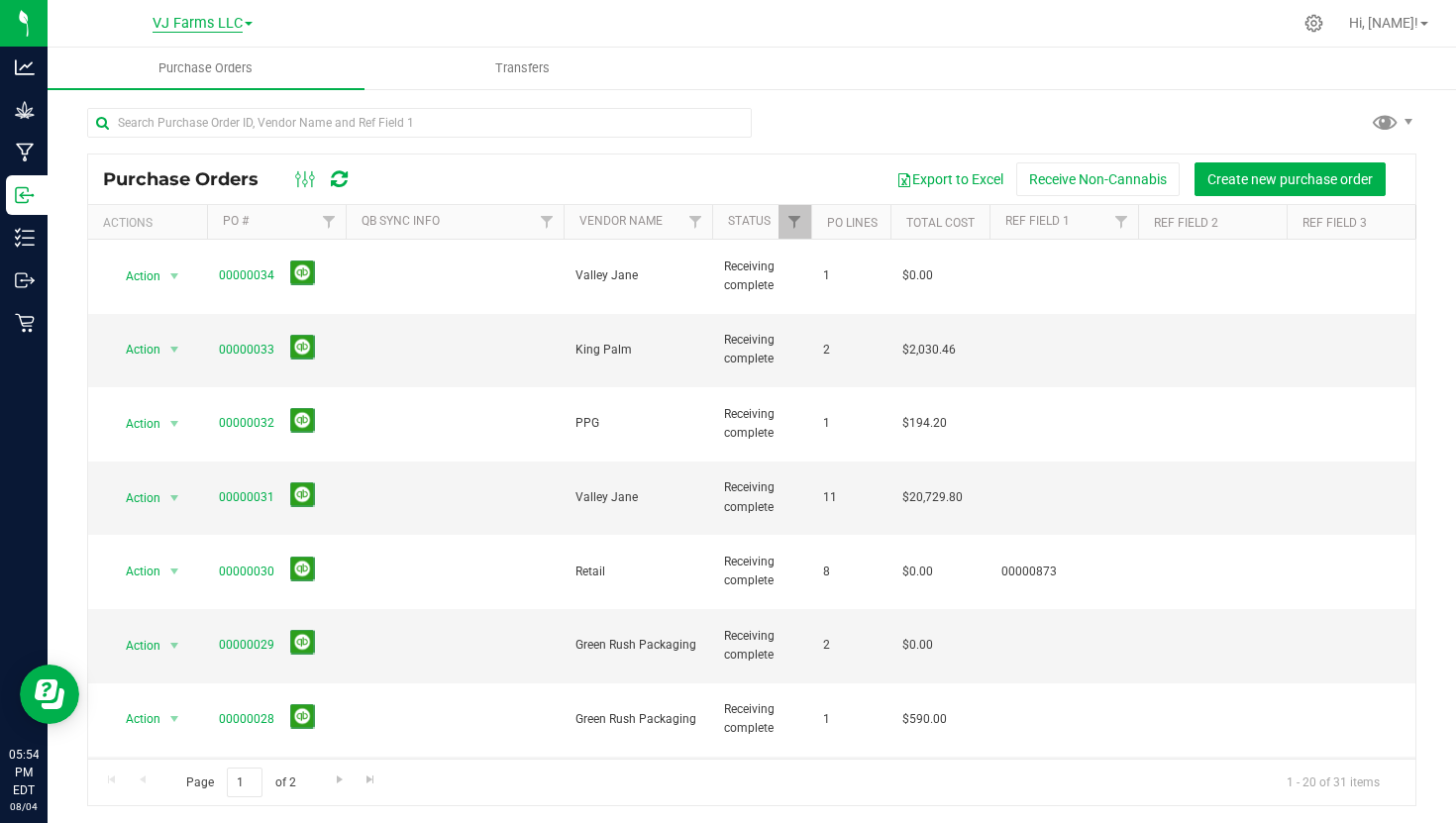 click on "VJ Farms LLC" at bounding box center [197, 24] 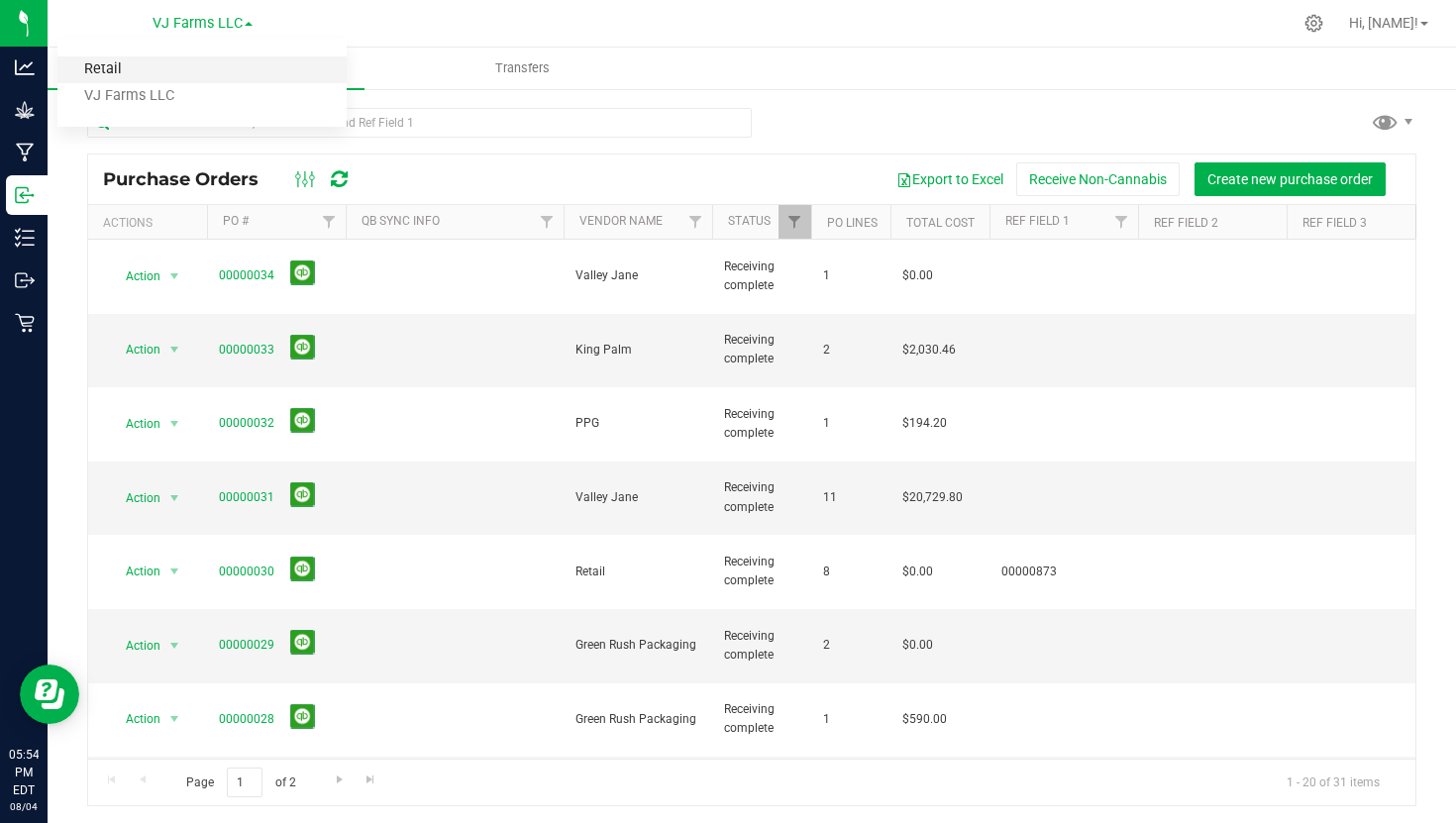 click on "Retail" at bounding box center (202, 69) 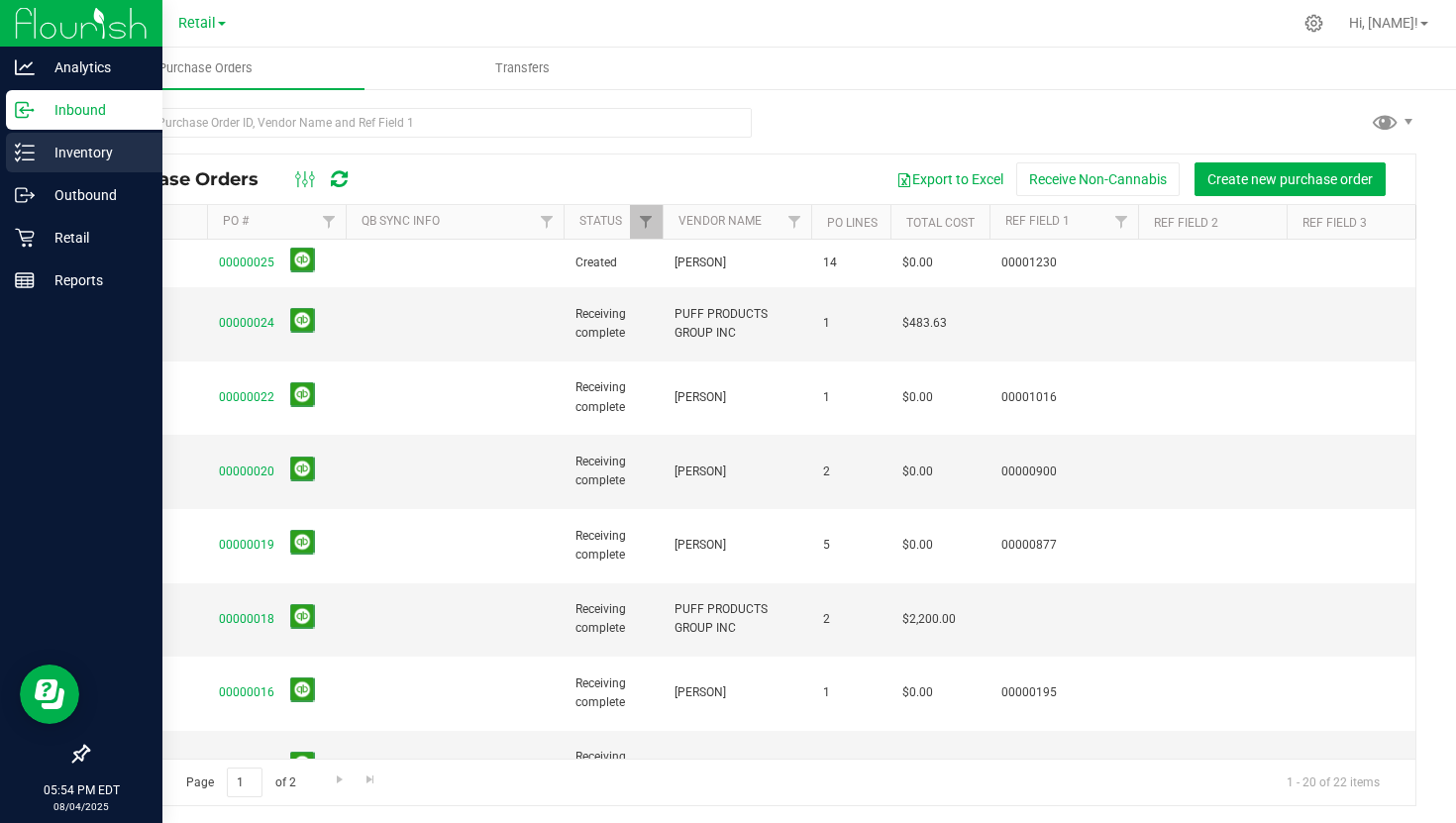 click 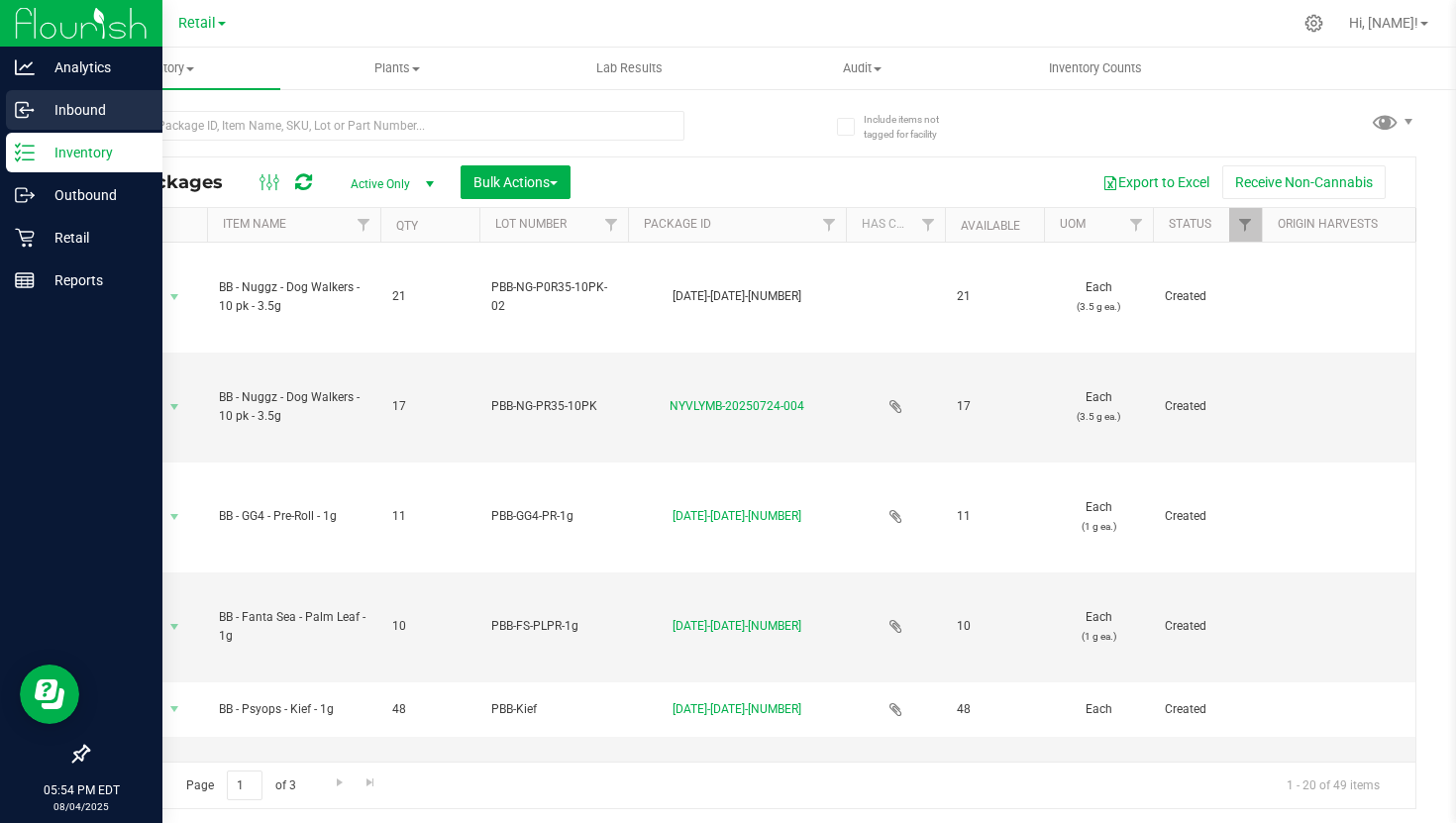 click on "Inbound" at bounding box center [84, 110] 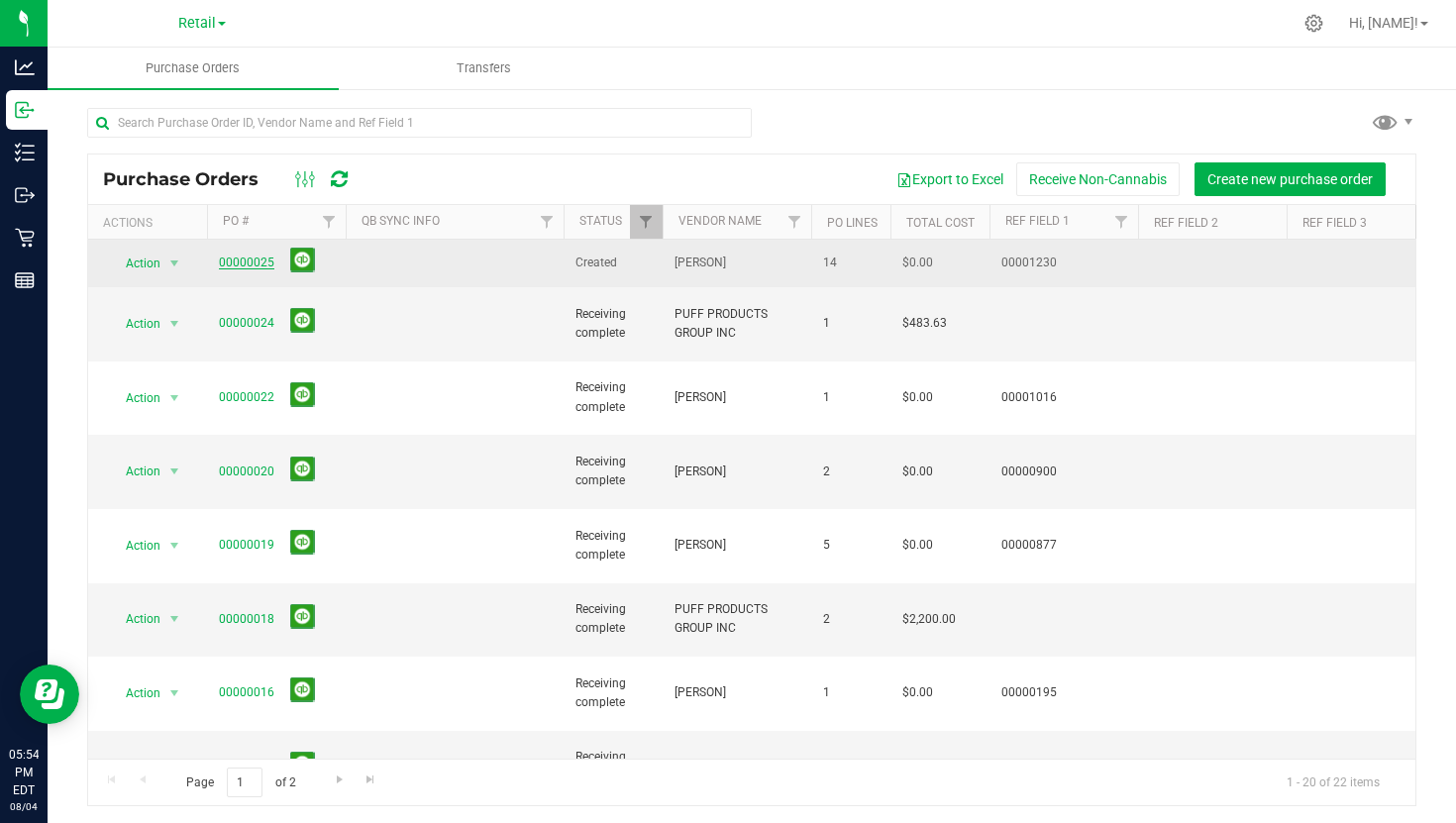 click on "00000025" at bounding box center (247, 262) 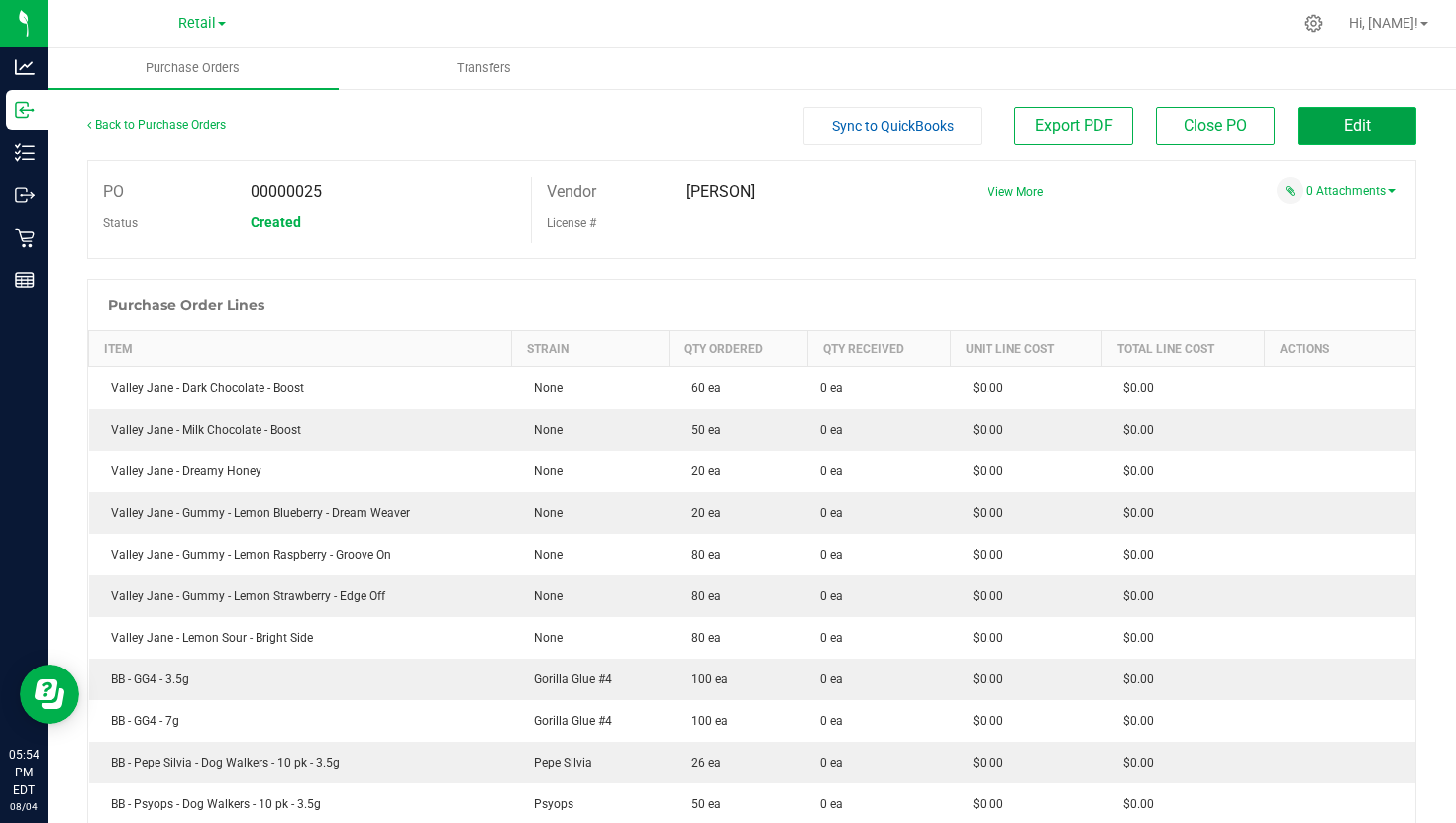 click on "Edit" at bounding box center (1357, 126) 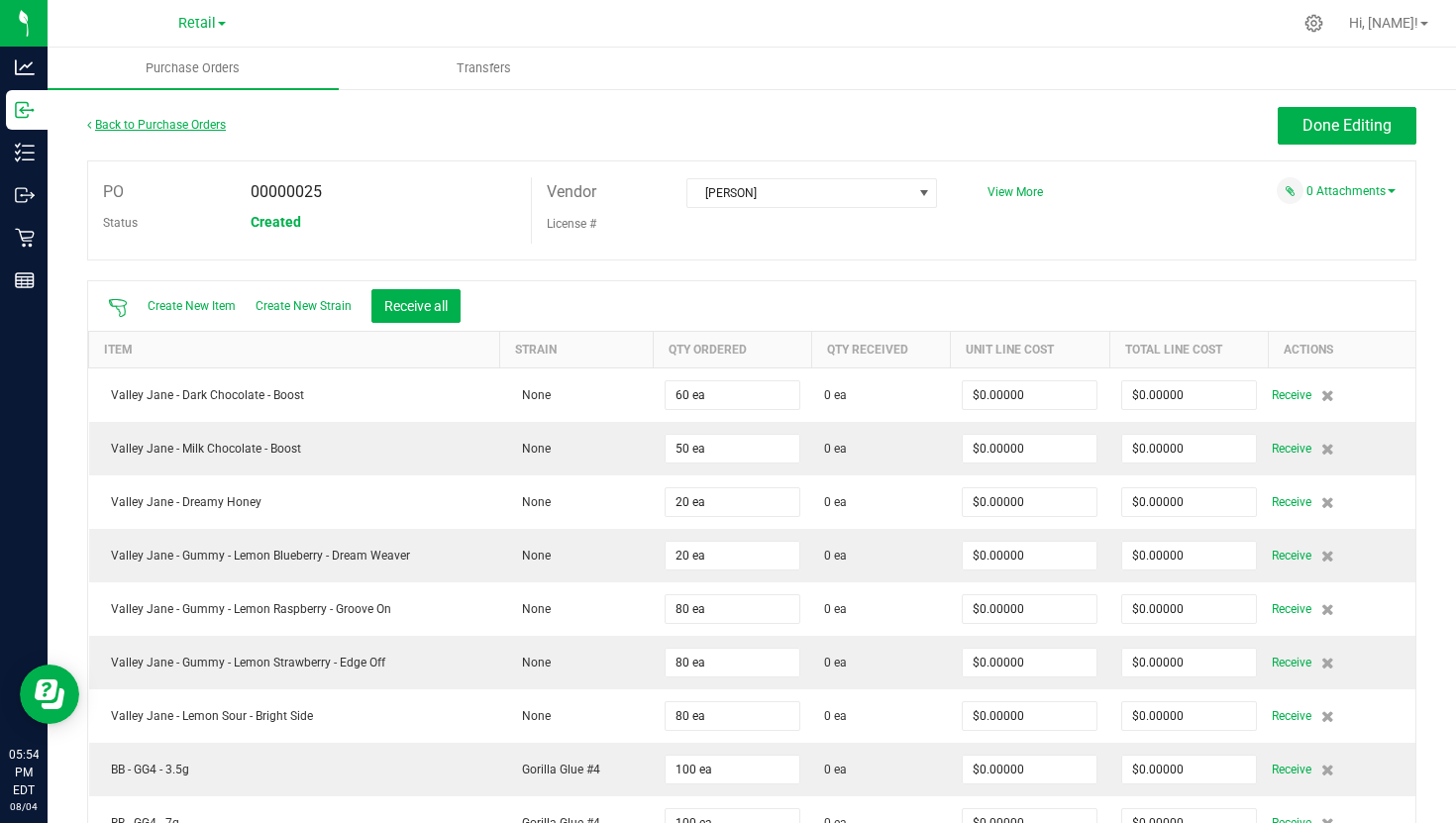 click on "Back to Purchase Orders" at bounding box center (156, 125) 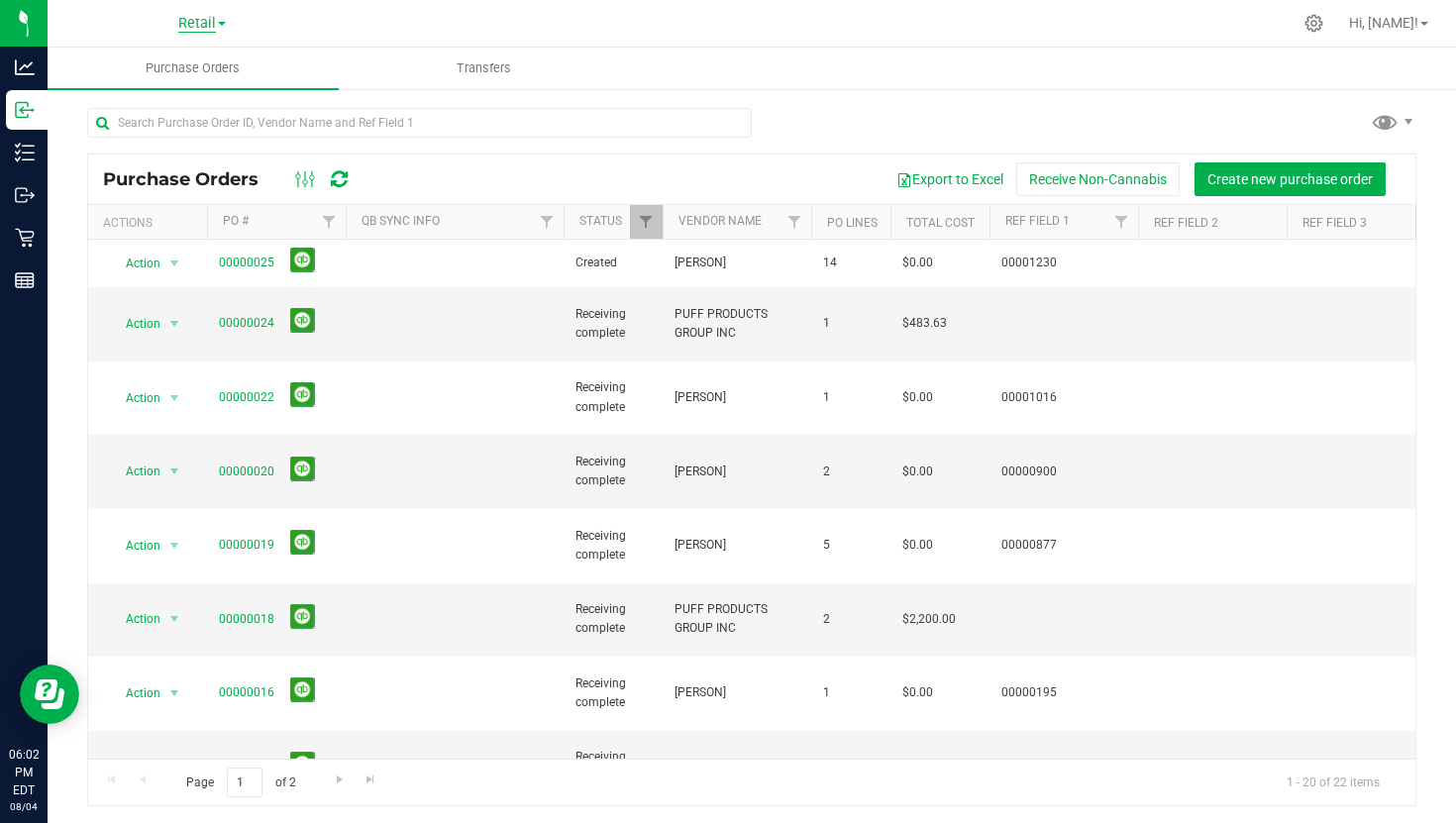 click on "Retail" at bounding box center [197, 24] 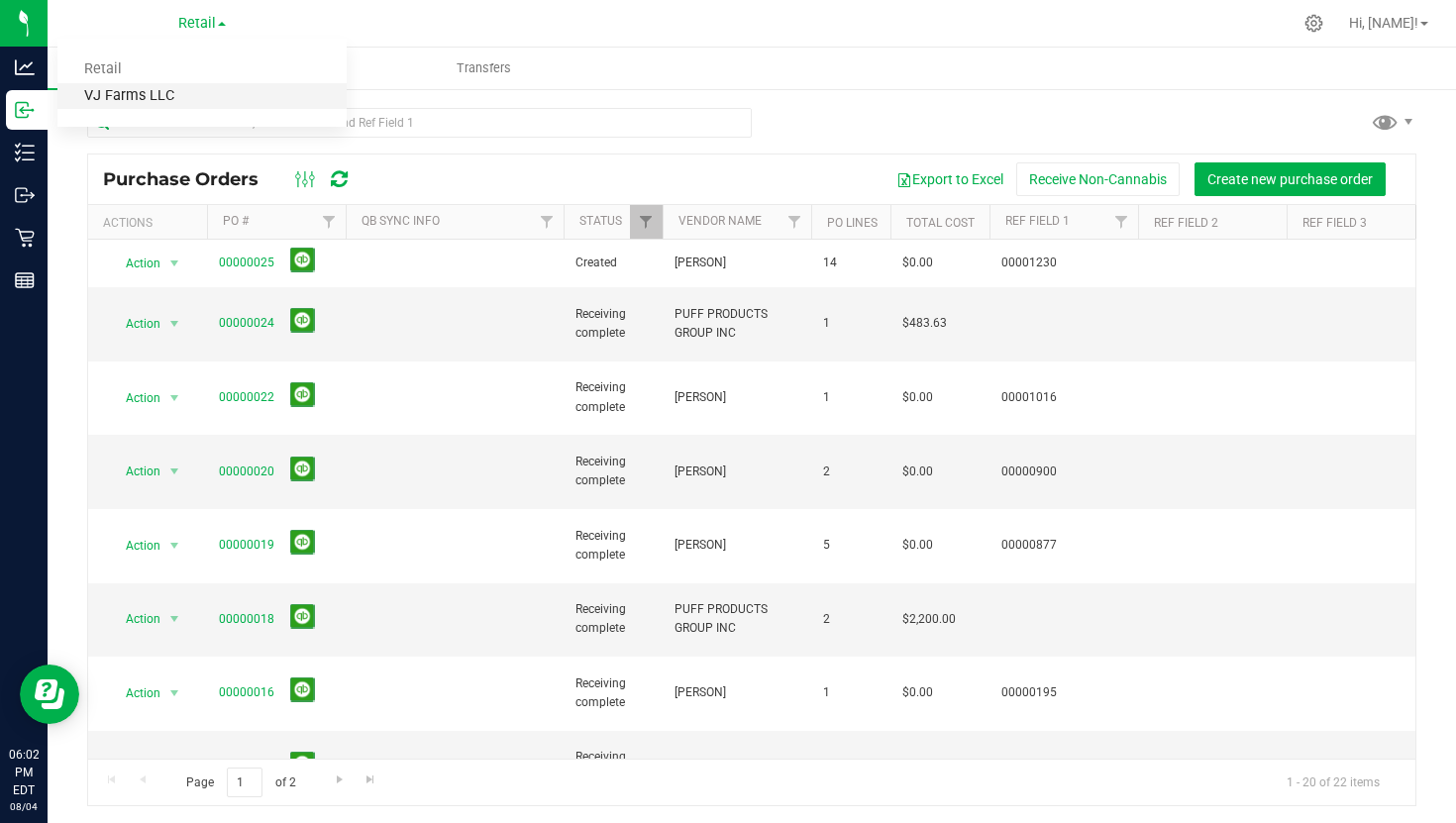 click on "VJ Farms LLC" at bounding box center (202, 96) 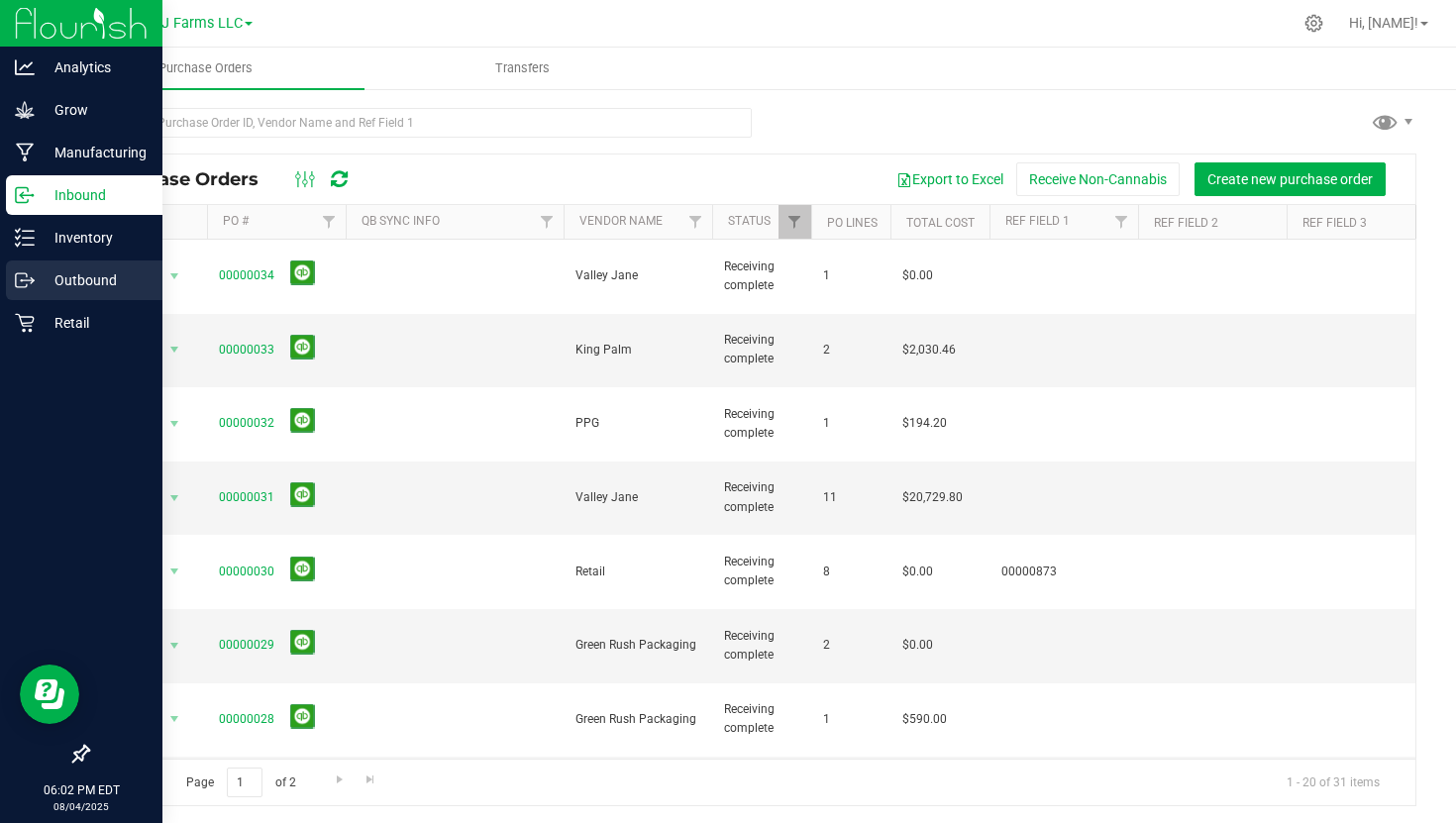 click on "Outbound" at bounding box center (84, 280) 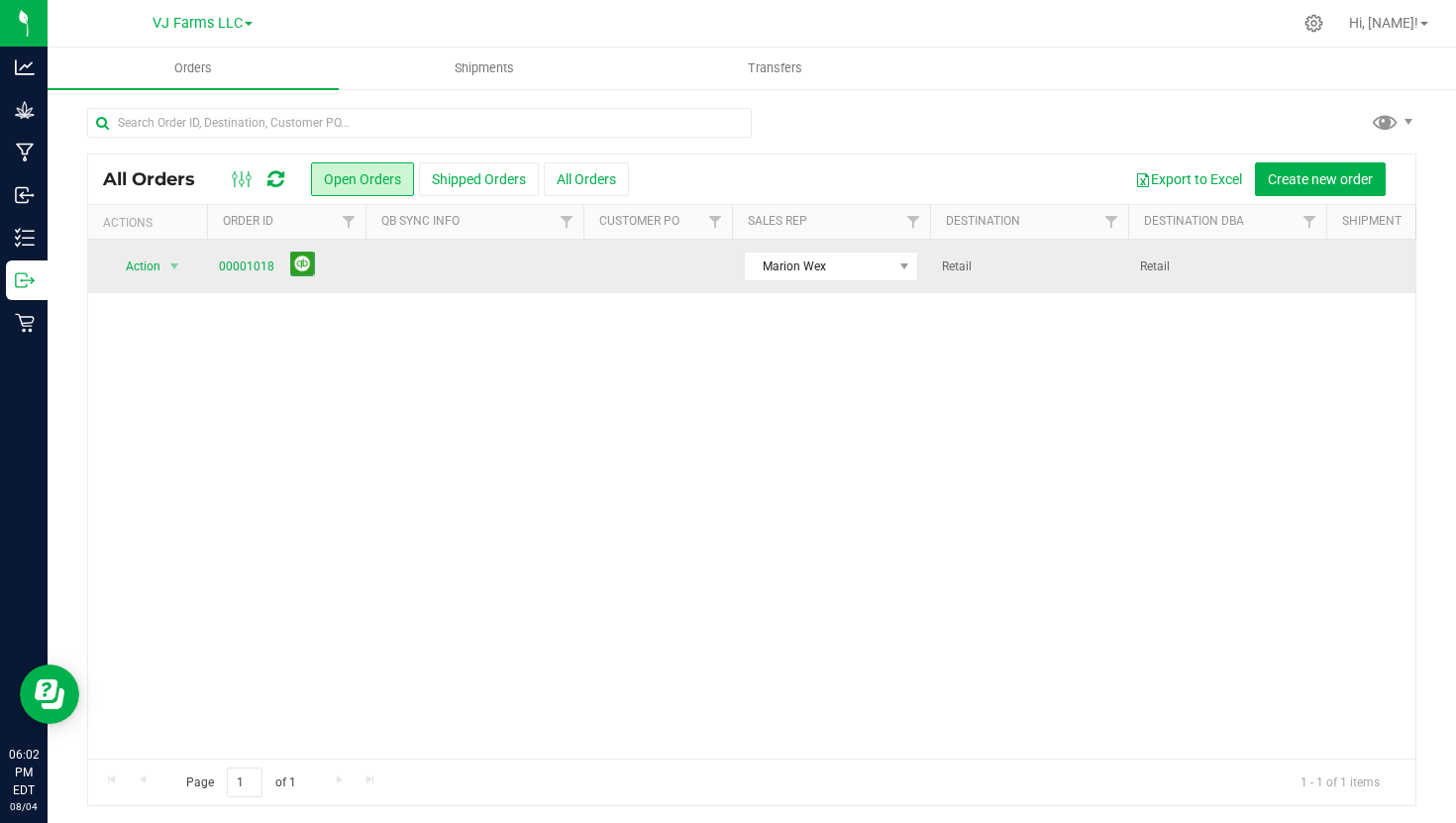 click on "00001018" at bounding box center (286, 266) 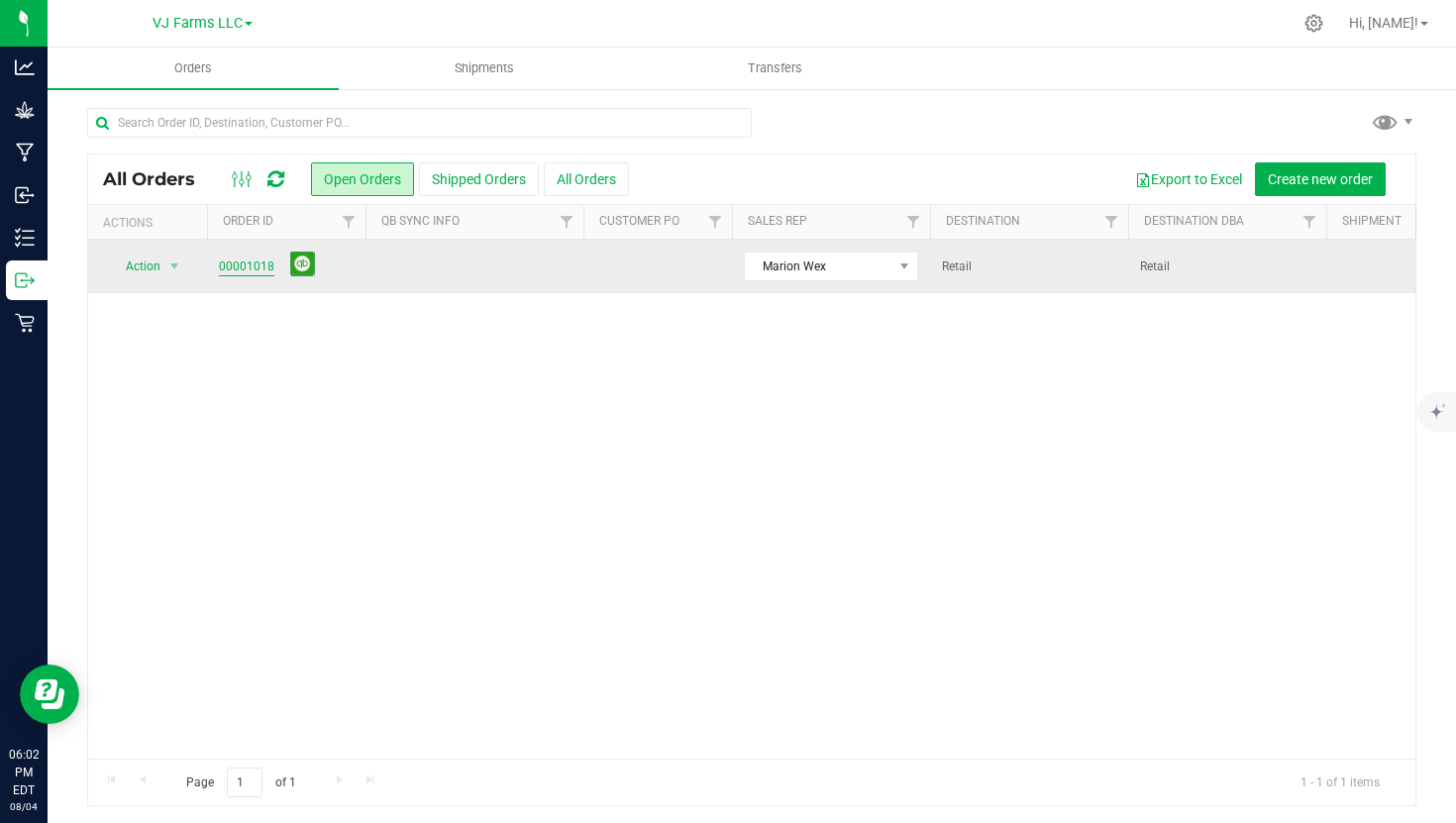 click on "00001018" at bounding box center [247, 266] 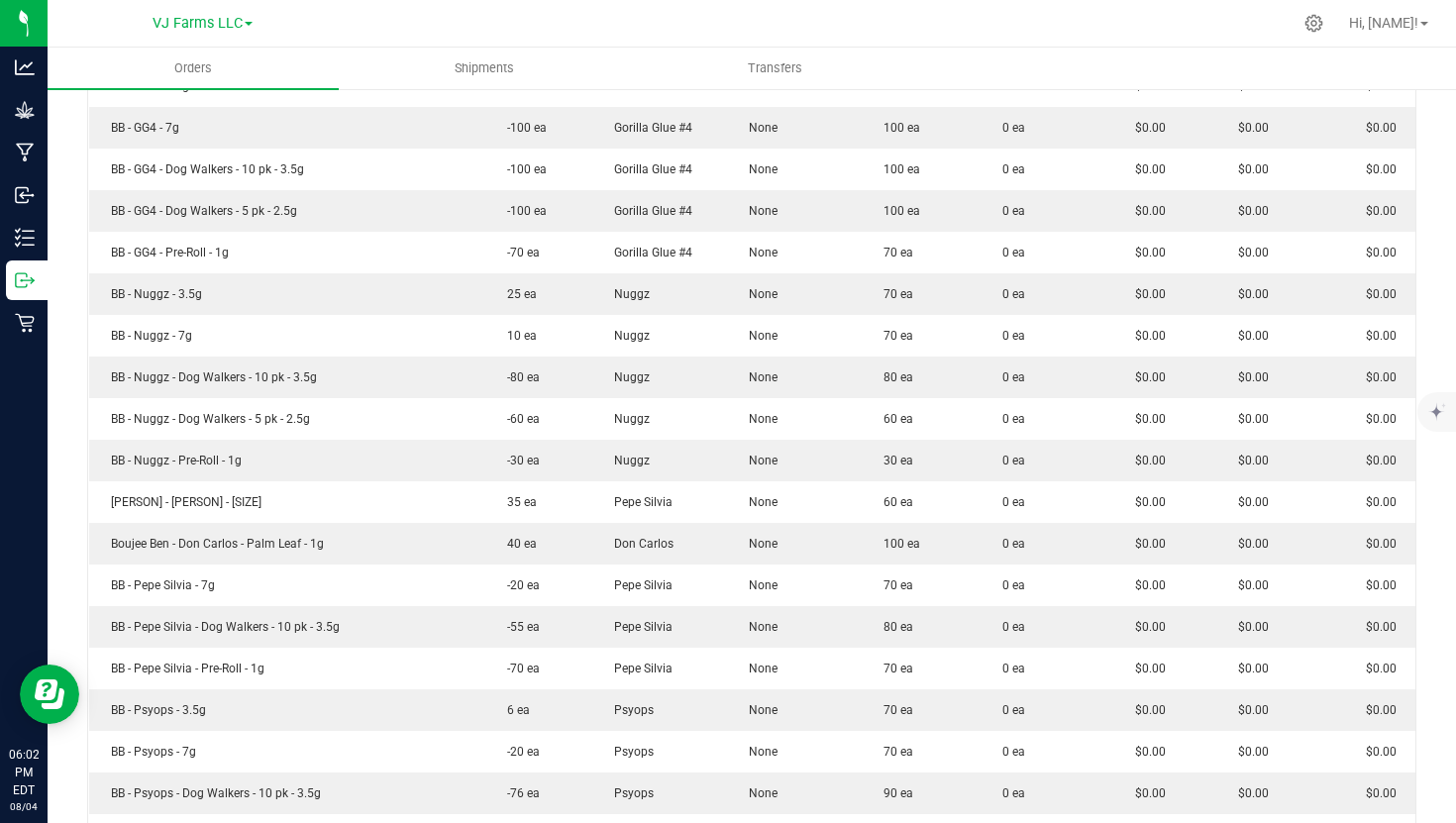 scroll, scrollTop: 0, scrollLeft: 0, axis: both 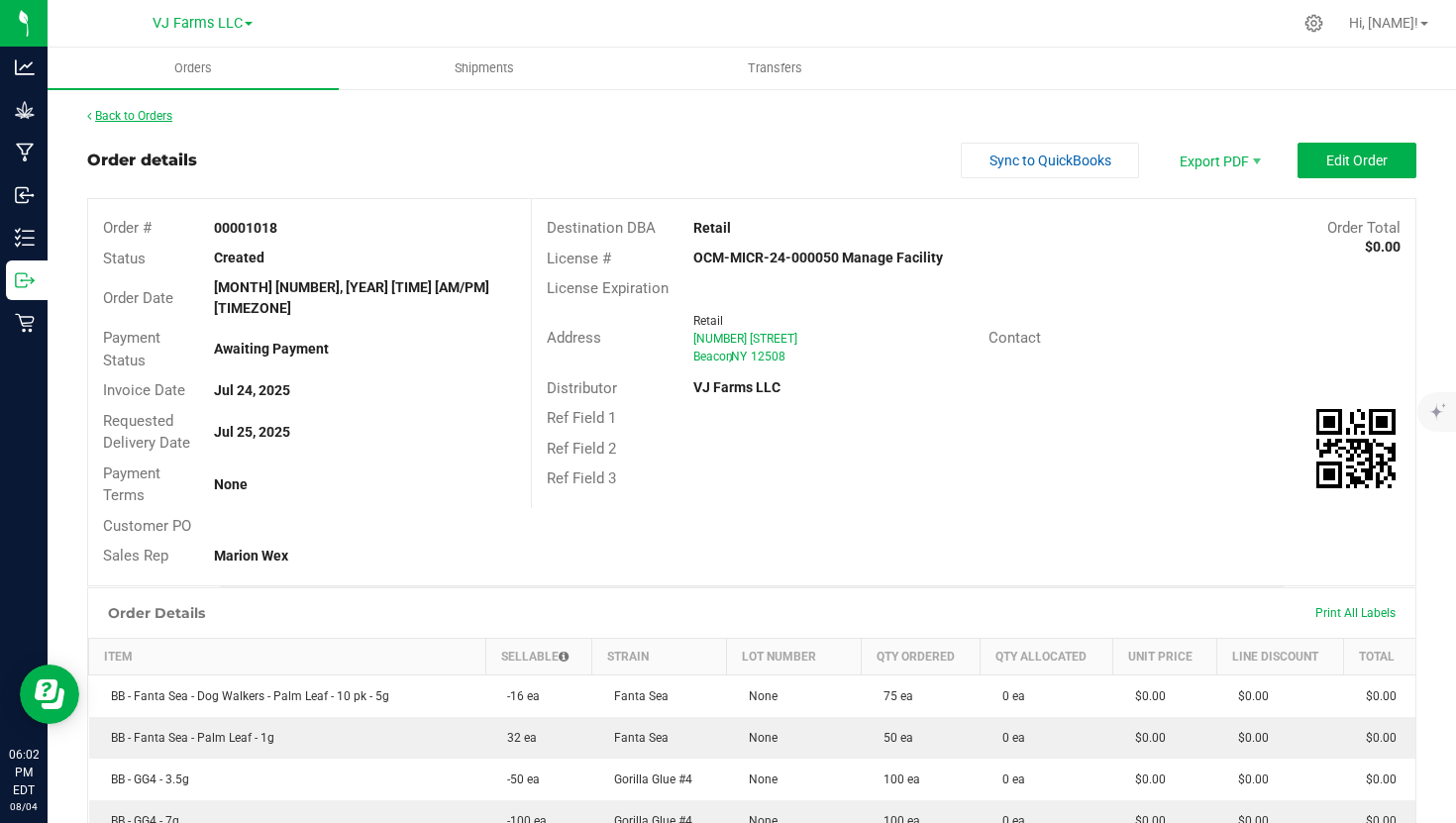 click on "Back to Orders" at bounding box center (130, 116) 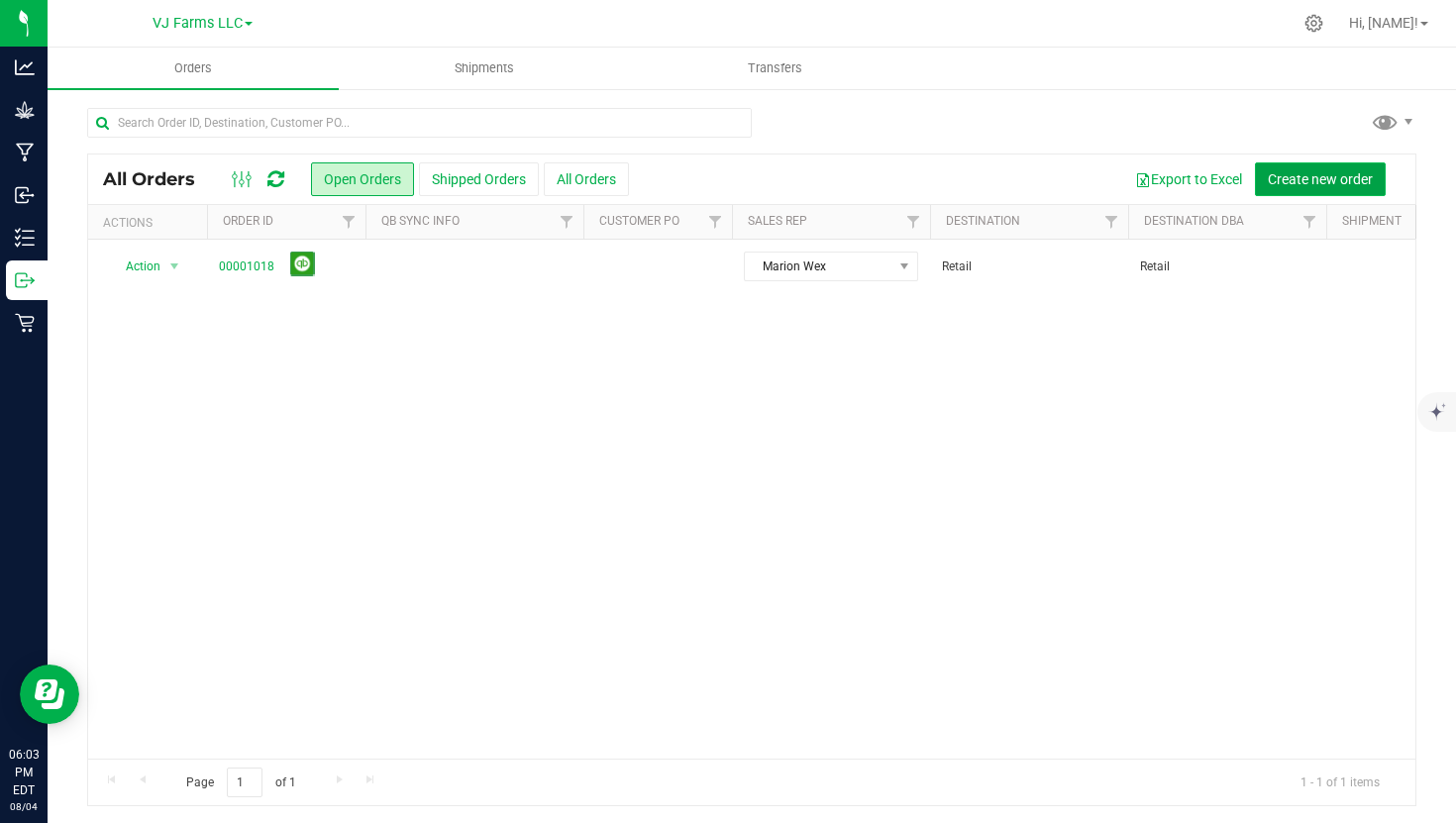 click on "Create new order" at bounding box center (1320, 179) 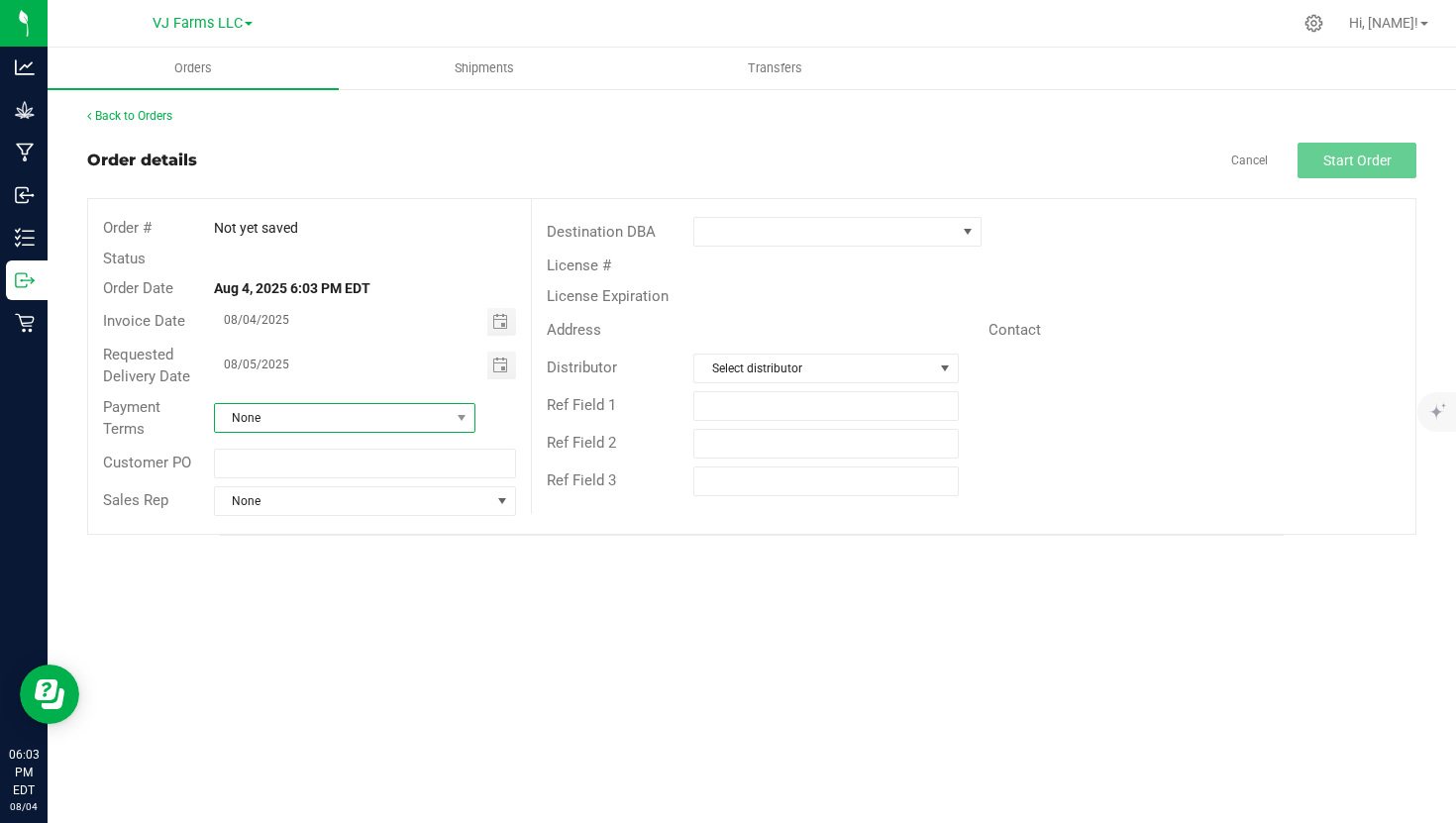 click on "None" at bounding box center (332, 418) 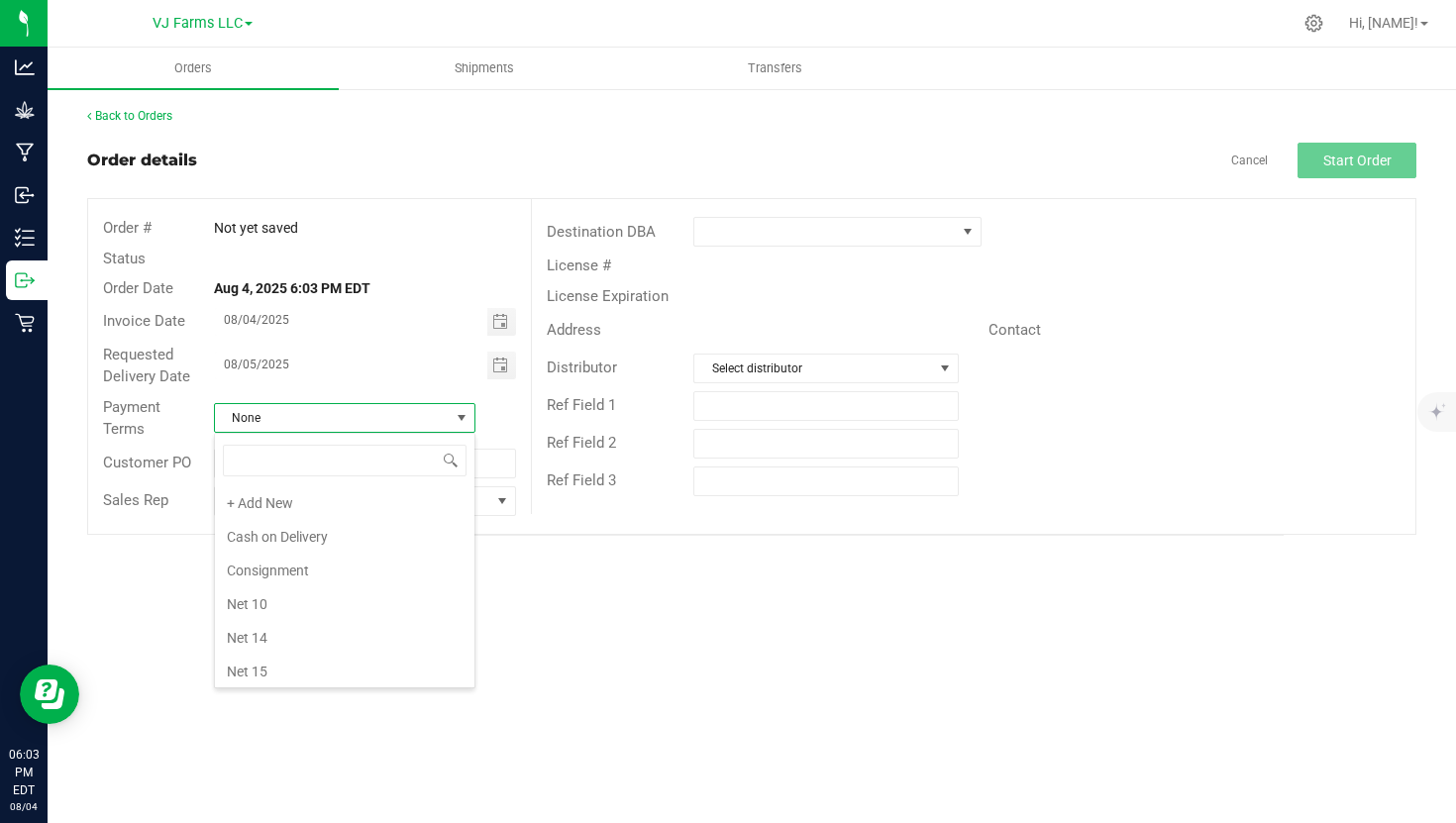 scroll, scrollTop: 240, scrollLeft: 0, axis: vertical 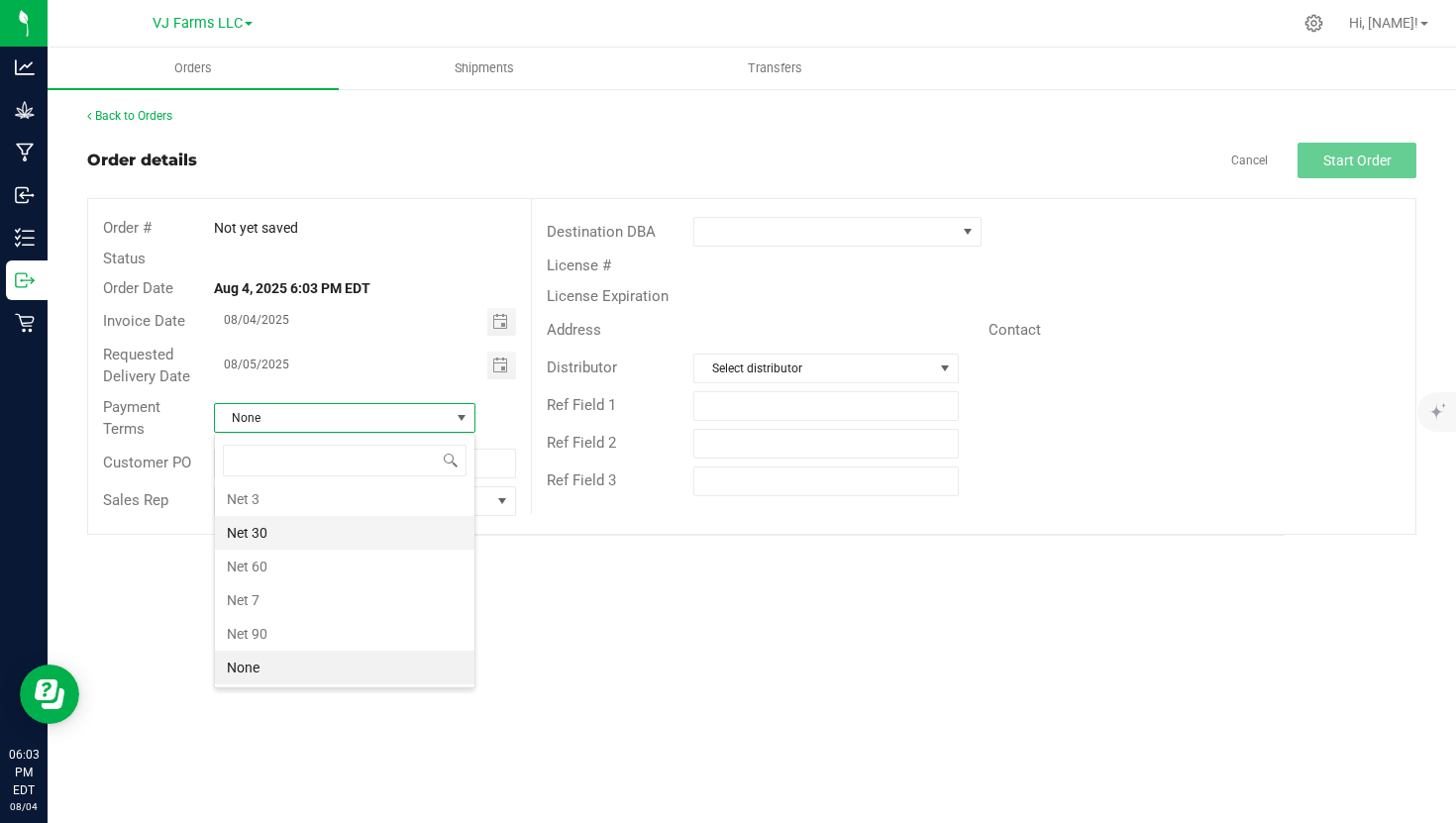click on "Net 30" at bounding box center (345, 533) 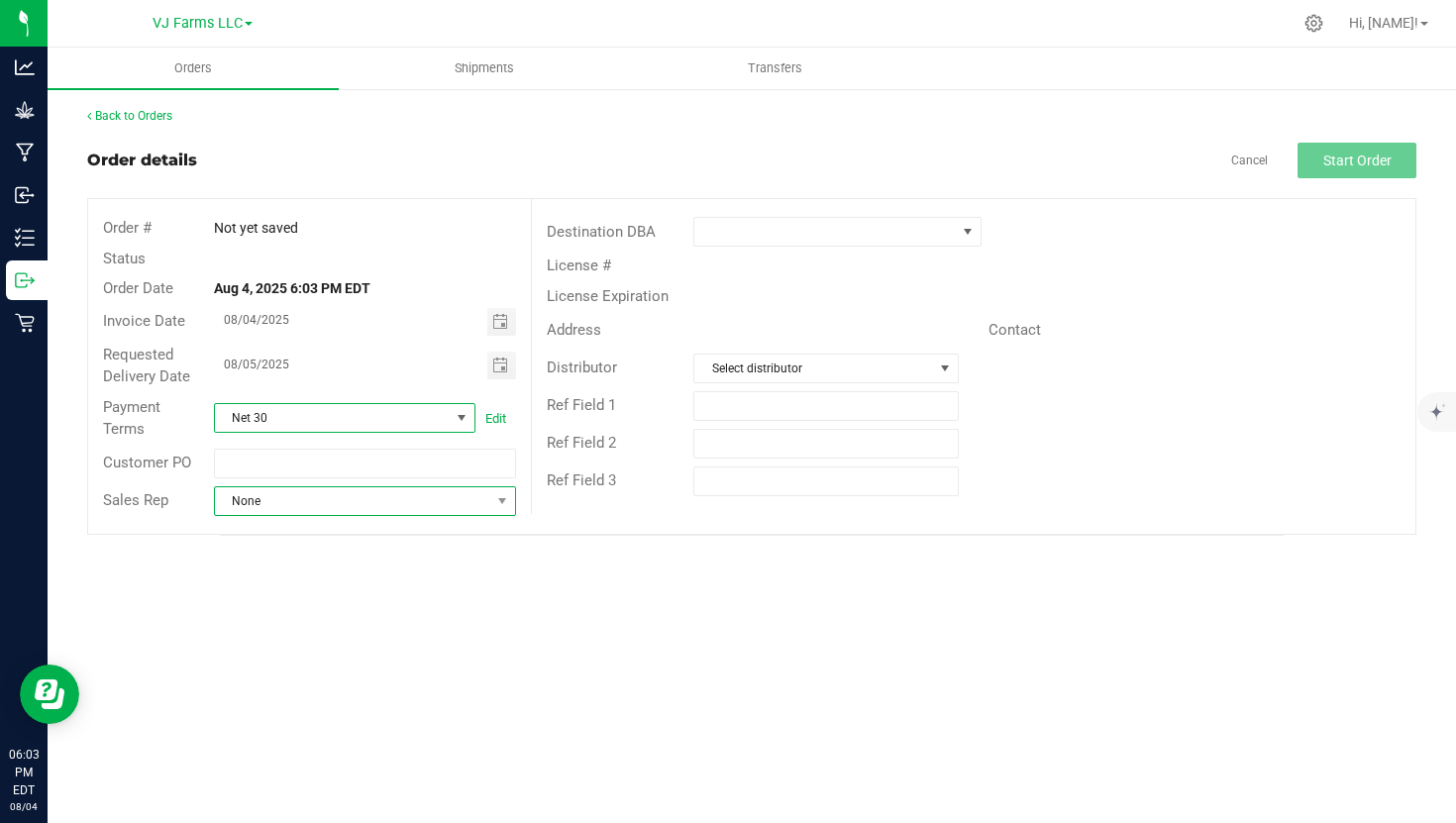 click on "None" at bounding box center (353, 501) 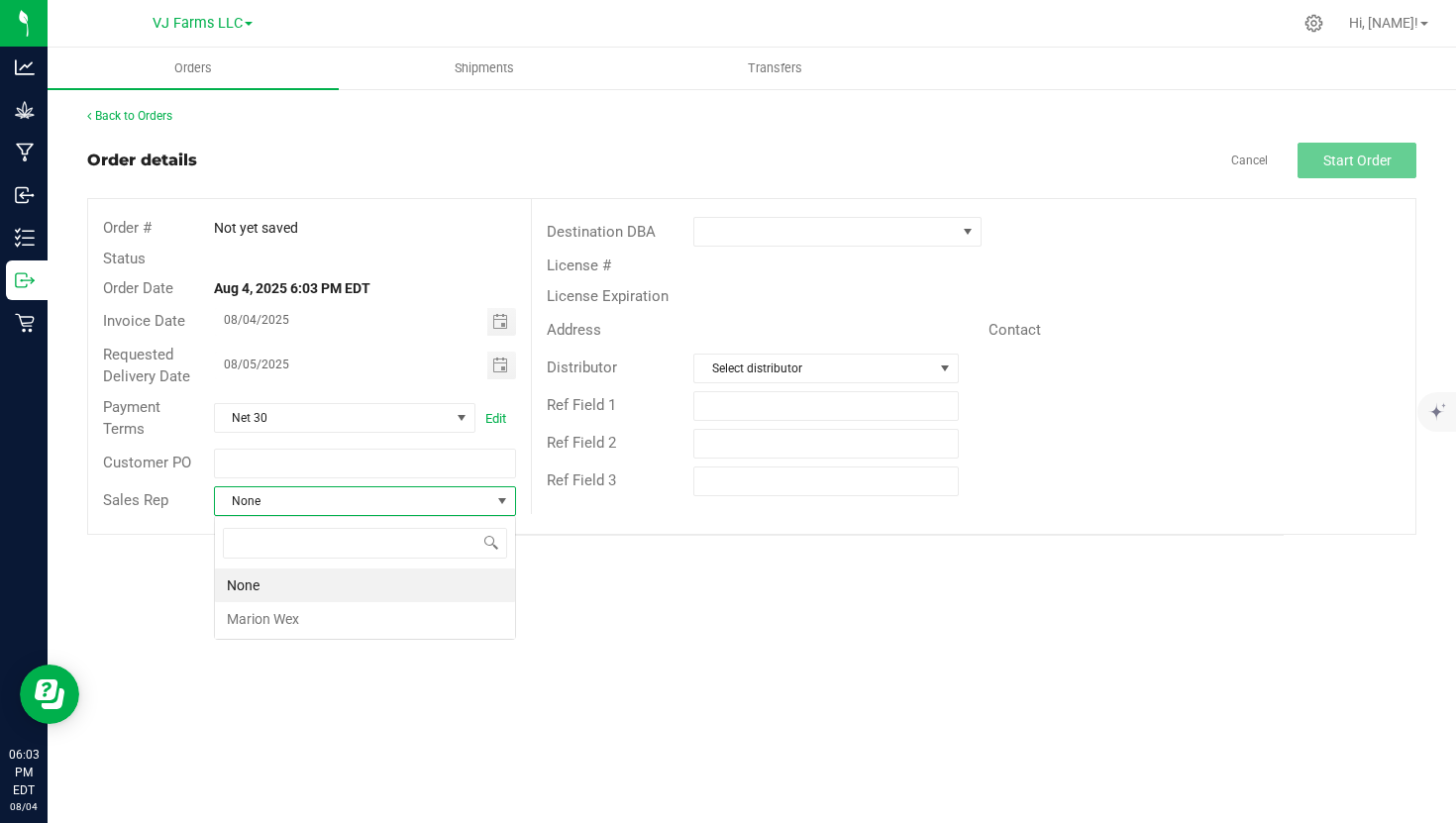 scroll, scrollTop: 99008, scrollLeft: 98746, axis: both 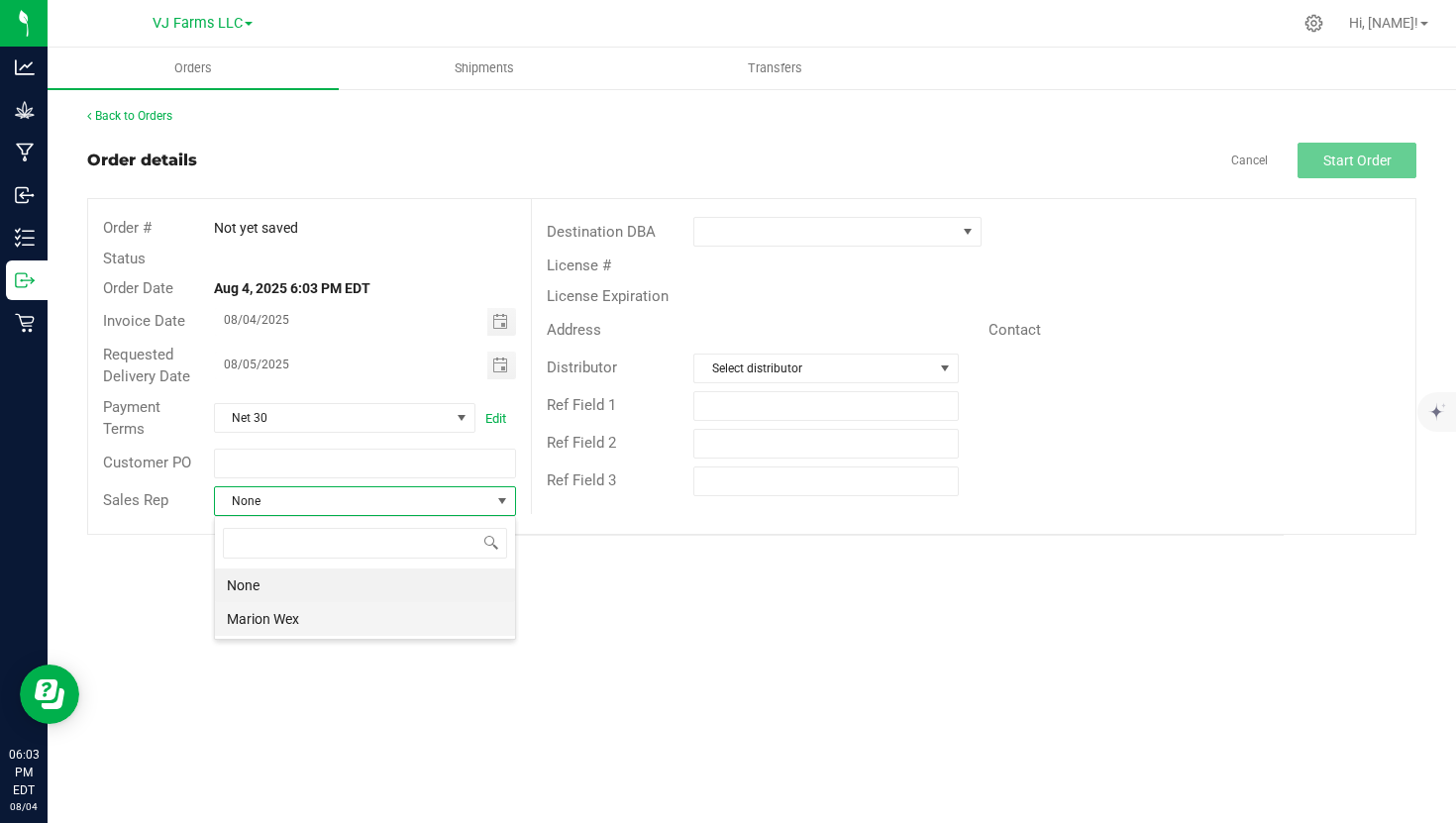 click on "Marion Wex" at bounding box center [364, 619] 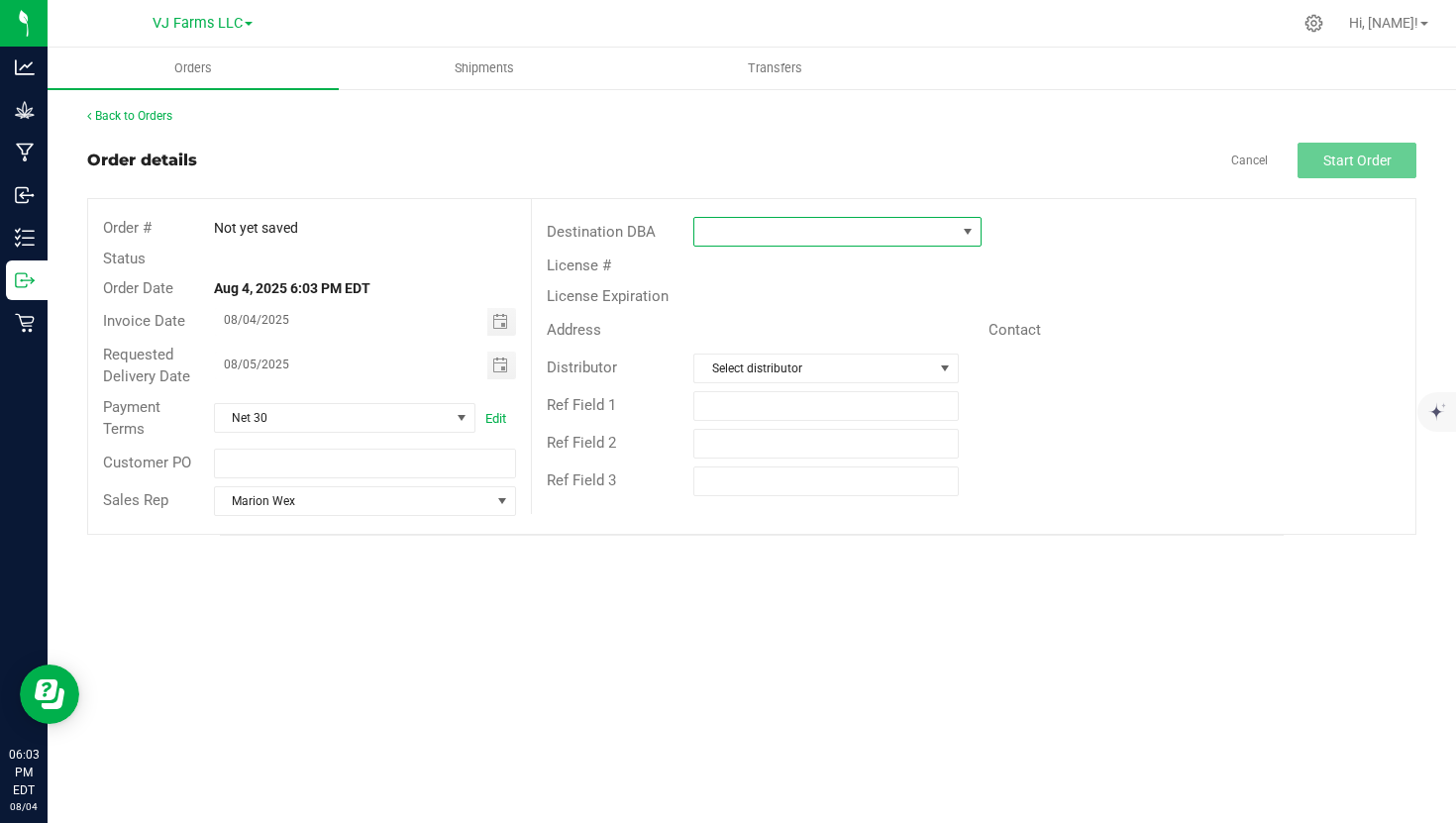 click at bounding box center [825, 232] 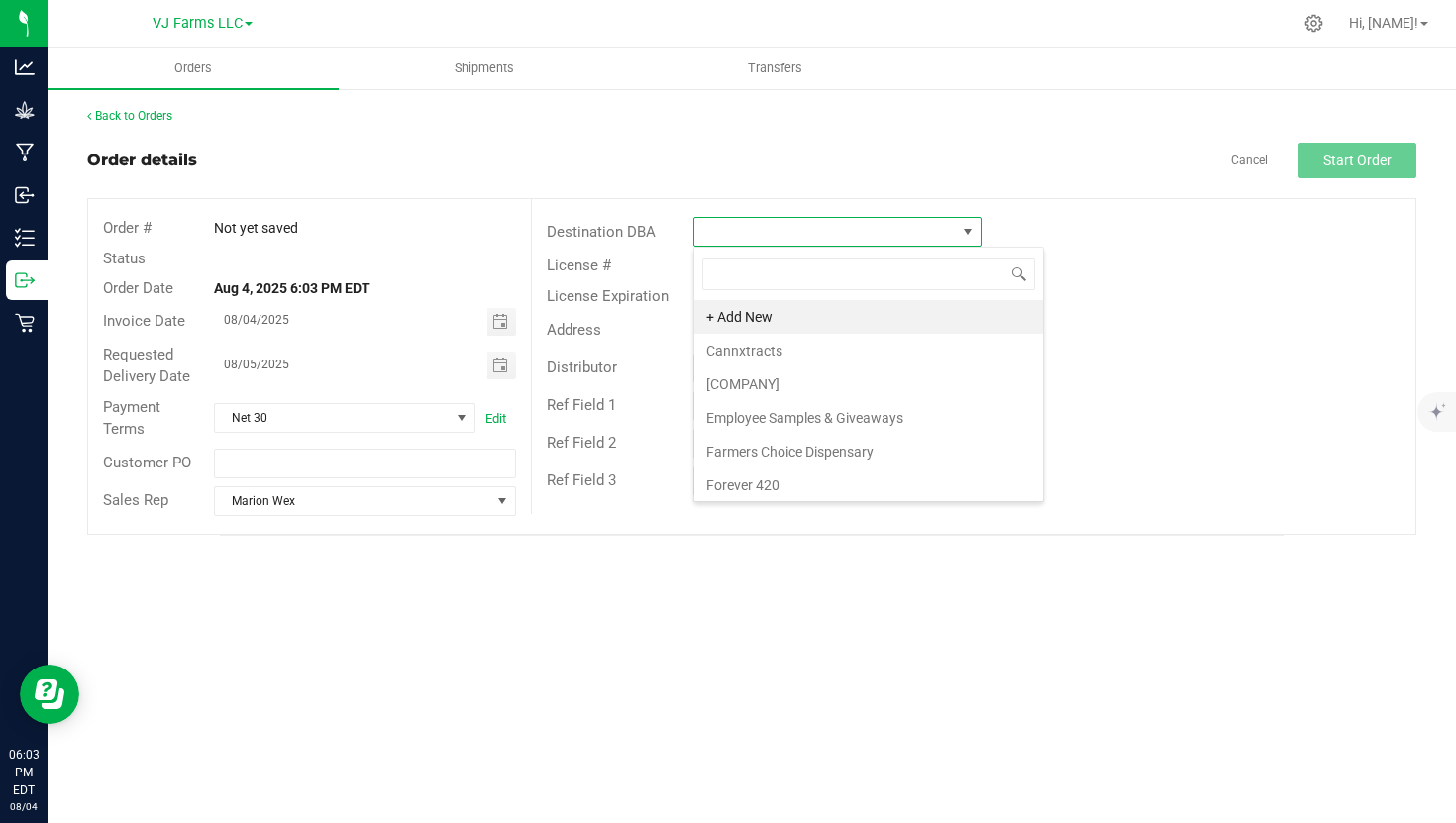 scroll, scrollTop: 99008, scrollLeft: 98759, axis: both 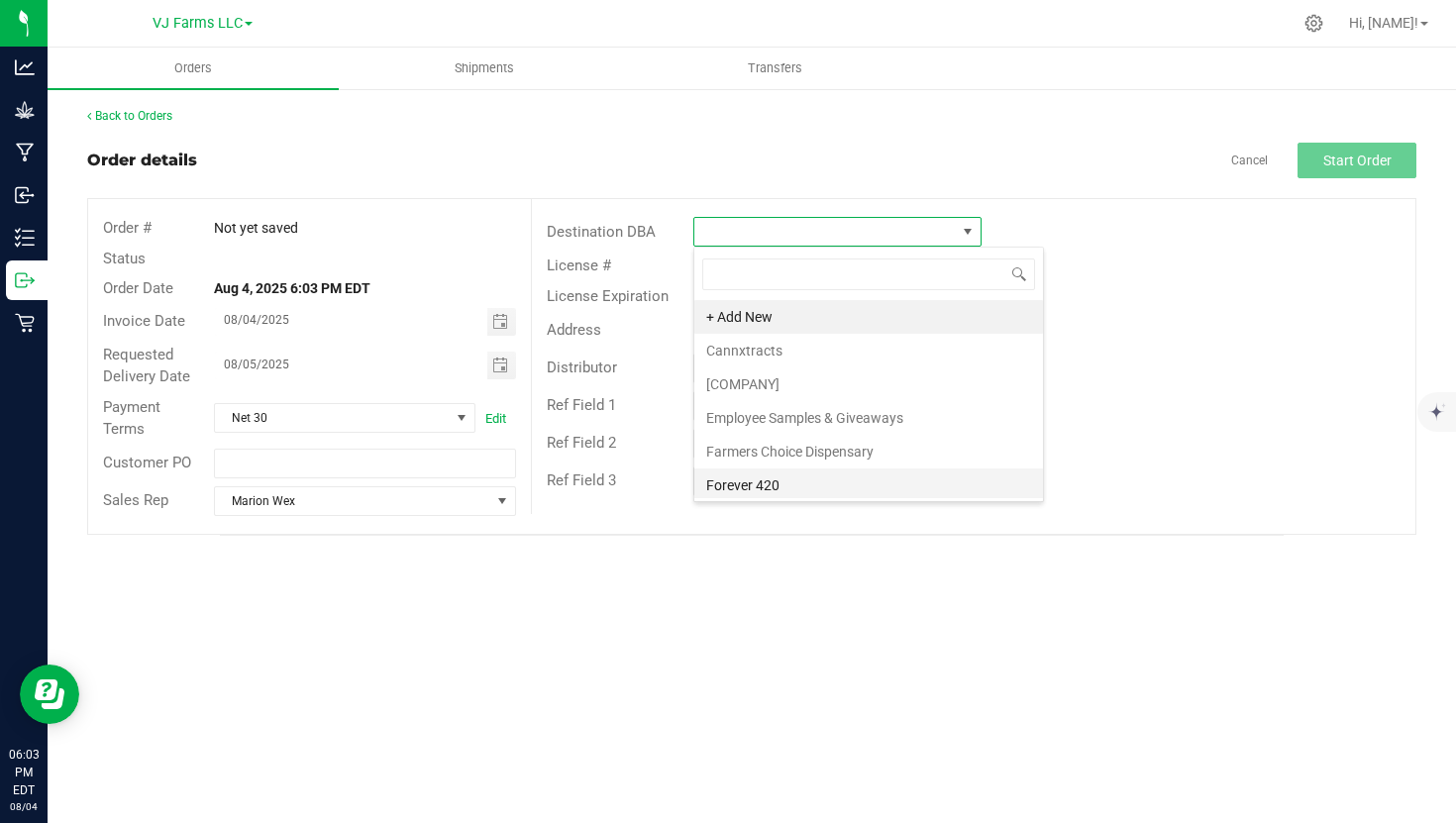 click on "Forever 420" at bounding box center [869, 485] 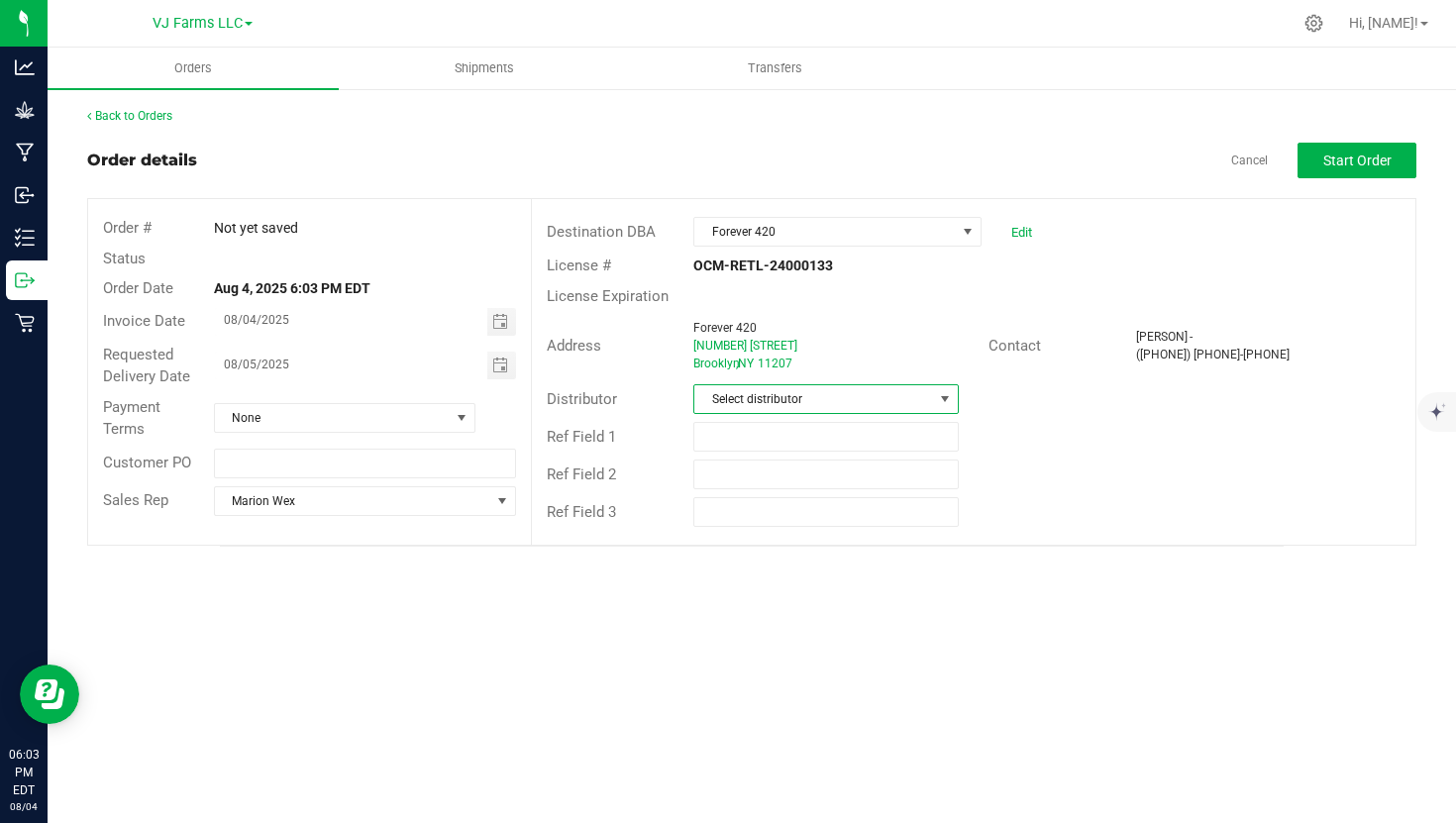 click on "Select distributor" at bounding box center (813, 399) 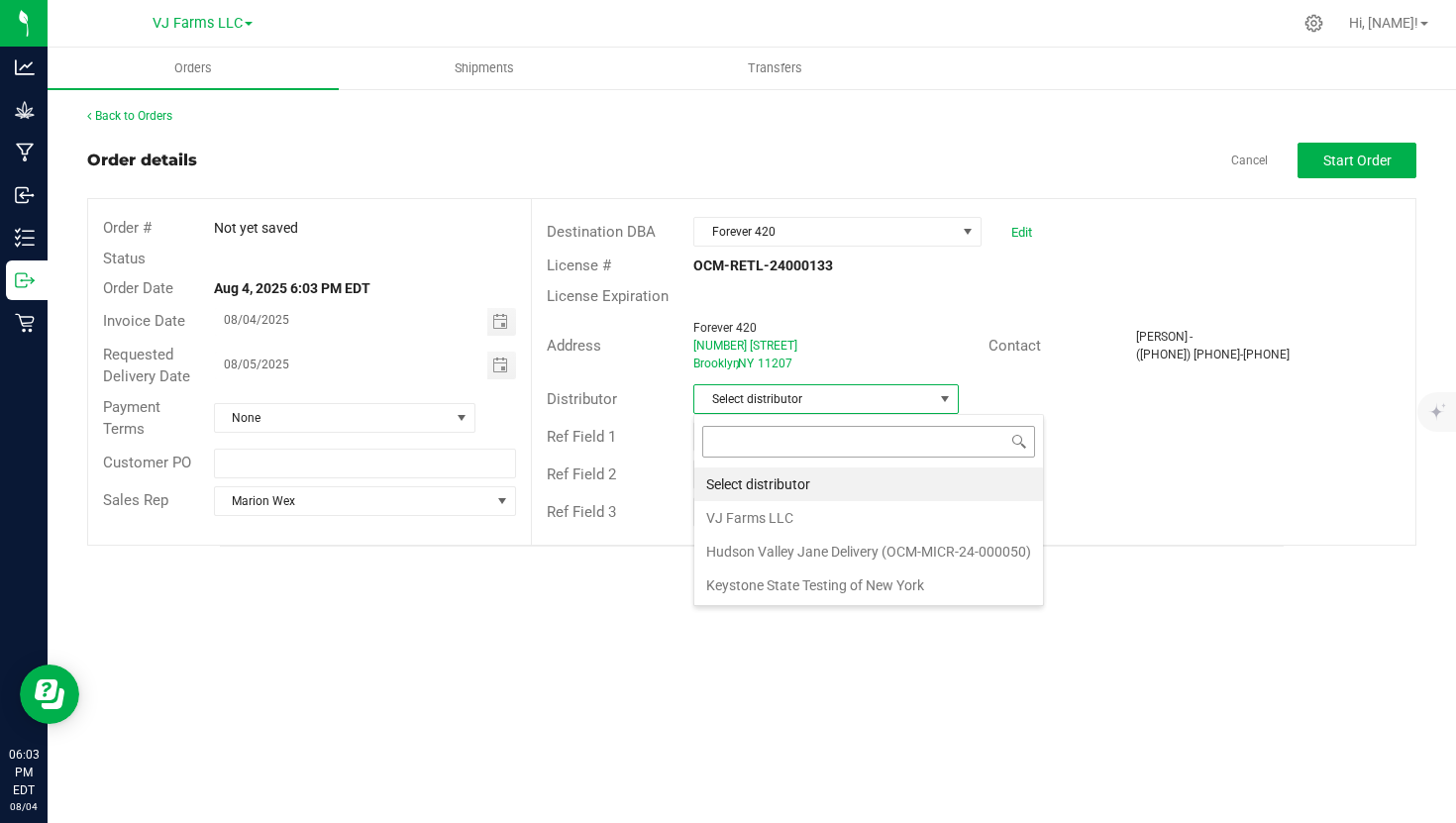 scroll, scrollTop: 99008, scrollLeft: 98782, axis: both 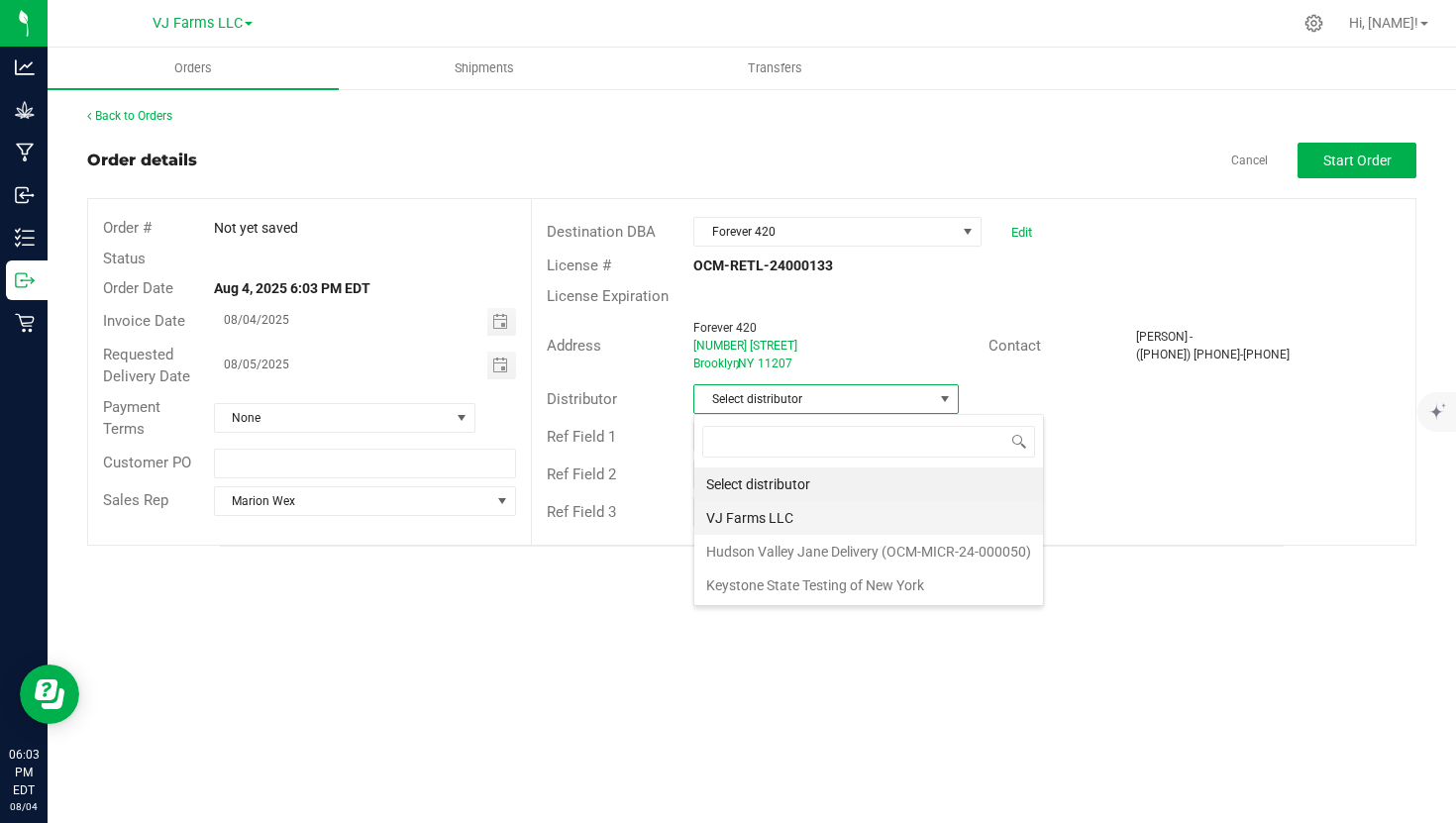 click on "VJ Farms LLC" at bounding box center (869, 518) 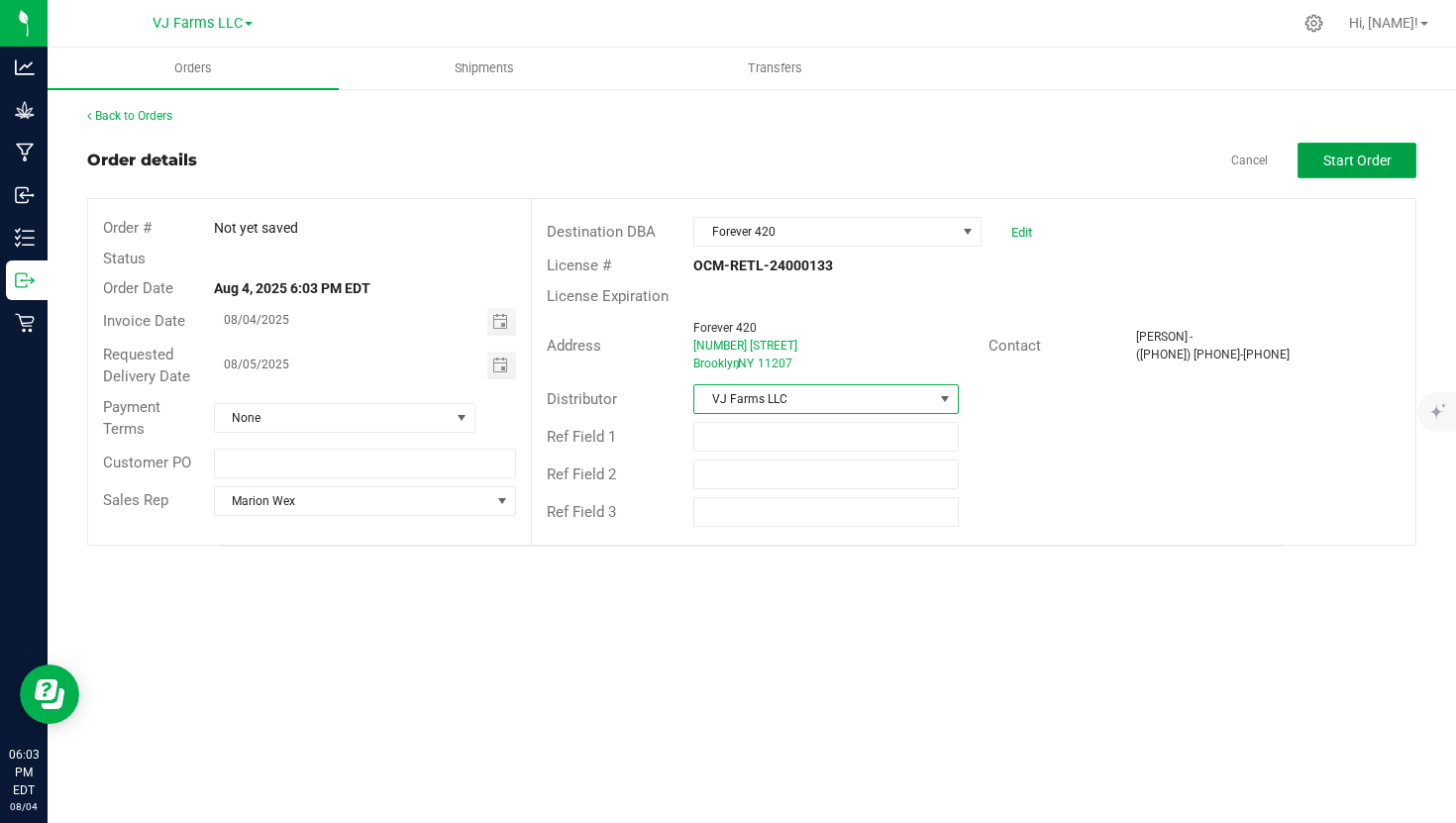 click on "Start Order" at bounding box center [1357, 160] 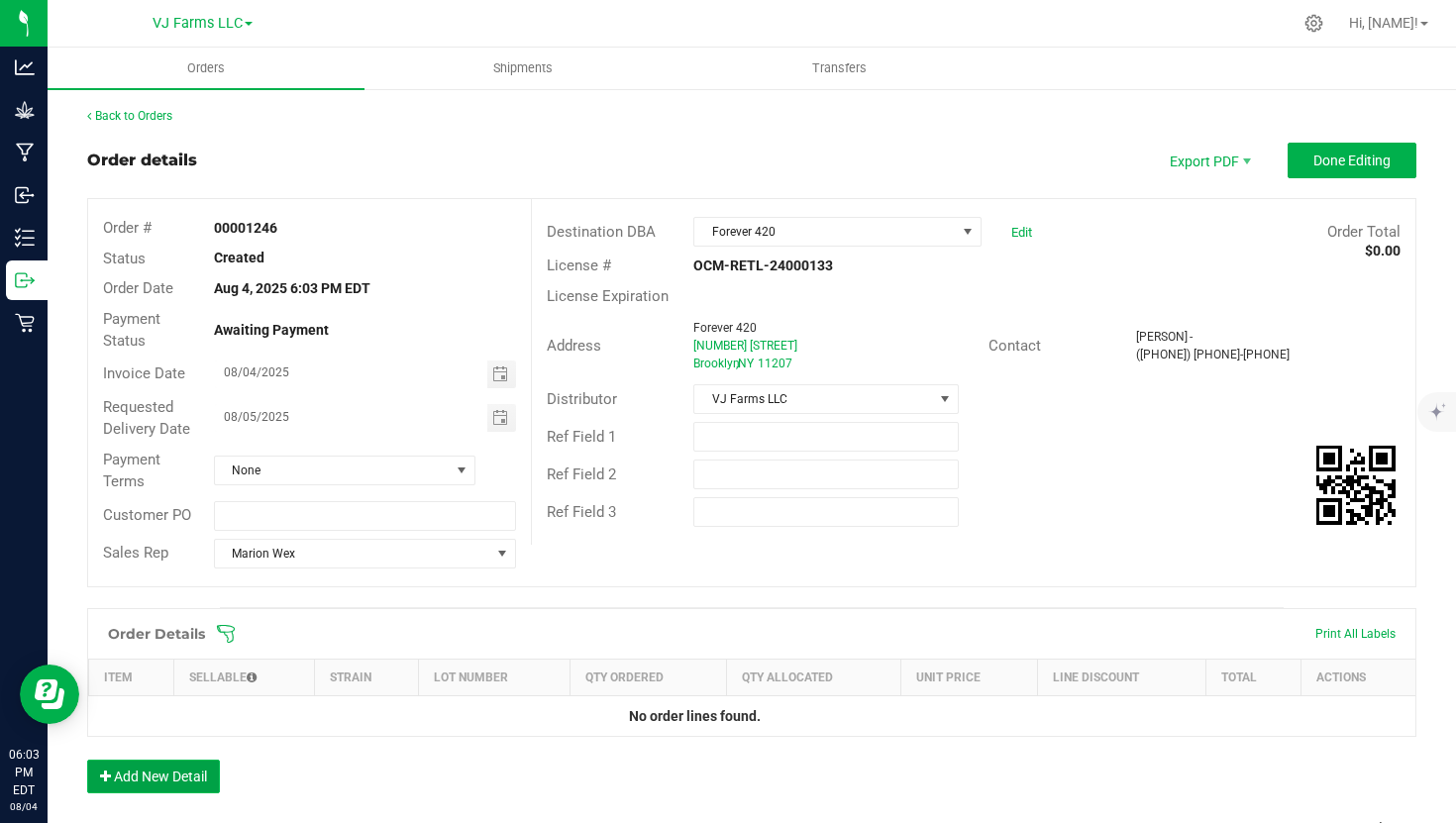 click on "Add New Detail" at bounding box center [154, 776] 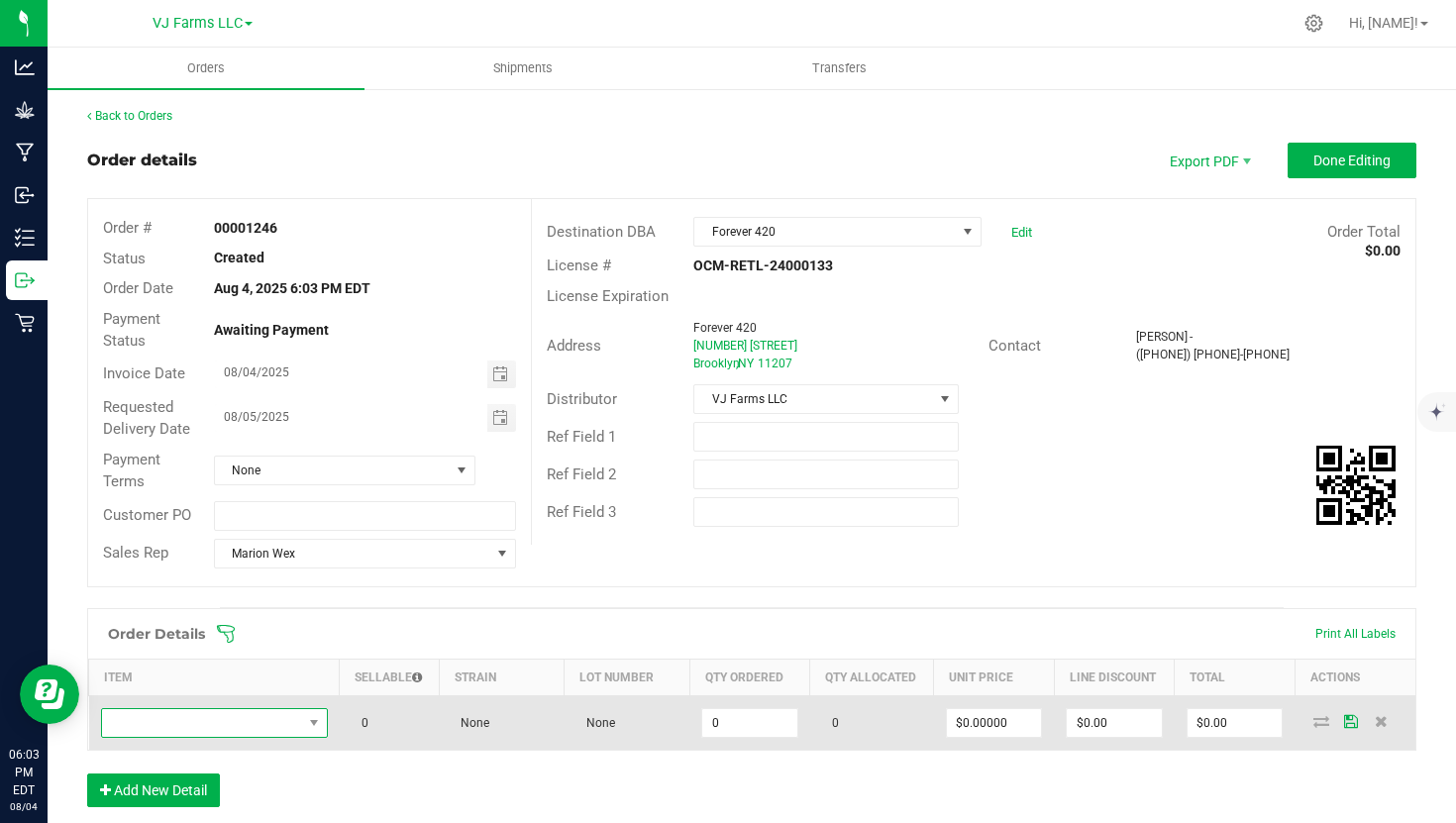 click at bounding box center [202, 723] 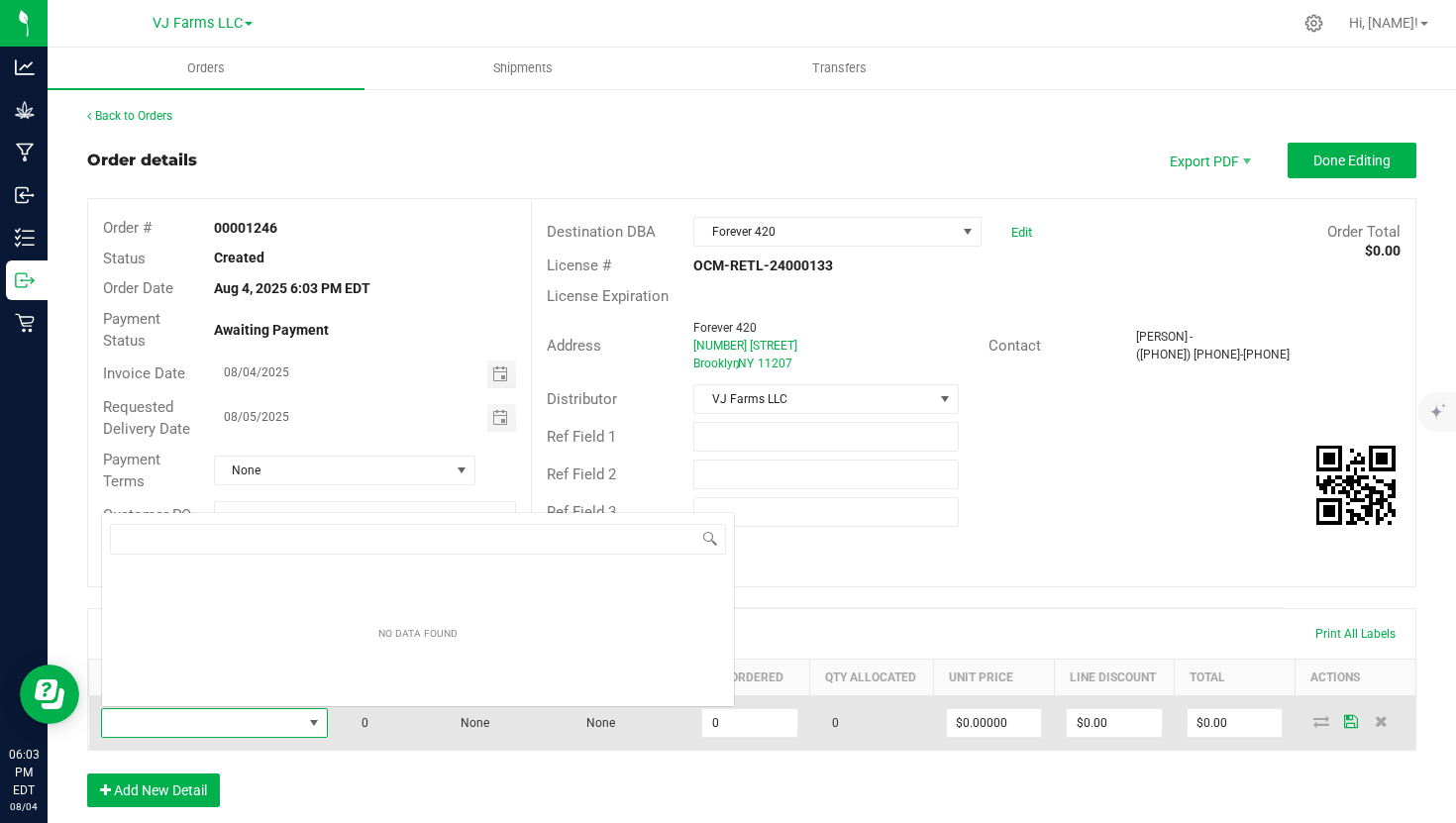 scroll, scrollTop: 0, scrollLeft: 0, axis: both 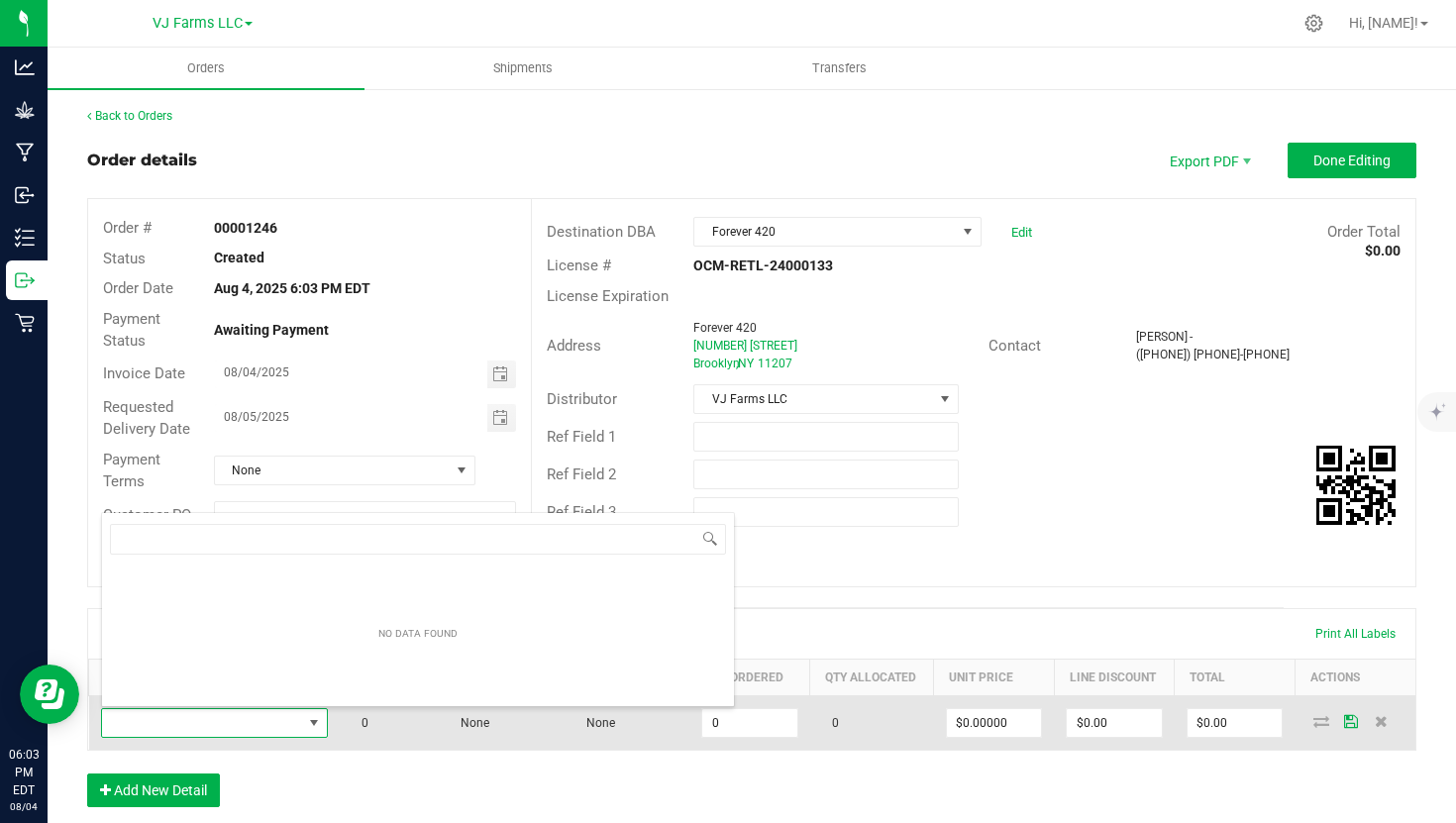 type on "G" 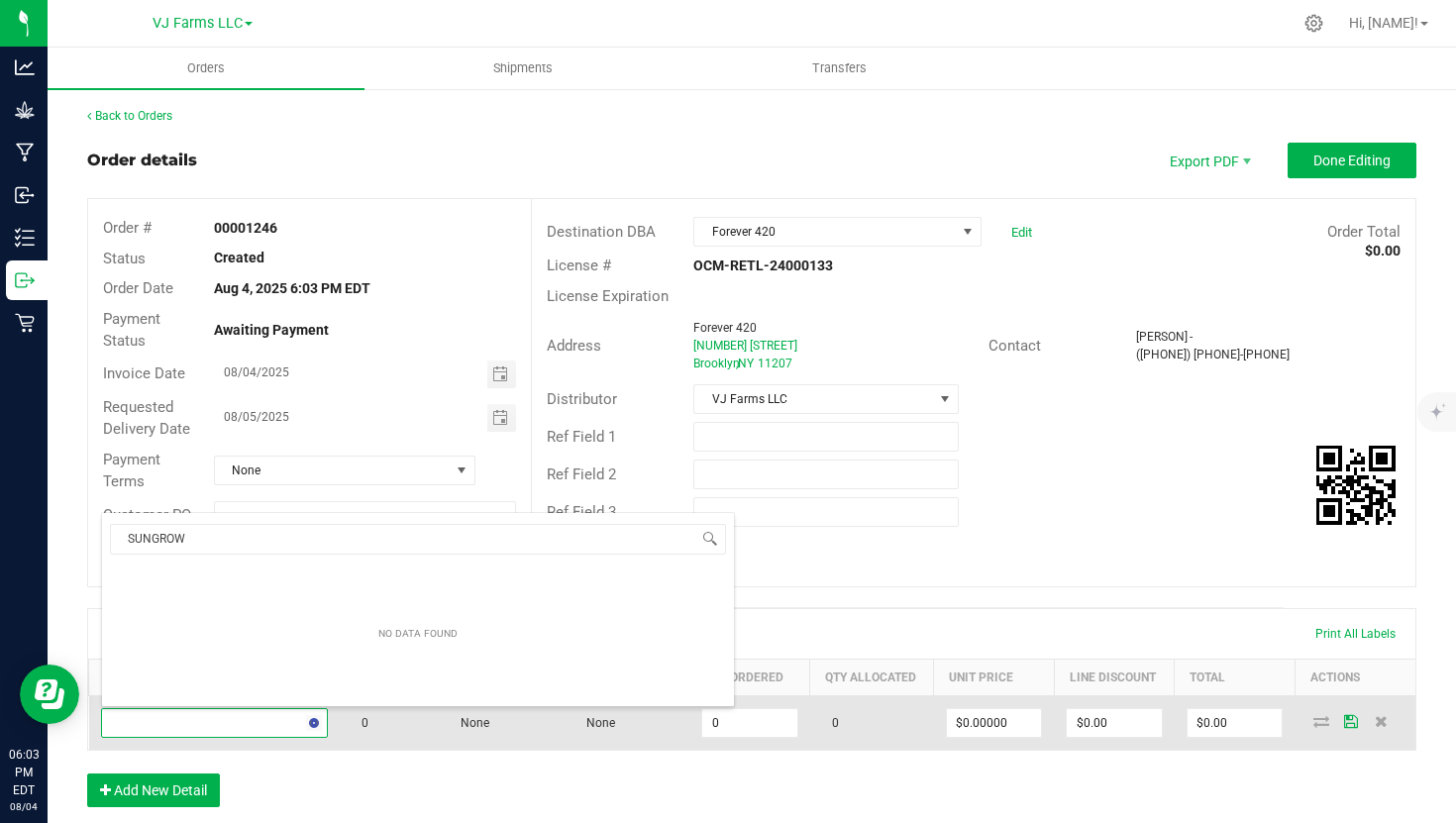 type on "SUNGRO" 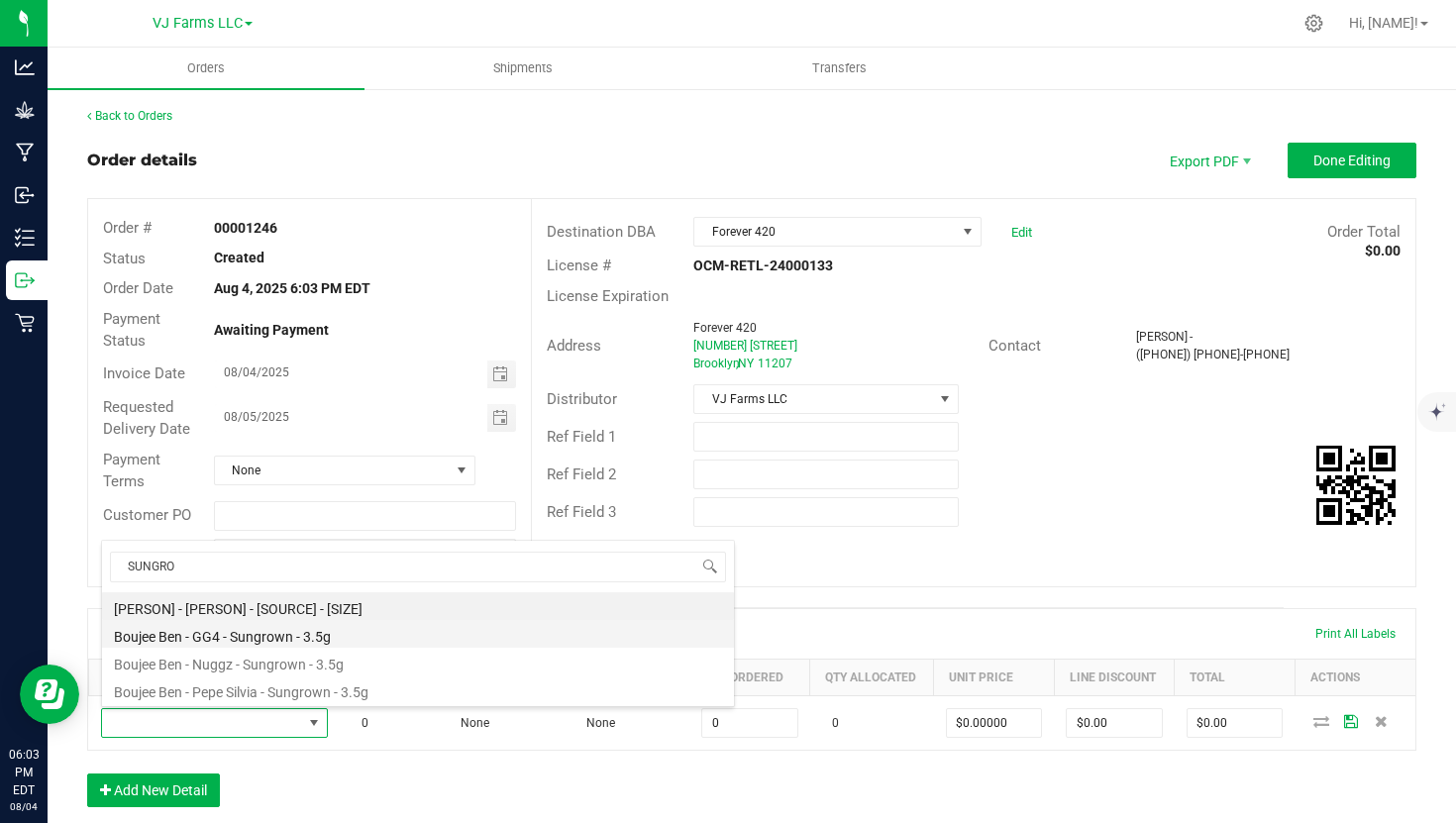 click on "Boujee Ben - GG4 - Sungrown - 3.5g" at bounding box center (418, 634) 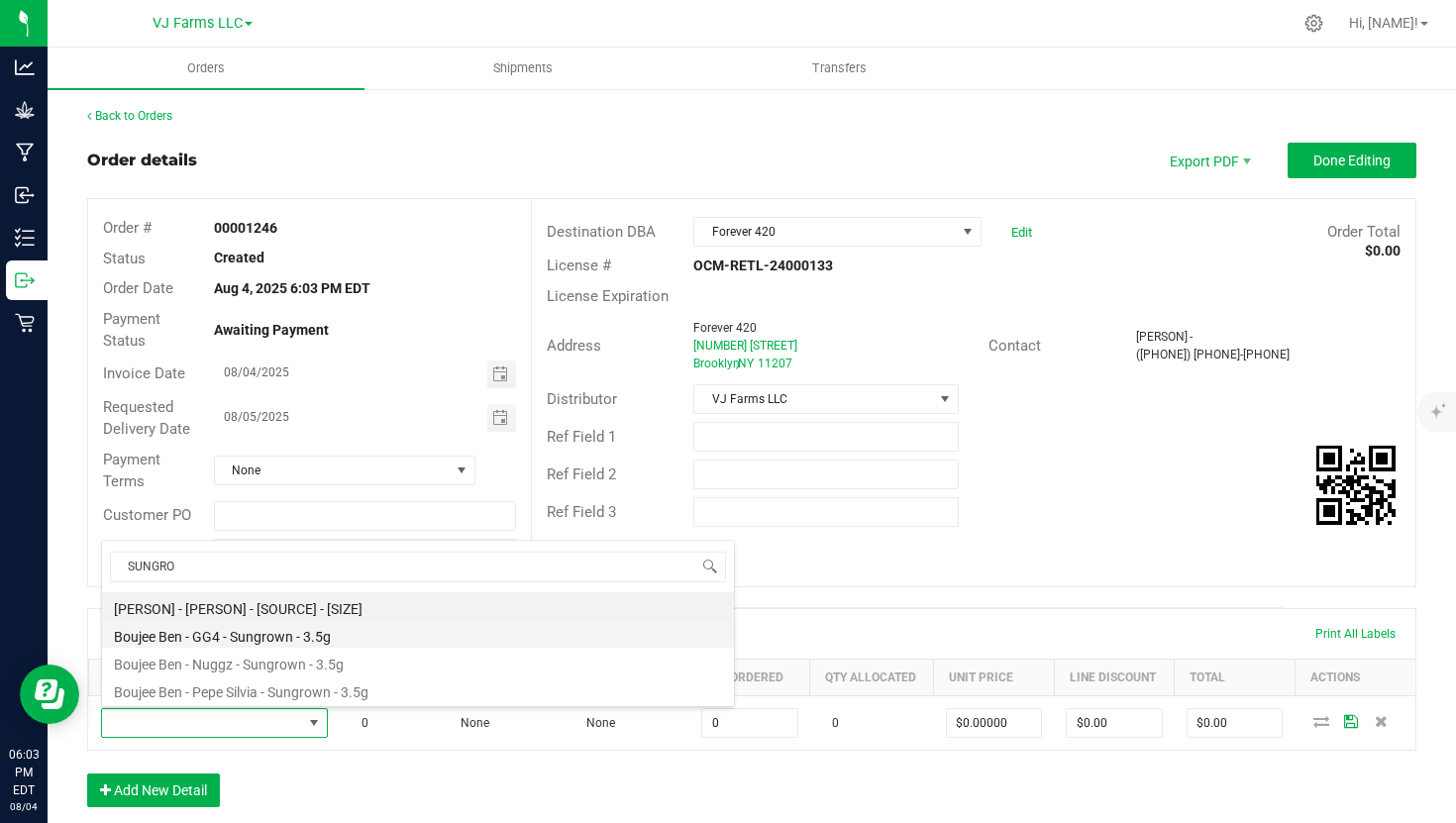 type on "0 ea" 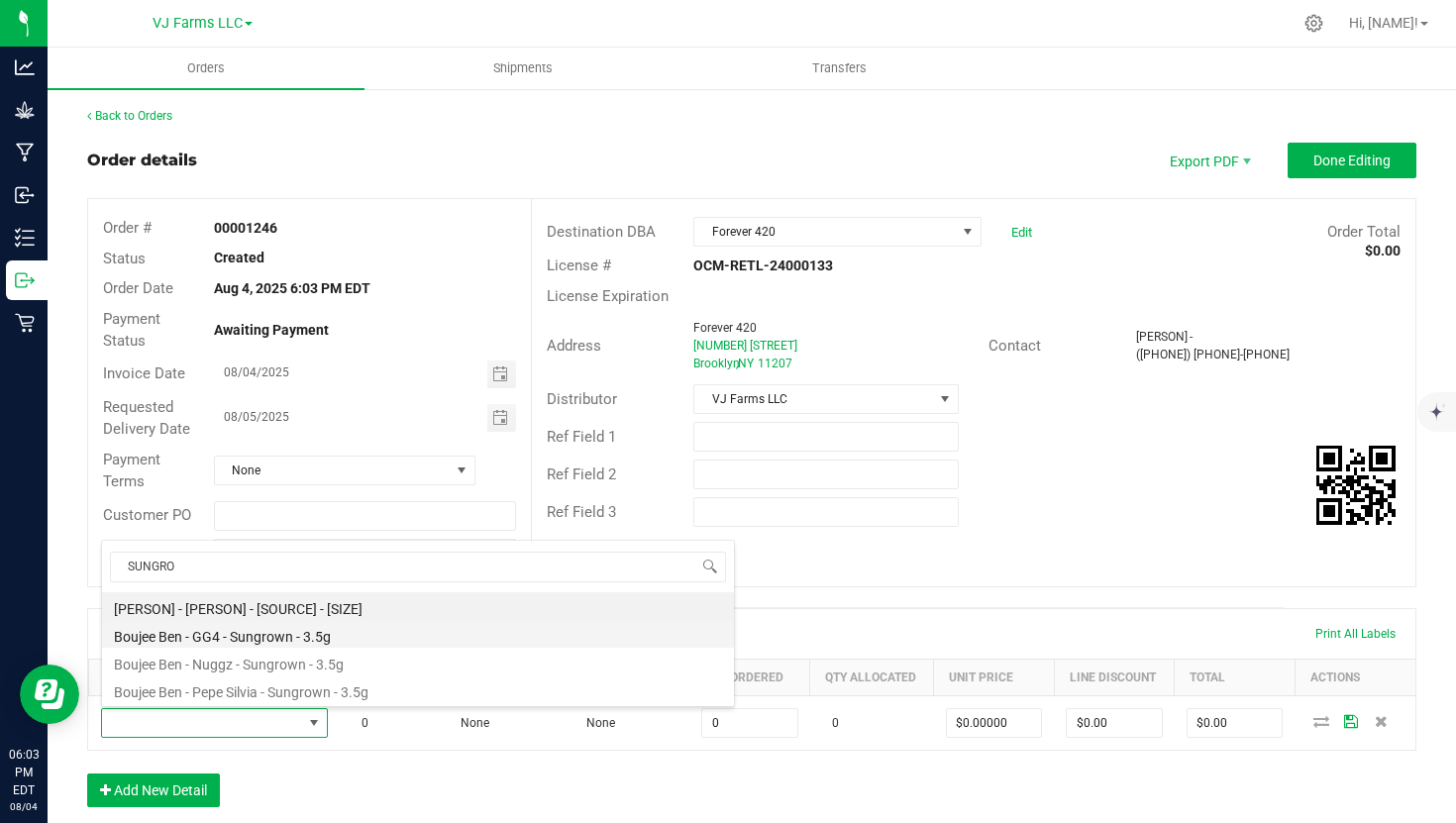 type on "$20.00000" 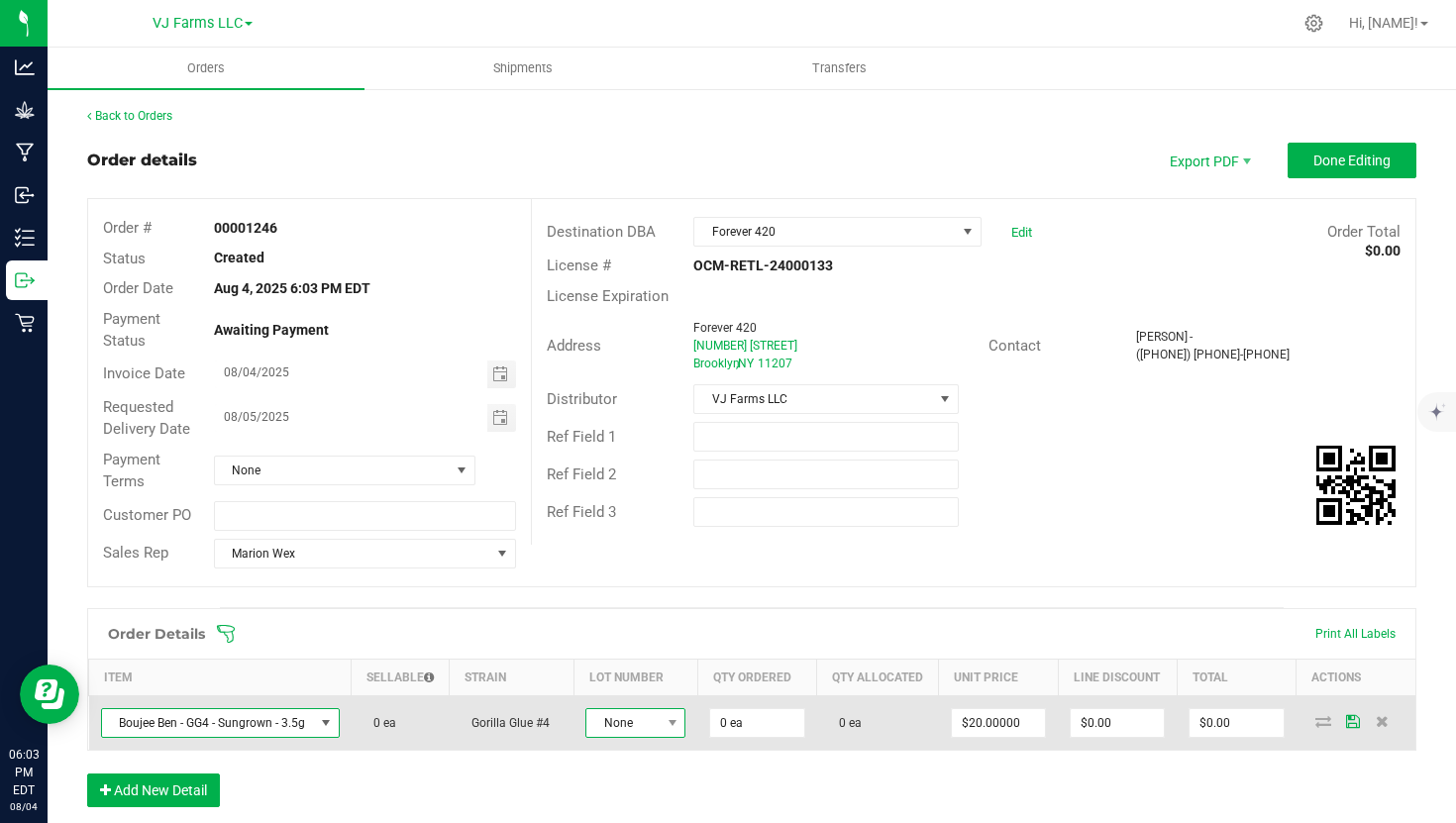 click on "None" at bounding box center [623, 723] 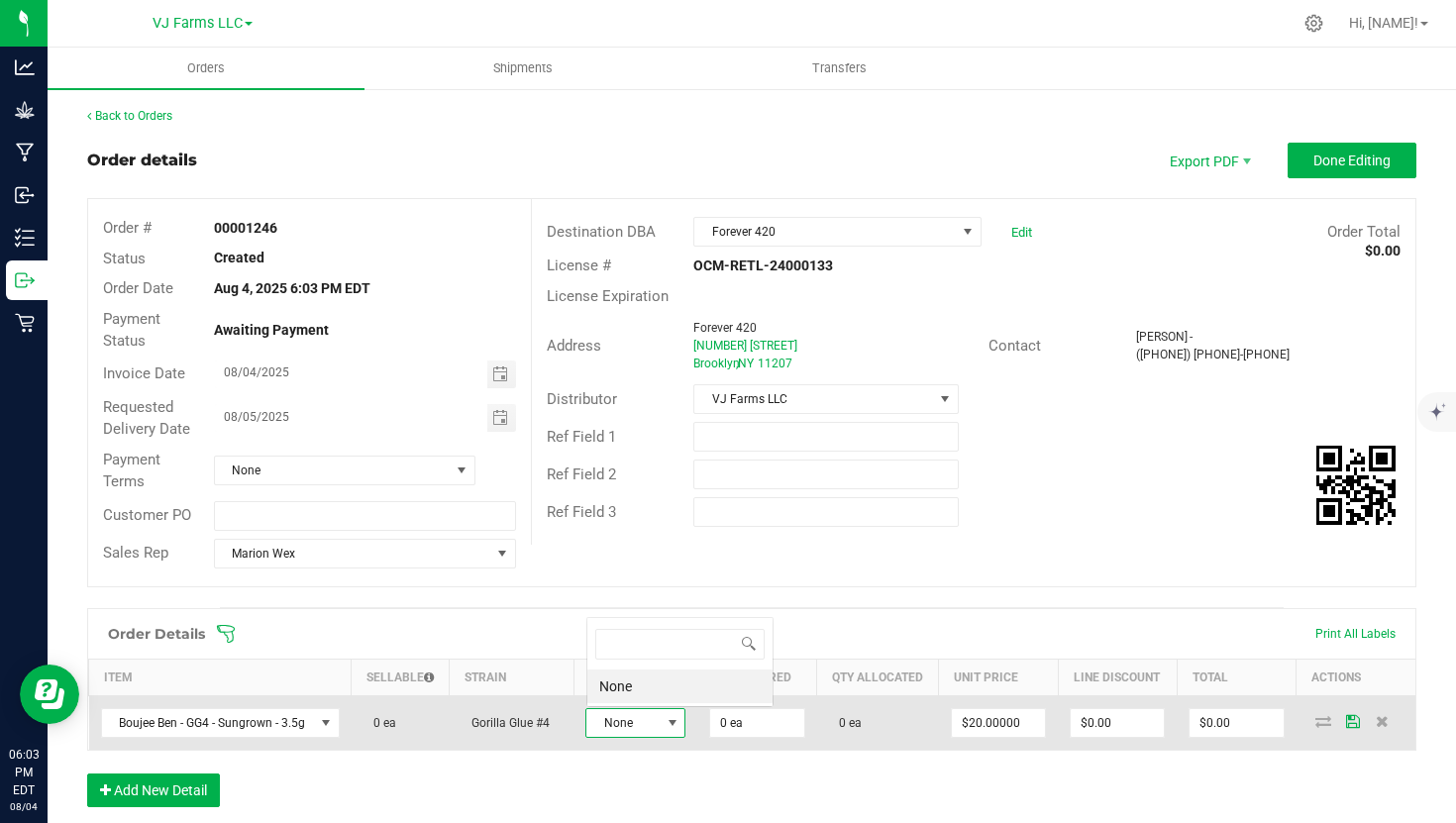 scroll, scrollTop: 0, scrollLeft: 0, axis: both 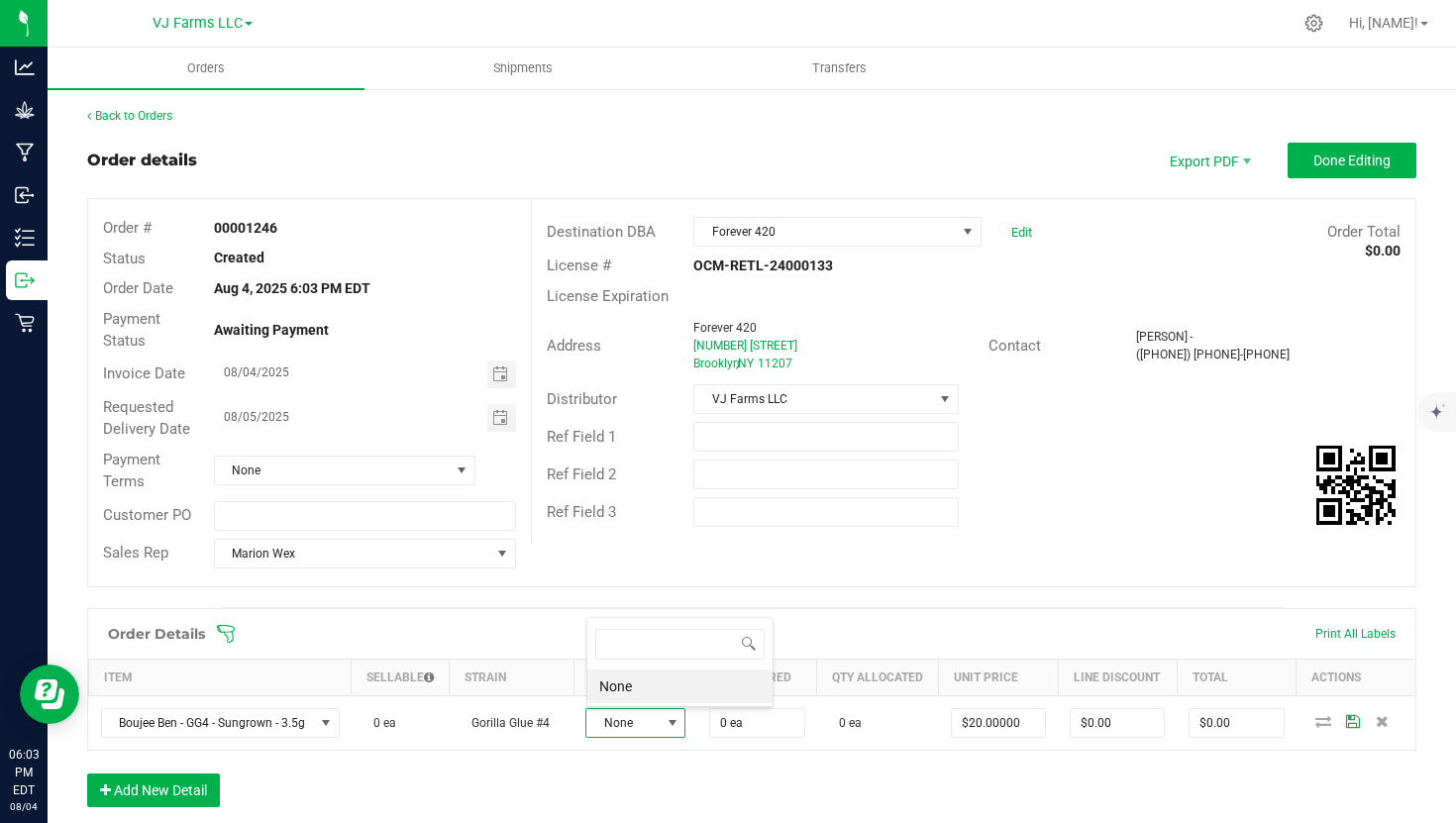 click on "None" at bounding box center (679, 686) 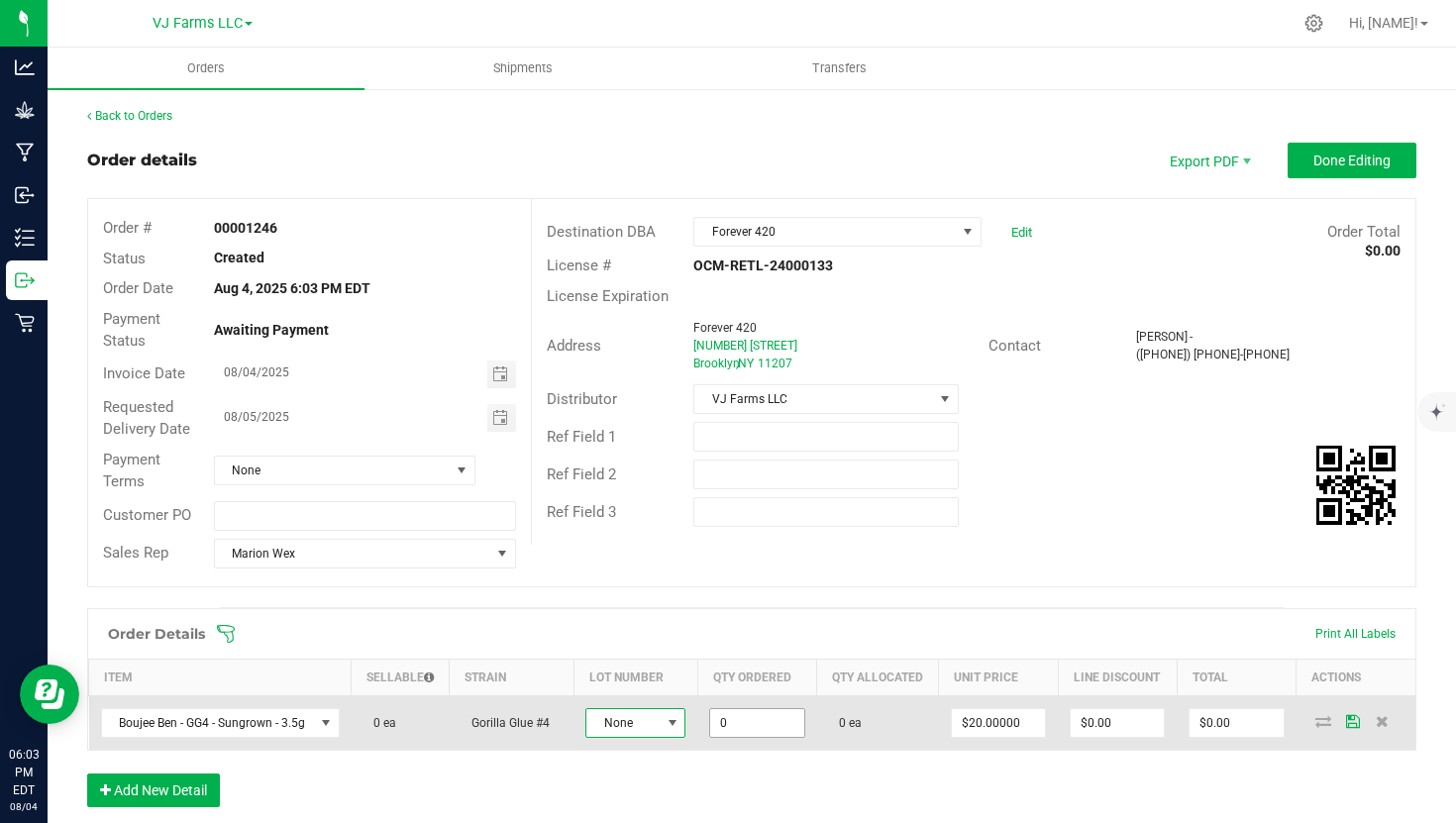 click on "0" at bounding box center [757, 723] 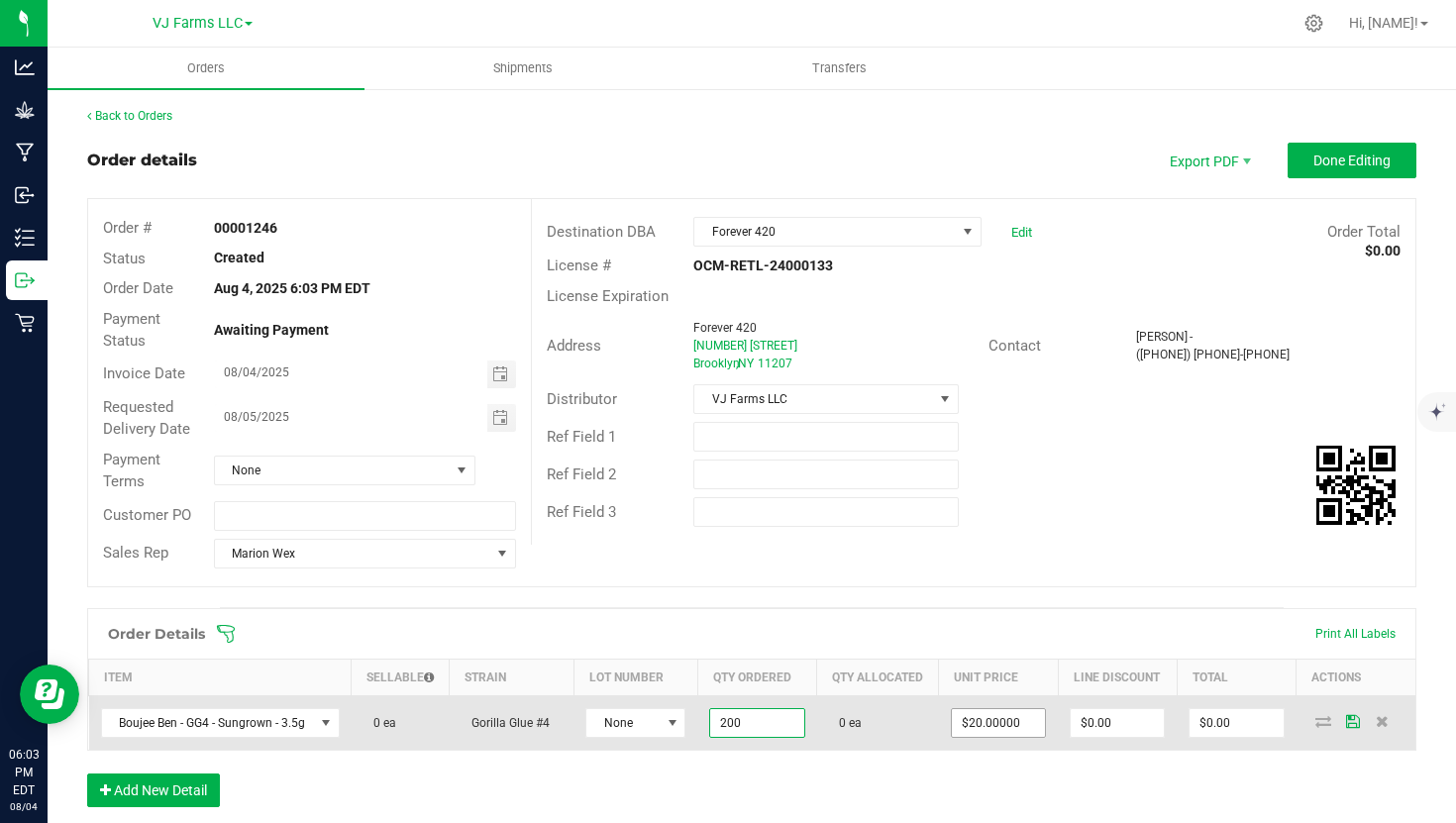 type on "200 ea" 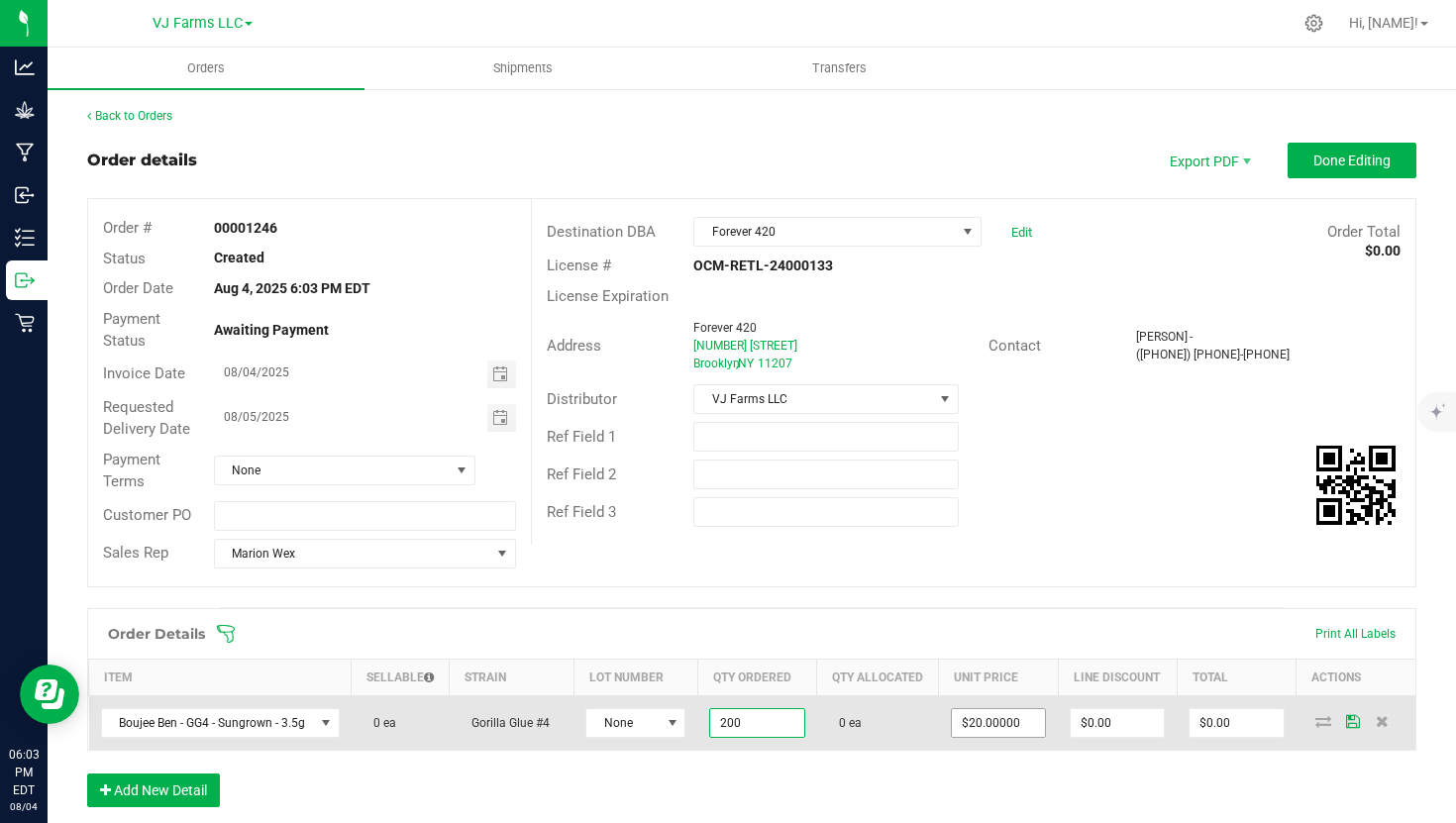 type on "20" 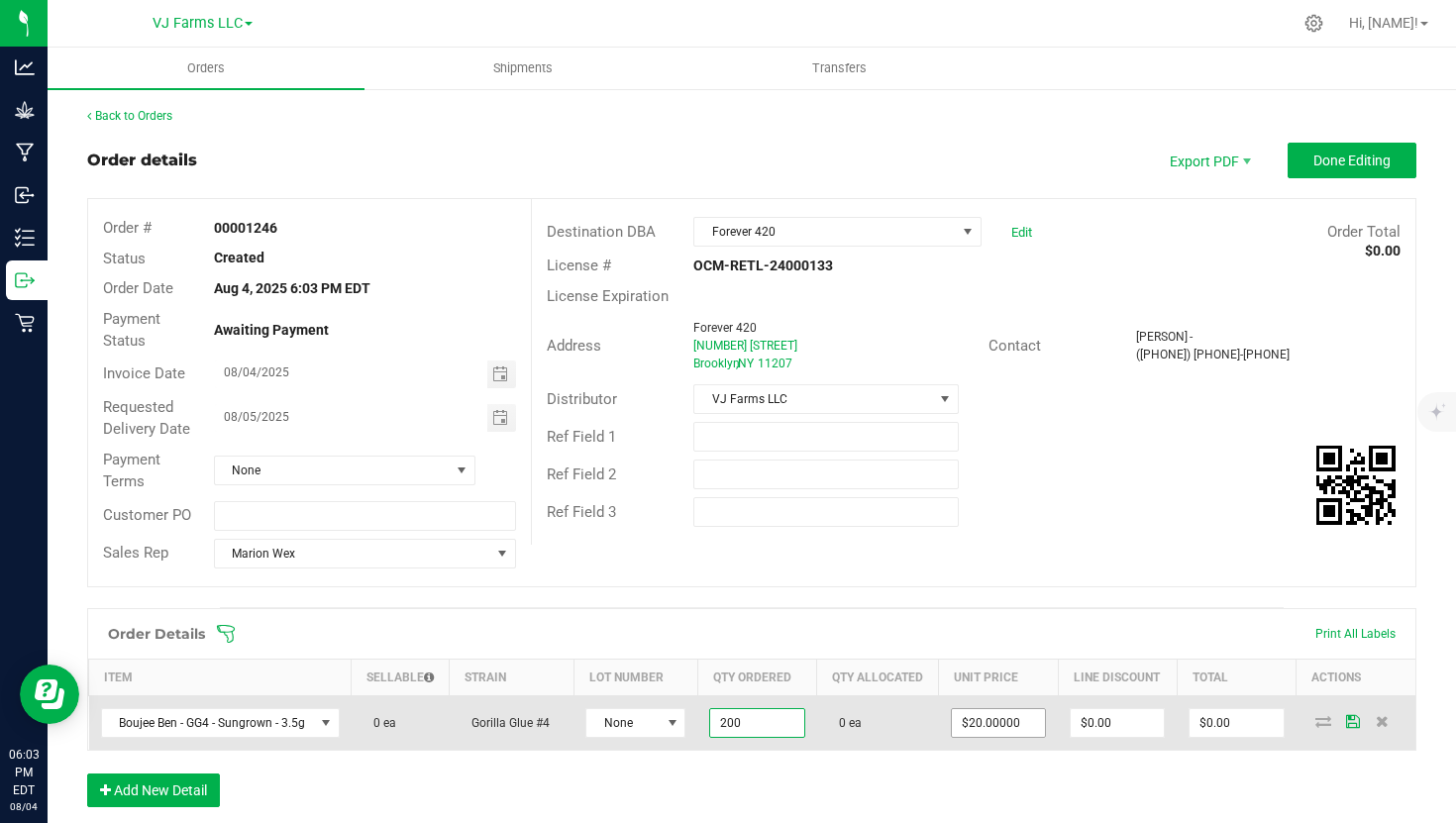 type on "$4,000.00" 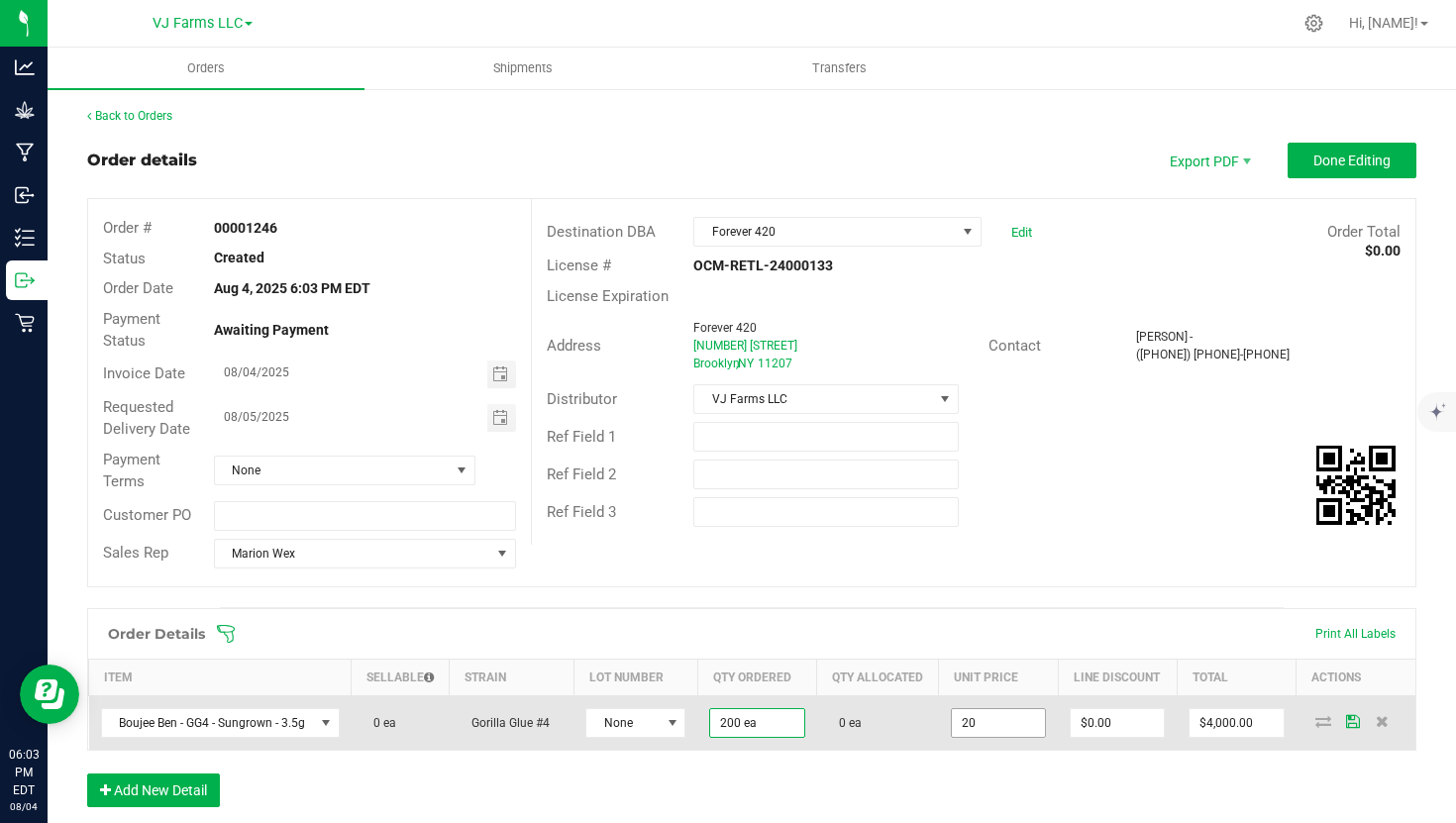click on "20" at bounding box center [998, 723] 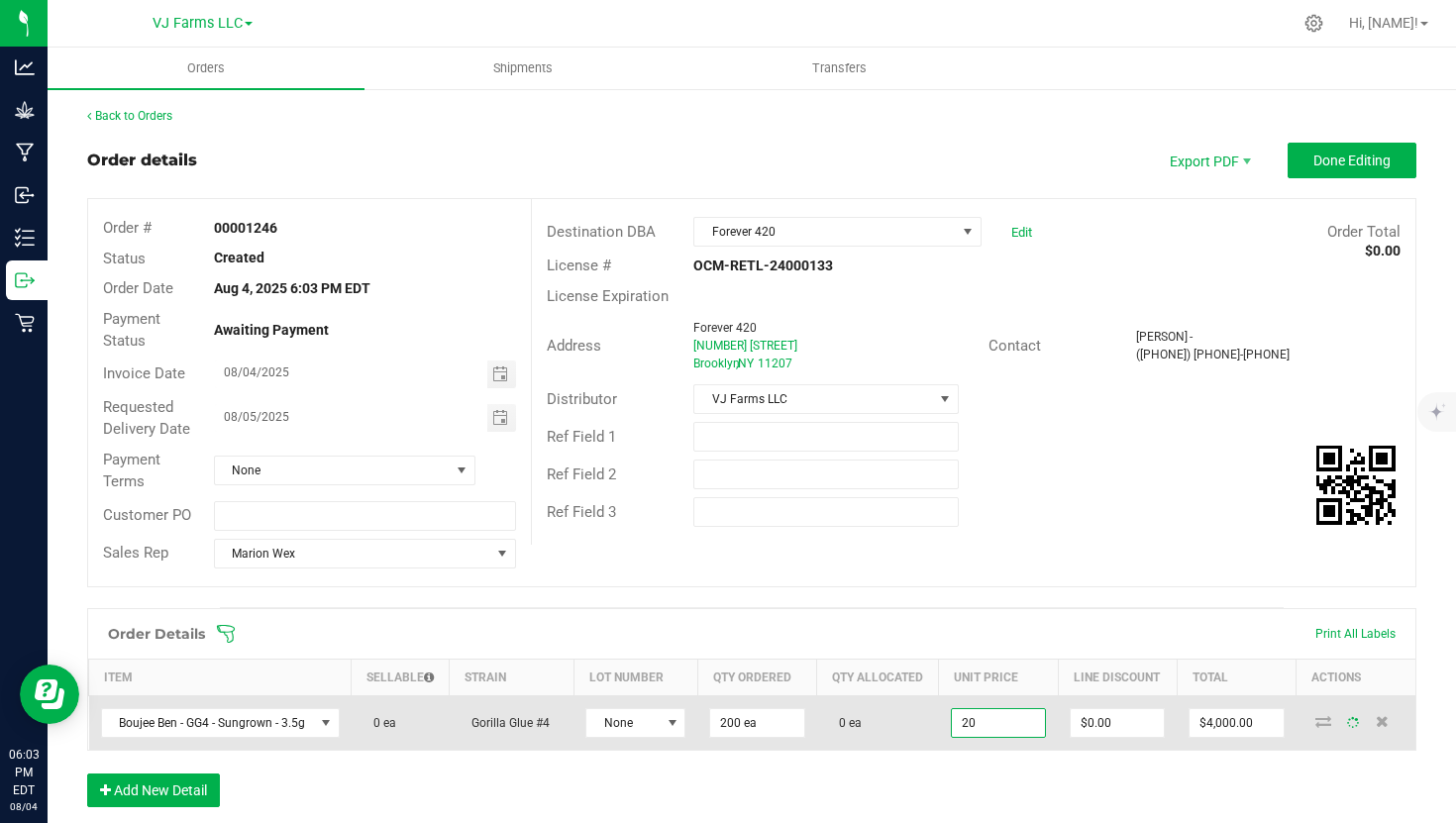 type on "9" 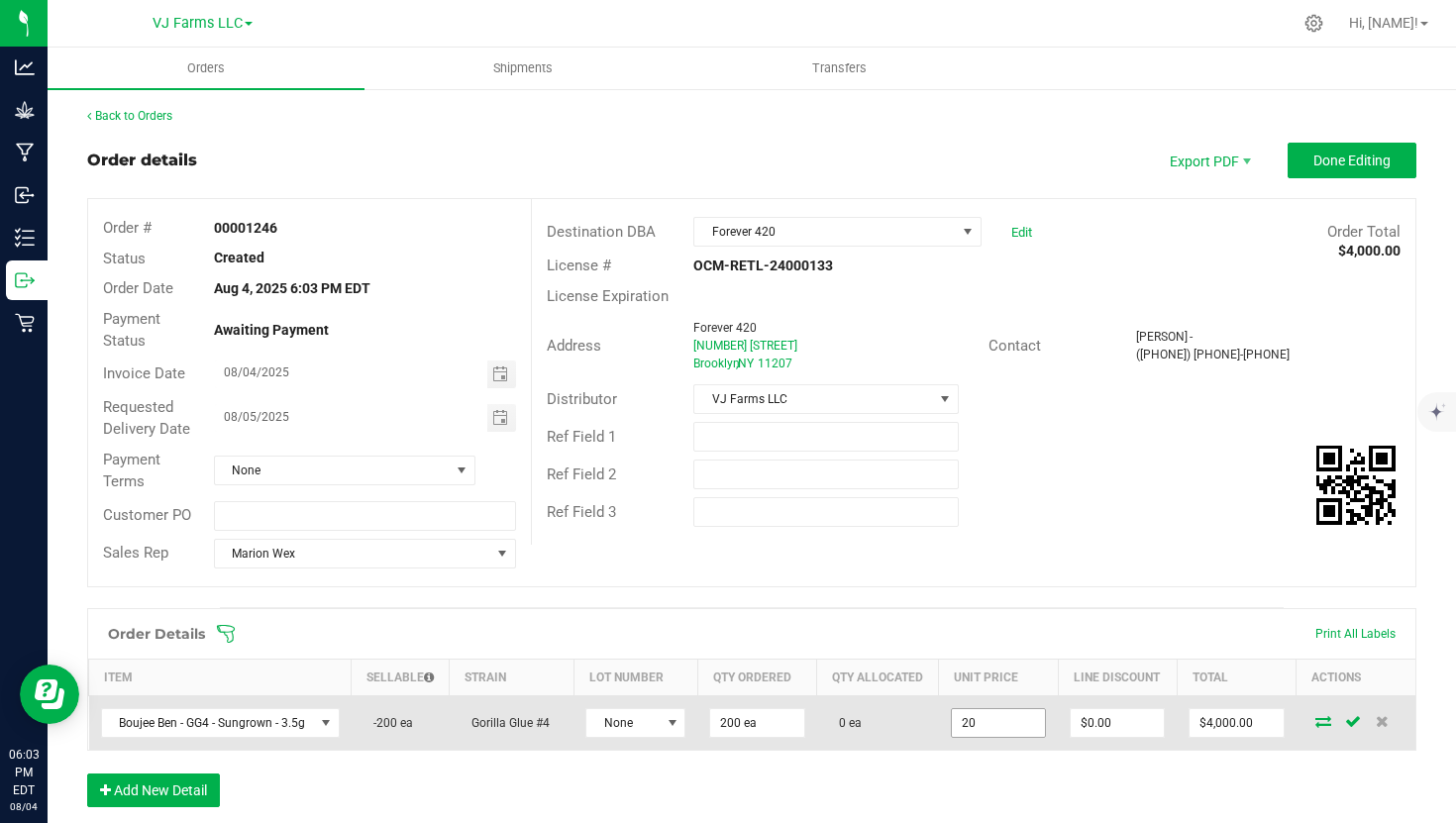 click on "20" at bounding box center (998, 723) 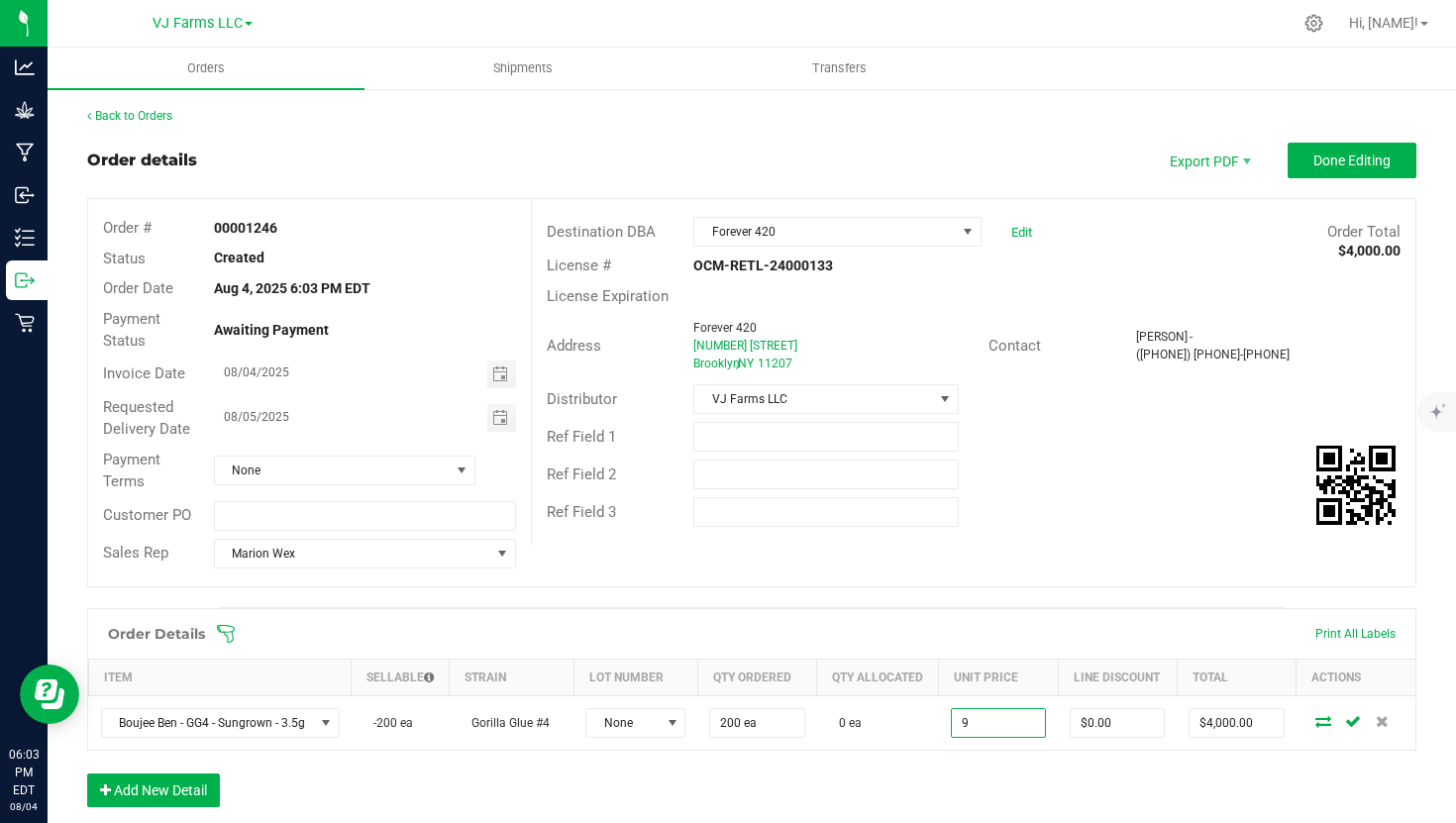 type on "$9.00000" 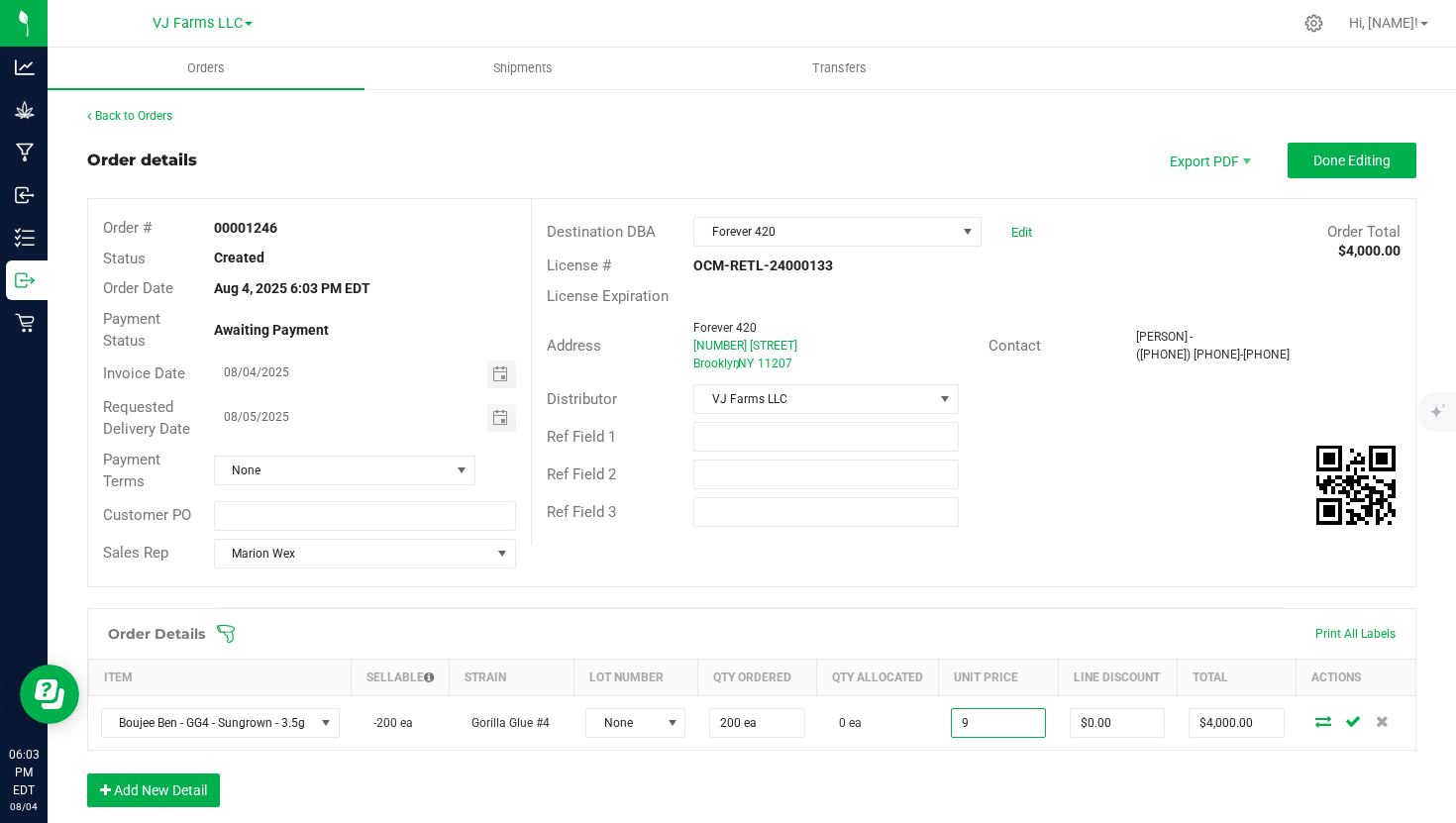 type on "$1,800.00" 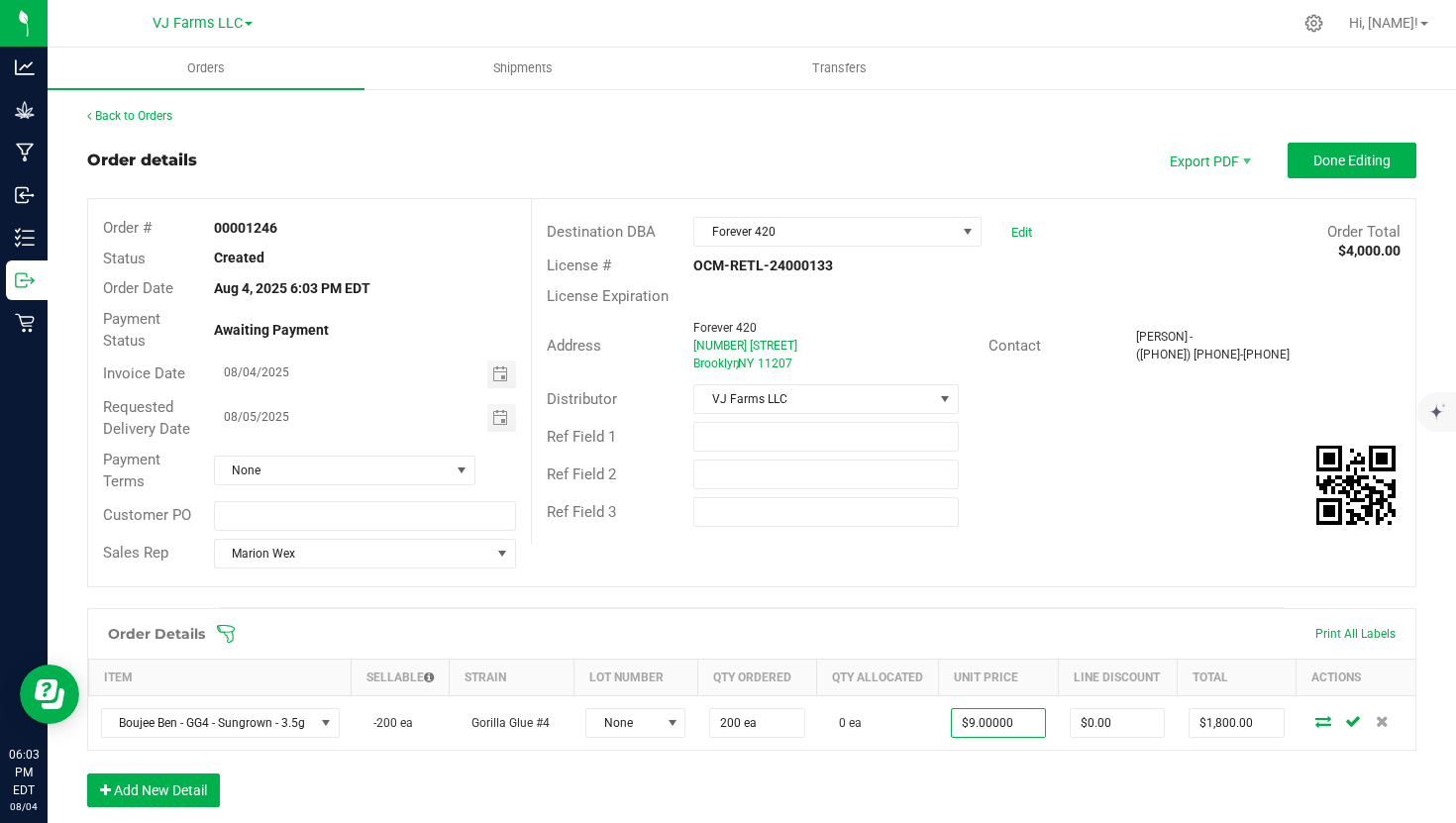 click at bounding box center [881, 634] 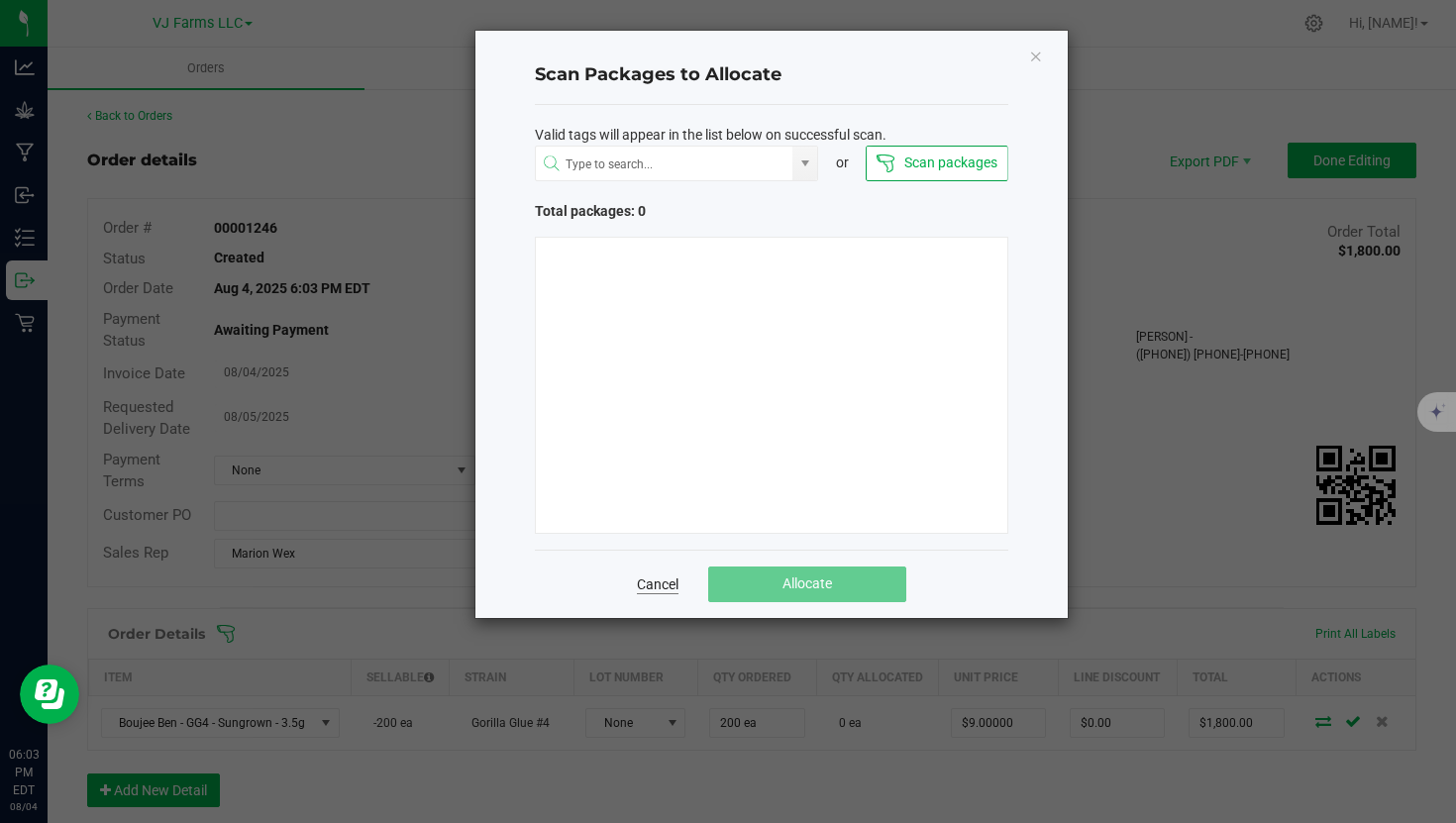 click on "Cancel" 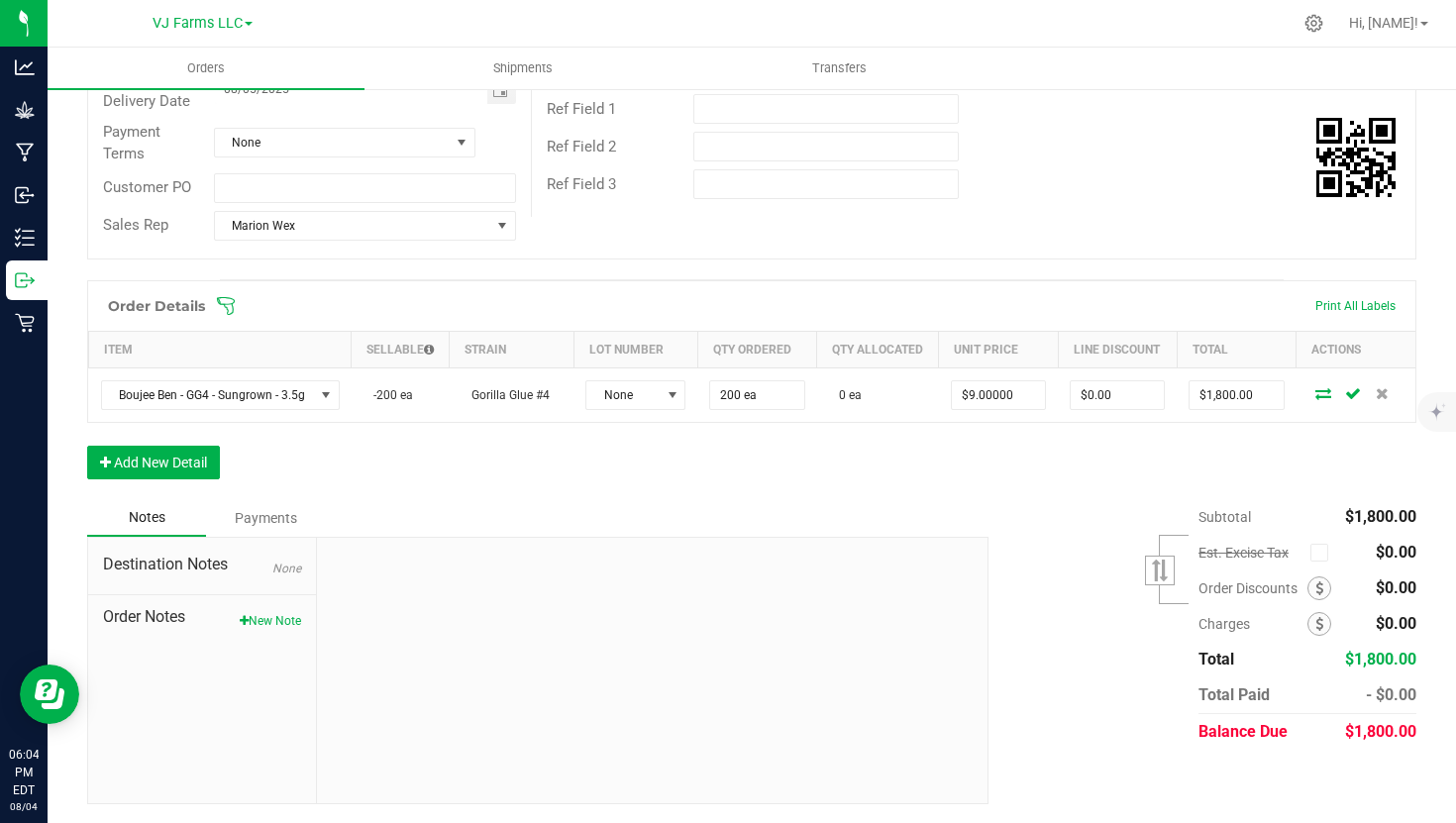 scroll, scrollTop: 328, scrollLeft: 0, axis: vertical 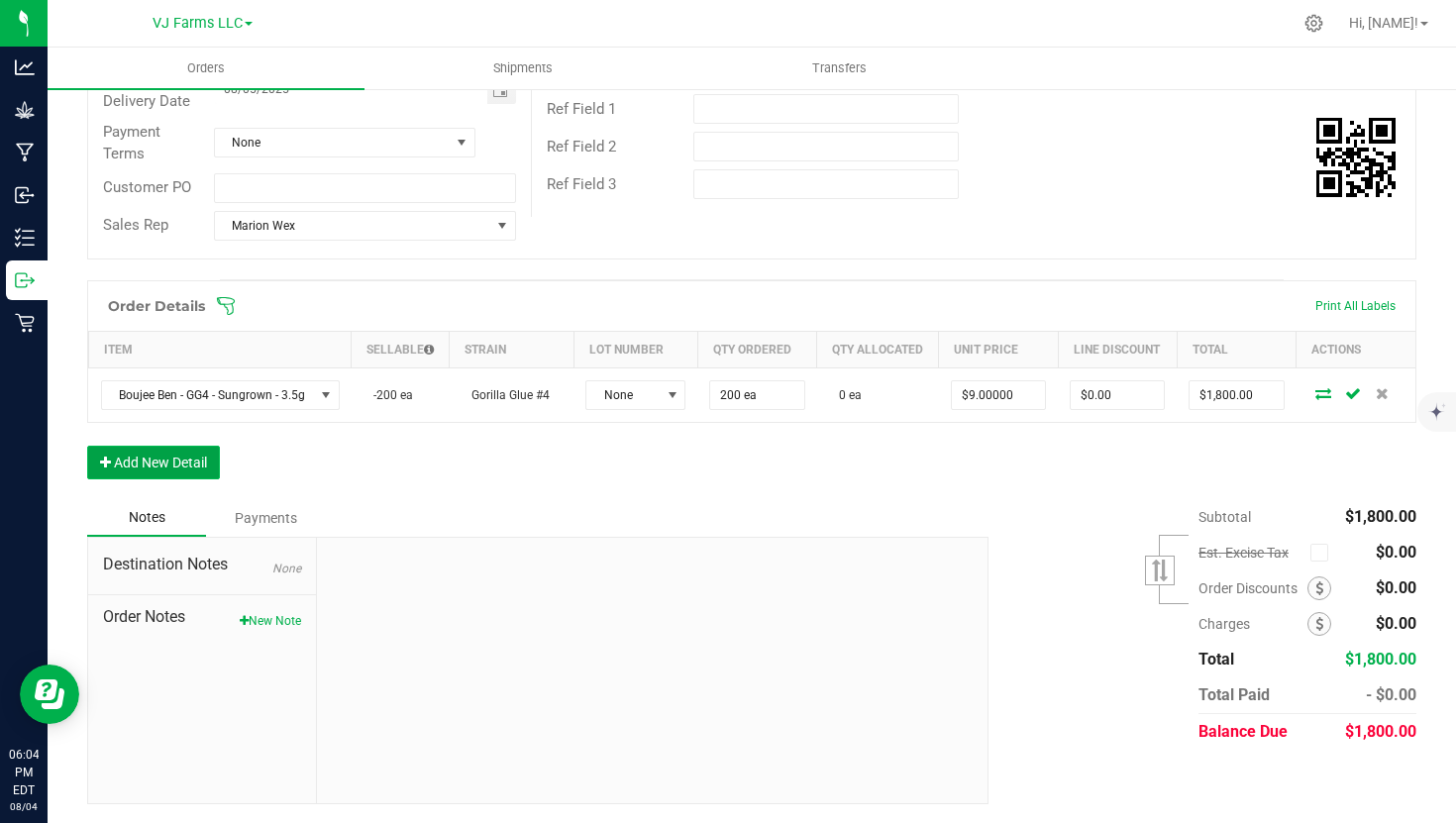 click on "Add New Detail" at bounding box center [154, 463] 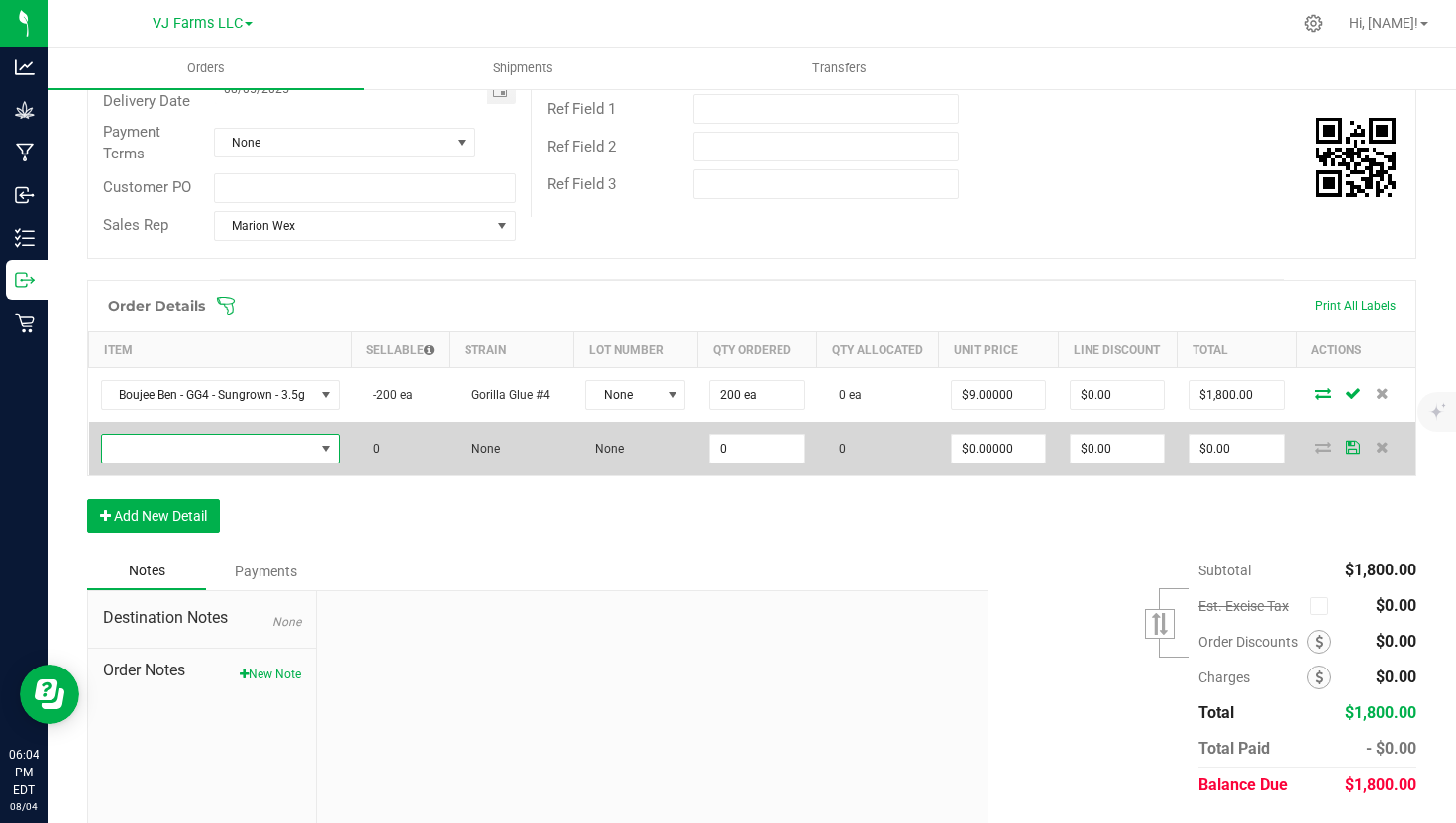 click at bounding box center (208, 449) 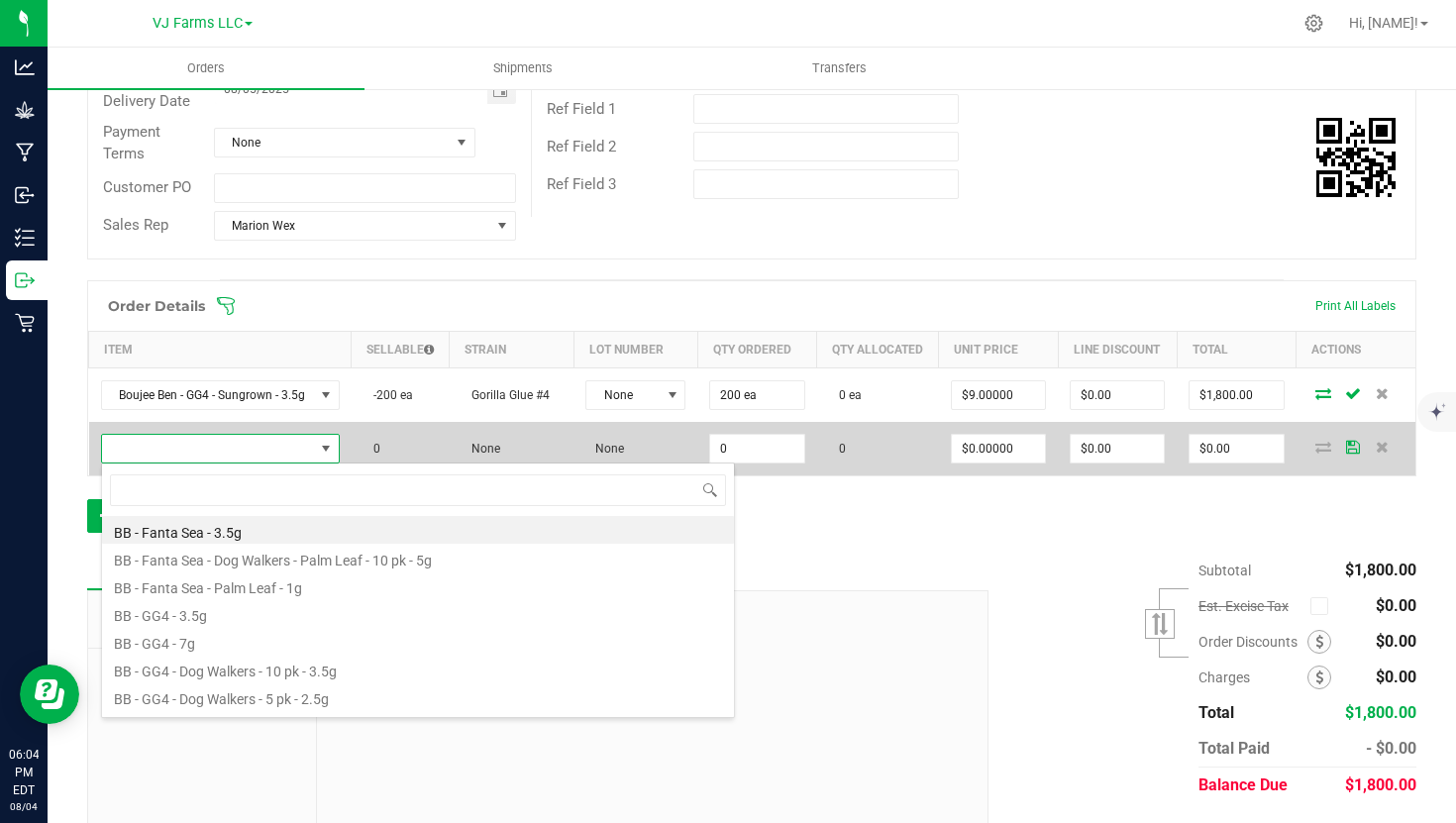 scroll, scrollTop: 99008, scrollLeft: 98809, axis: both 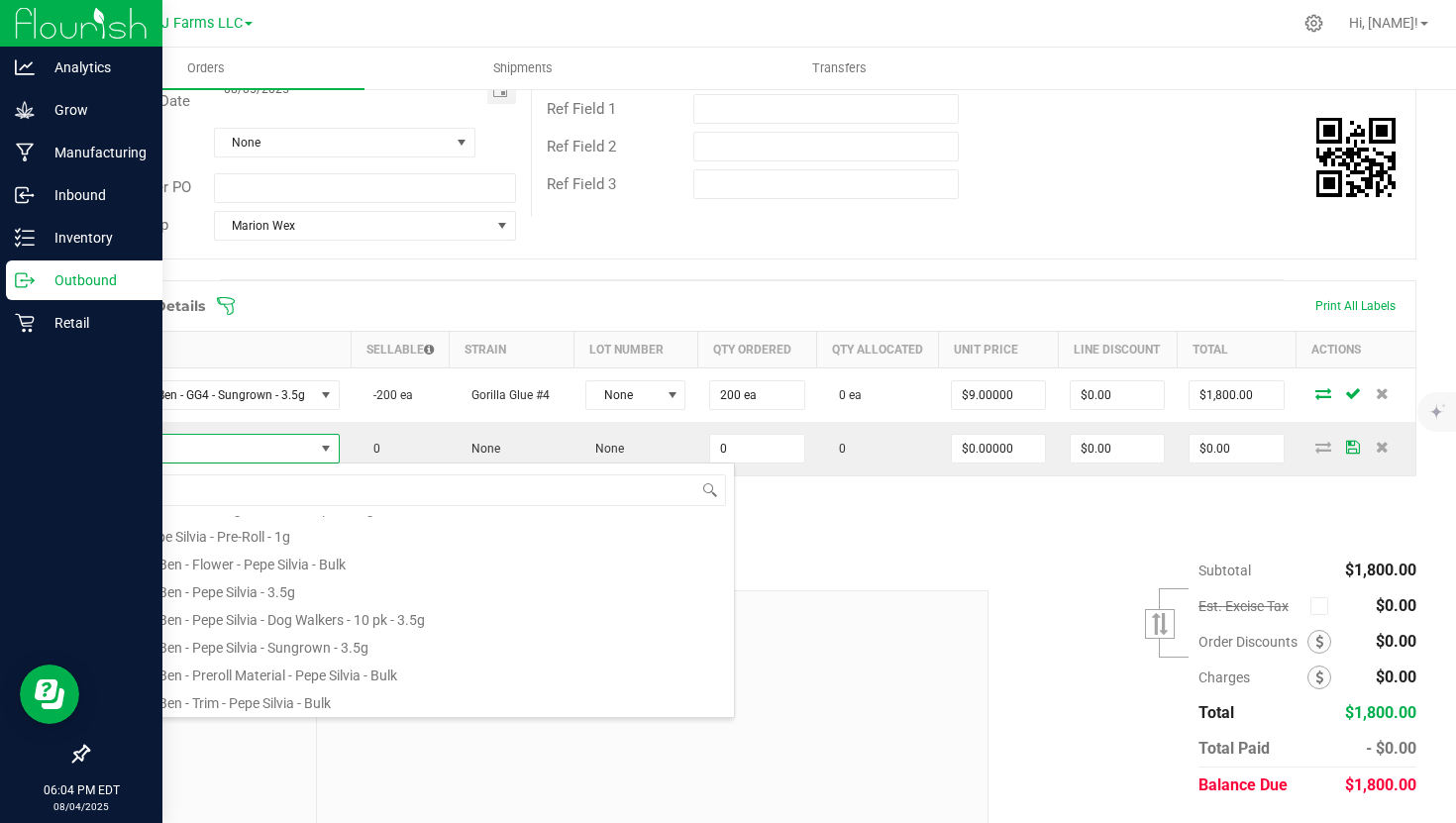 drag, startPoint x: 158, startPoint y: 489, endPoint x: 17, endPoint y: 491, distance: 141.01418 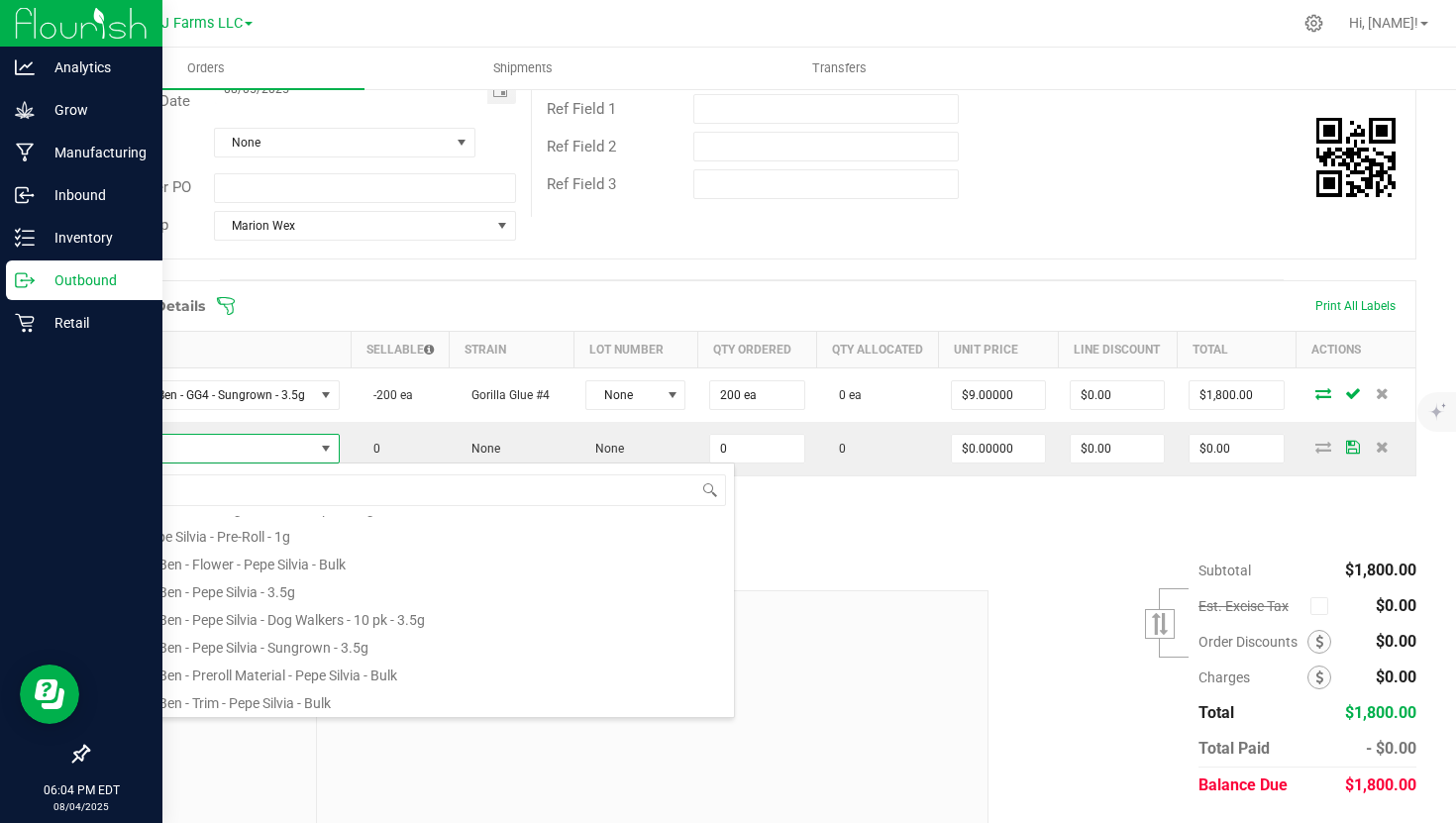 click on "Analytics Grow Manufacturing Inbound Inventory Outbound Retail [TIME] [AM/PM] [DATE]  [DATE]  [COMPANY] LLC   Retail   [COMPANY] LLC   Hi, [NAME]!
Orders
Shipments
Transfers
Back to Orders
Order details   Export PDF   Done Editing   Order #   [NUMBER]   Status   Created   Order Date   [MONTH] [NUMBER], [YEAR] [TIME] [AM/PM] [TIMEZONE]   Payment Status   Awaiting Payment   Invoice Date  [DATE]  Requested Delivery Date  [DATE]  Payment Terms  None  Customer PO   ," at bounding box center [728, 411] 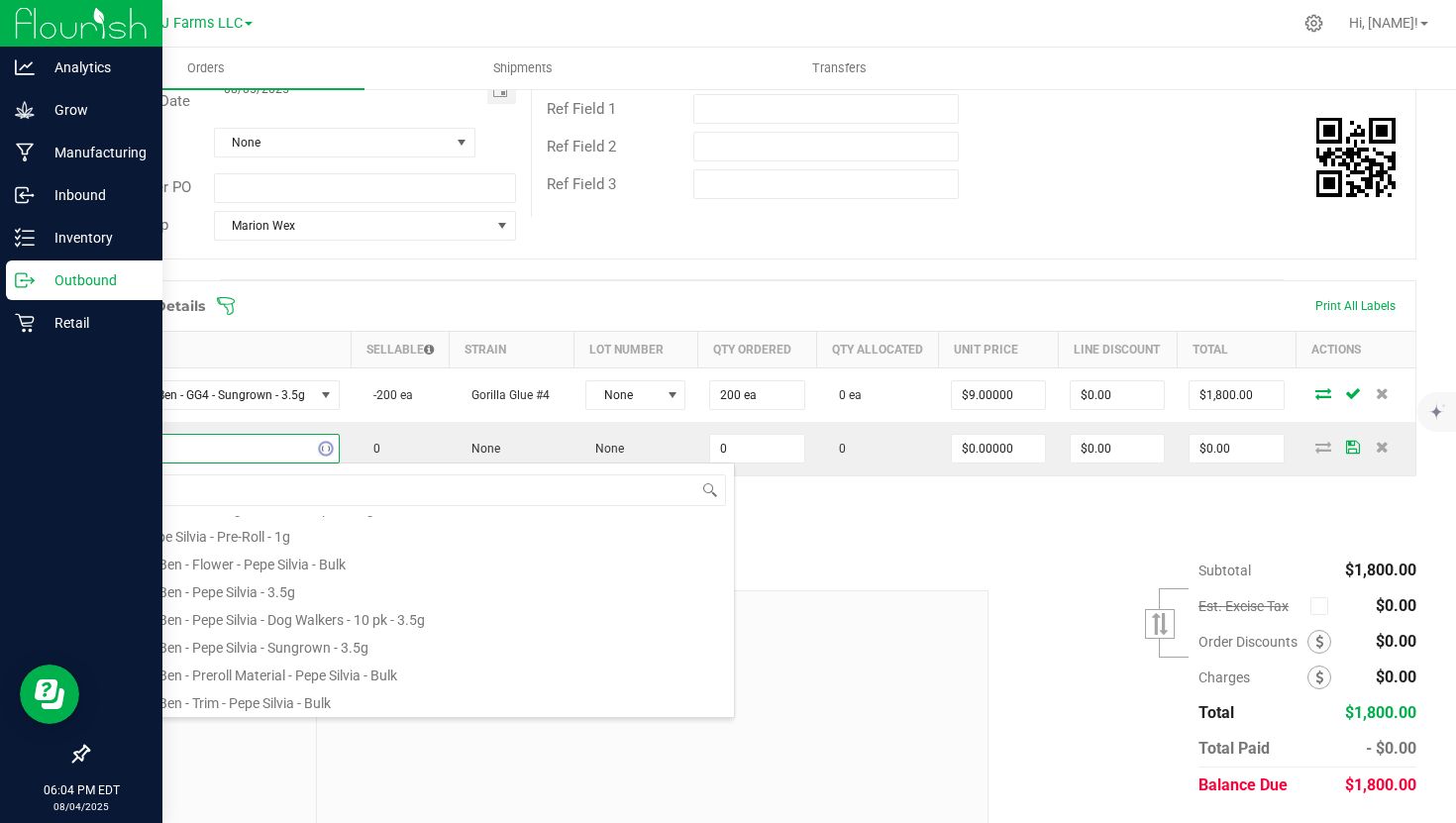 type on "sungr" 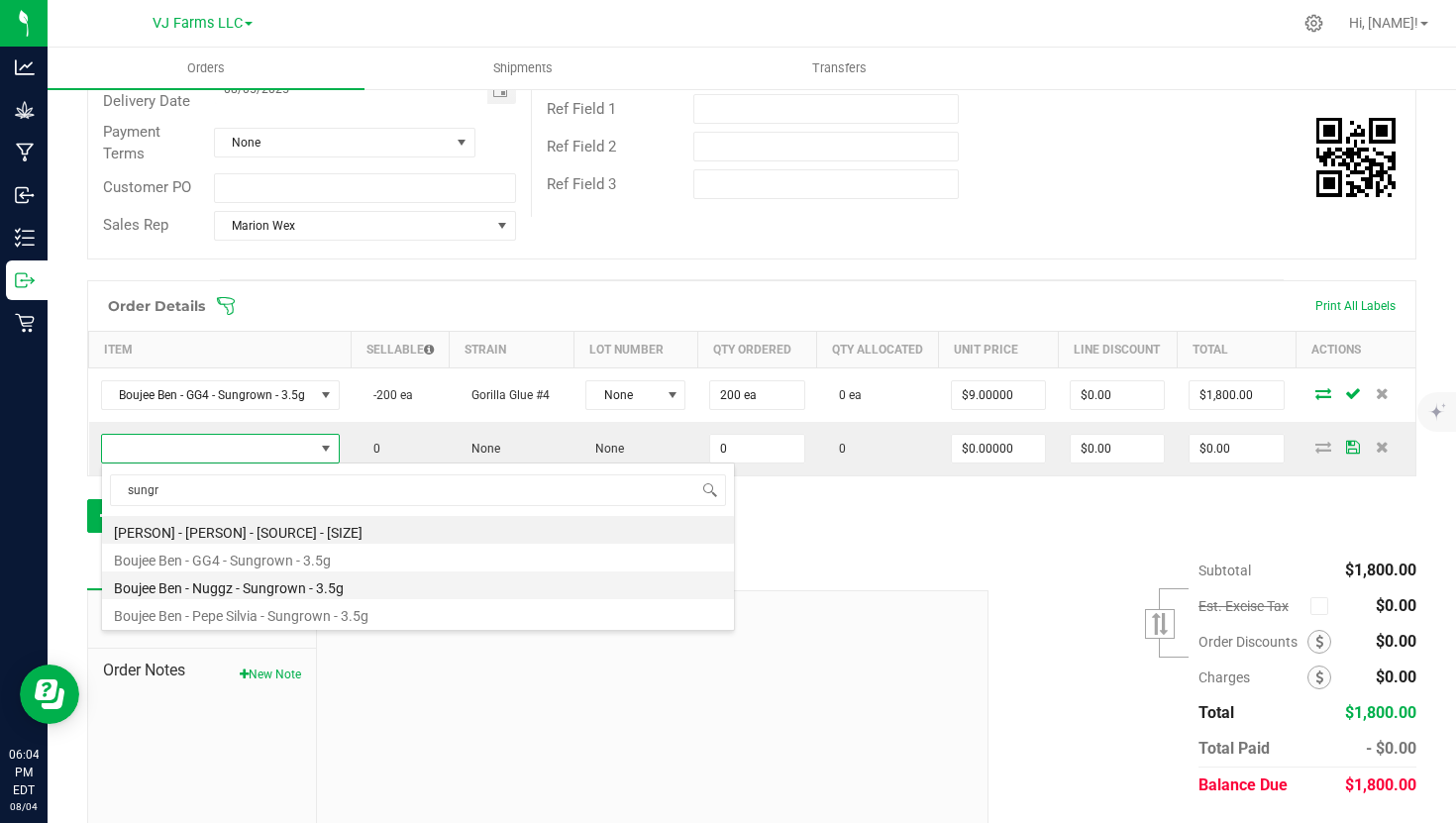scroll, scrollTop: 0, scrollLeft: 0, axis: both 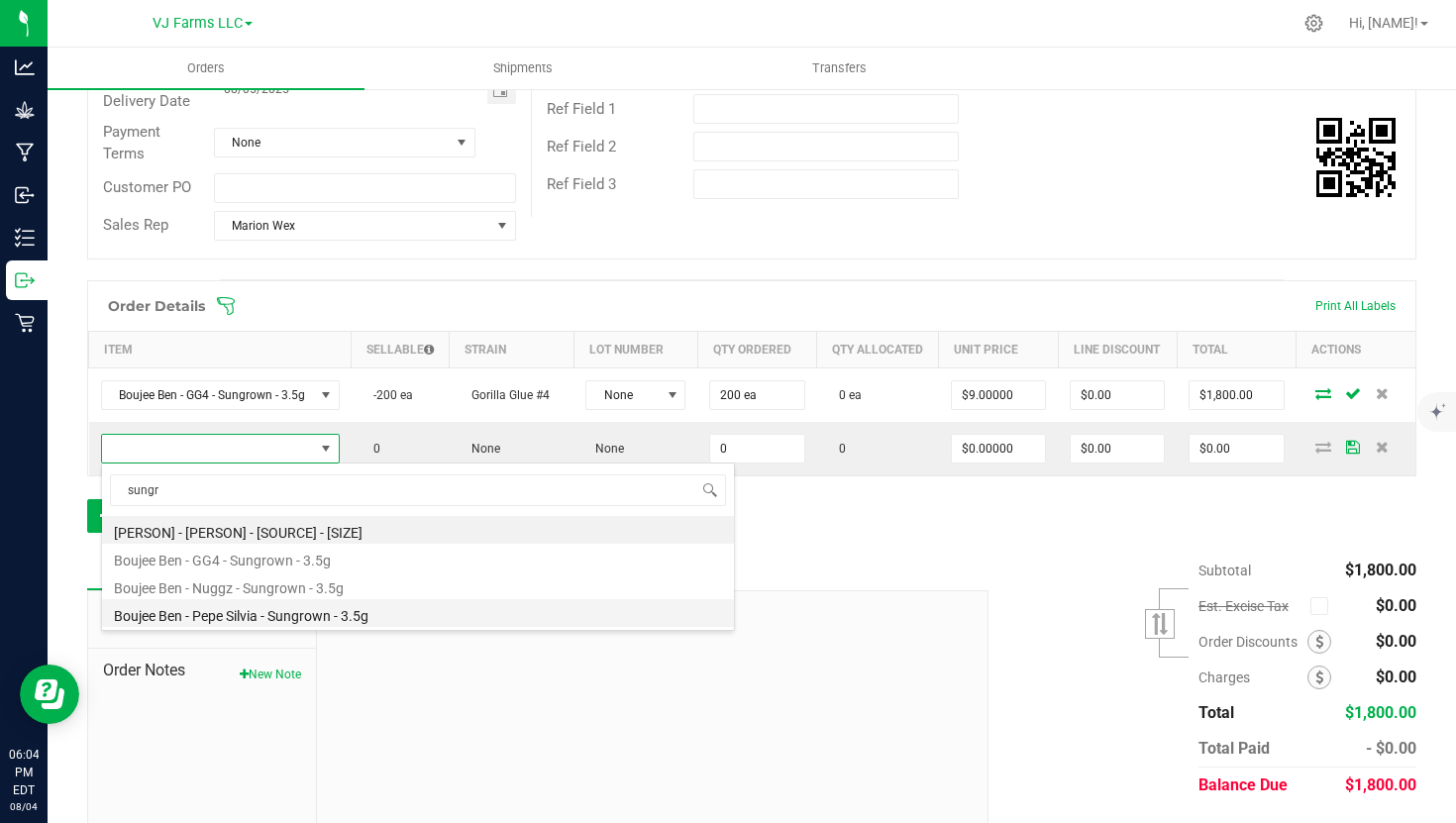 click on "Boujee Ben - Pepe Silvia - Sungrown - 3.5g" at bounding box center (418, 613) 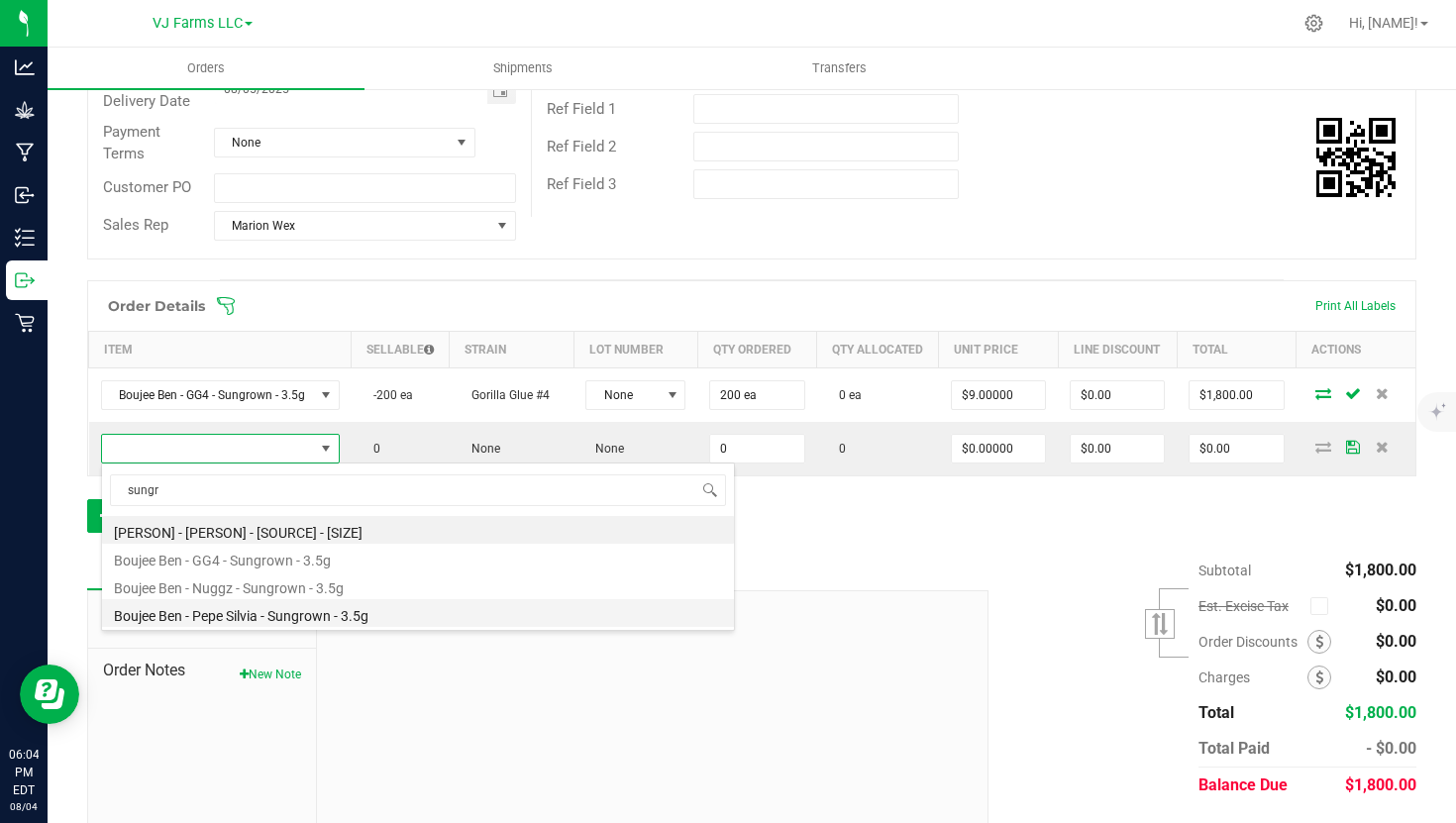 type on "0 ea" 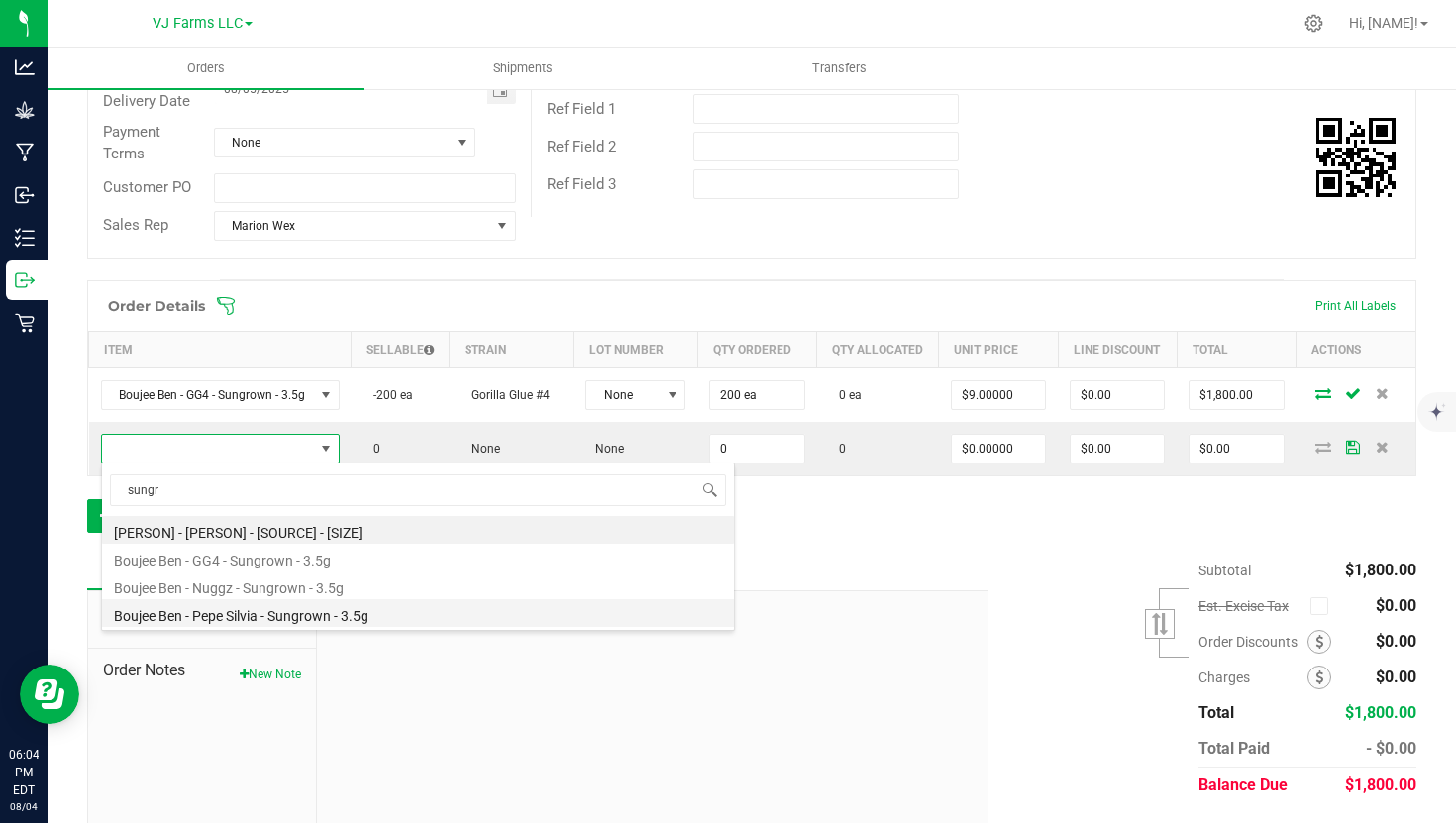 type on "$20.00000" 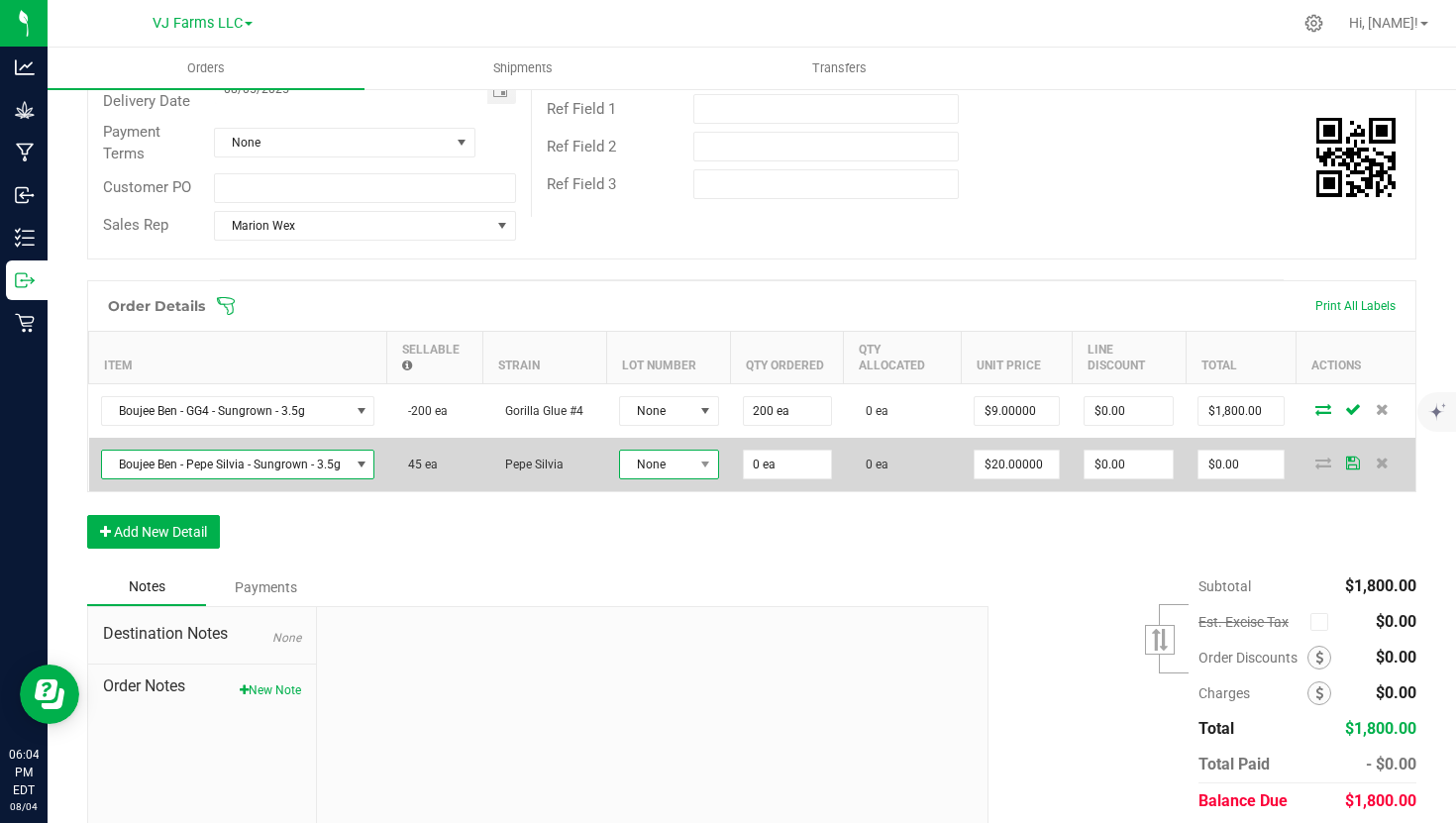 click on "None" at bounding box center [657, 464] 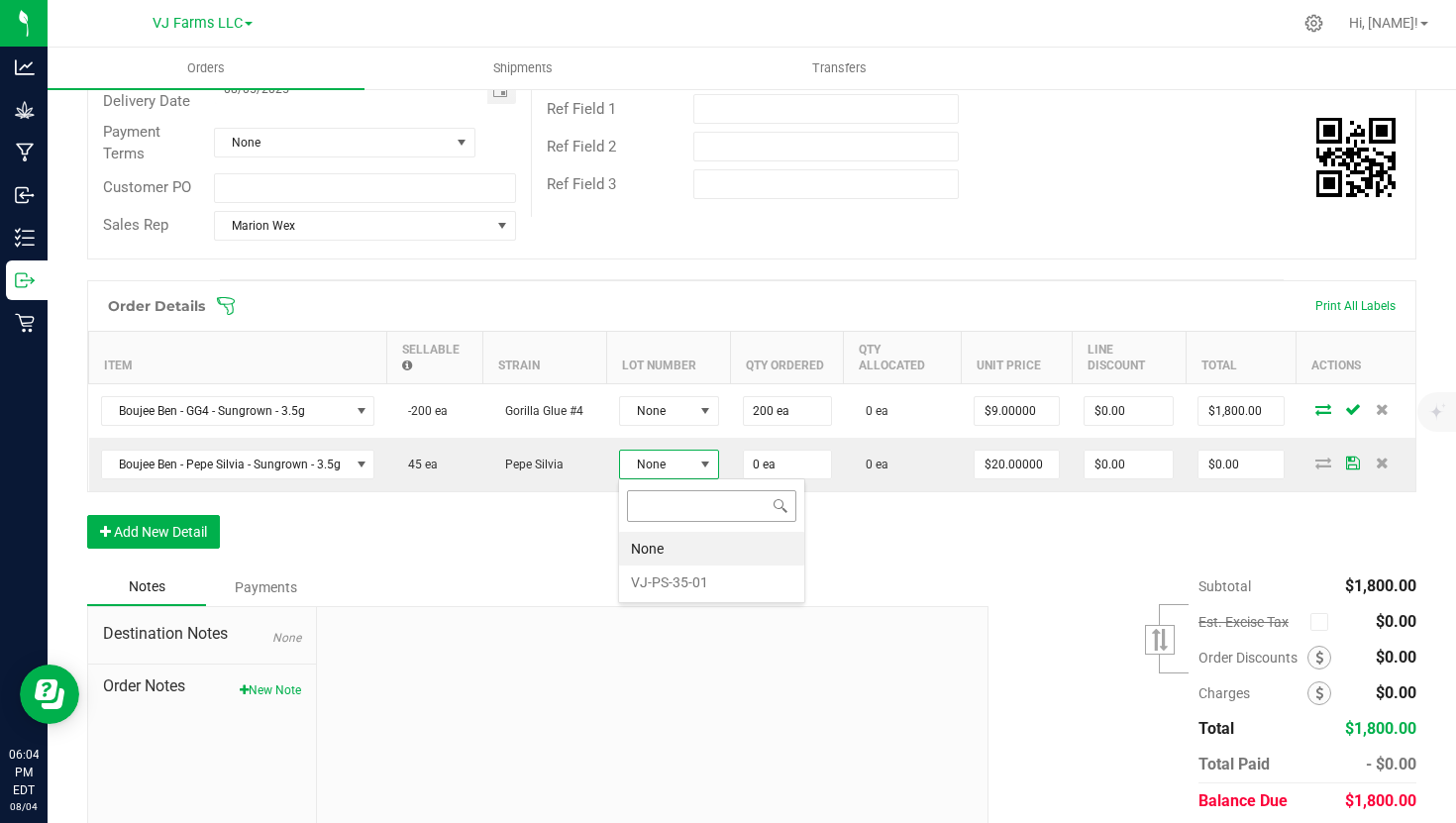 scroll, scrollTop: 99008, scrollLeft: 98948, axis: both 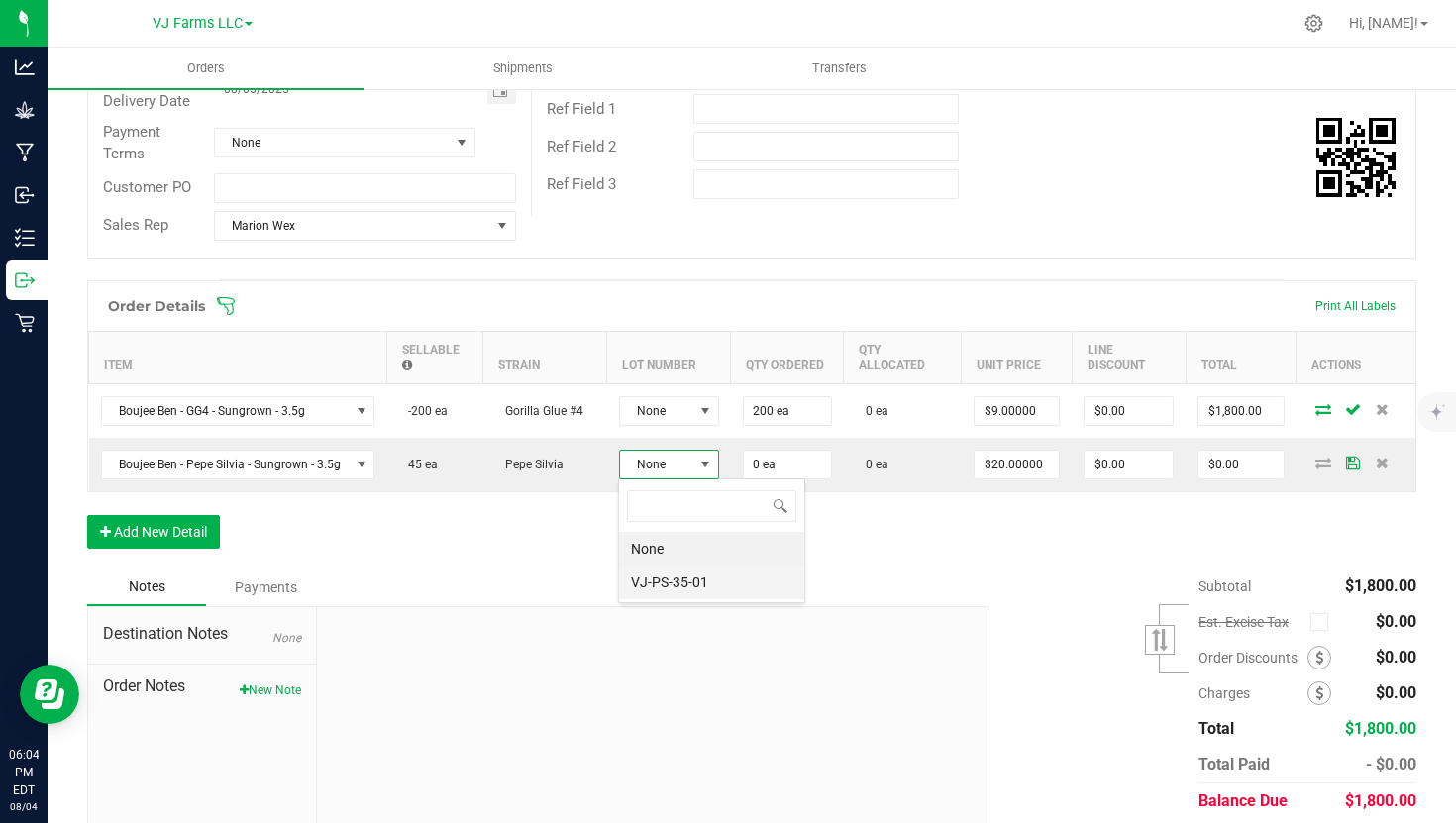 click on "VJ-PS-35-01" at bounding box center (711, 582) 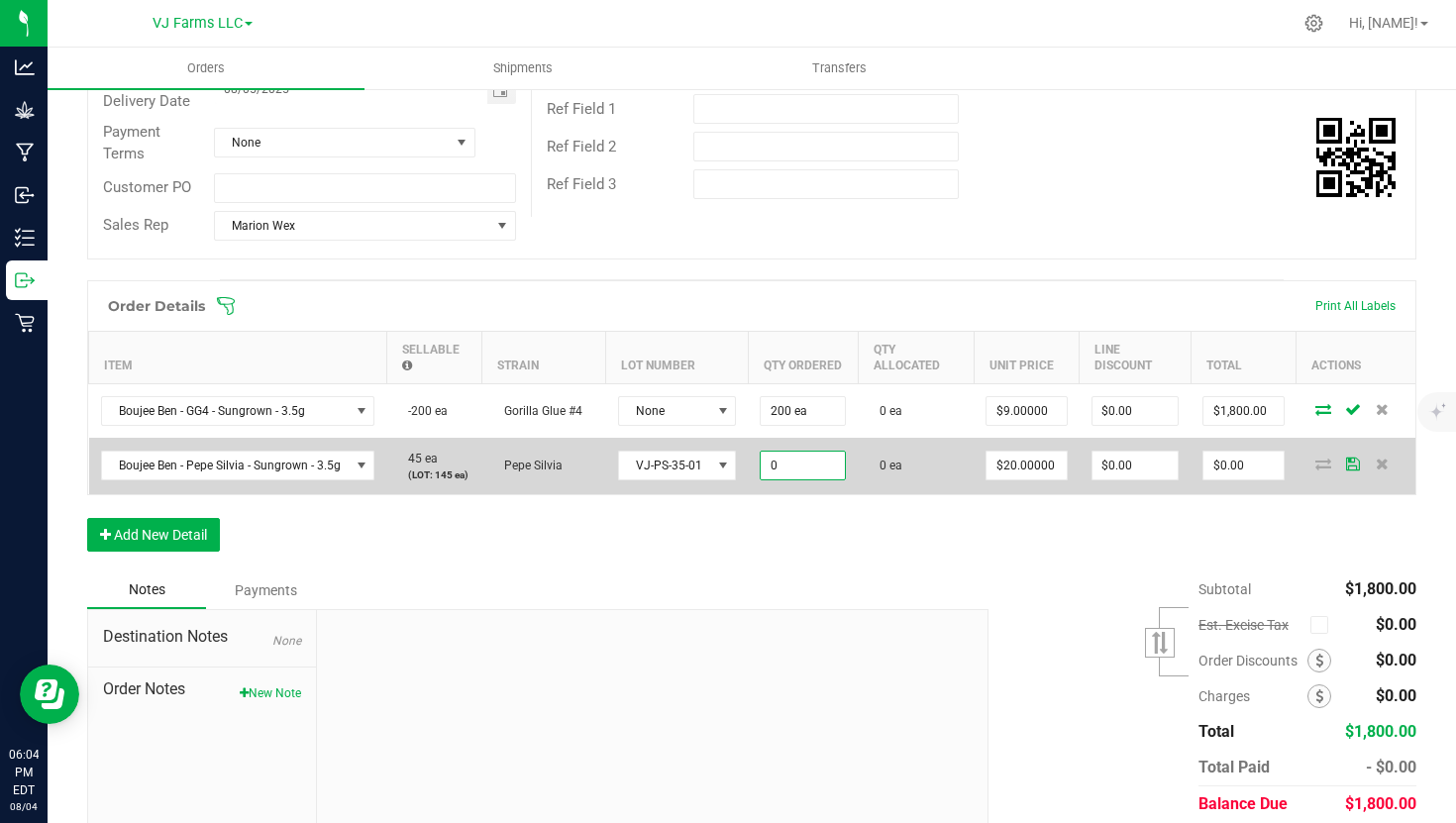 click on "0" at bounding box center [802, 465] 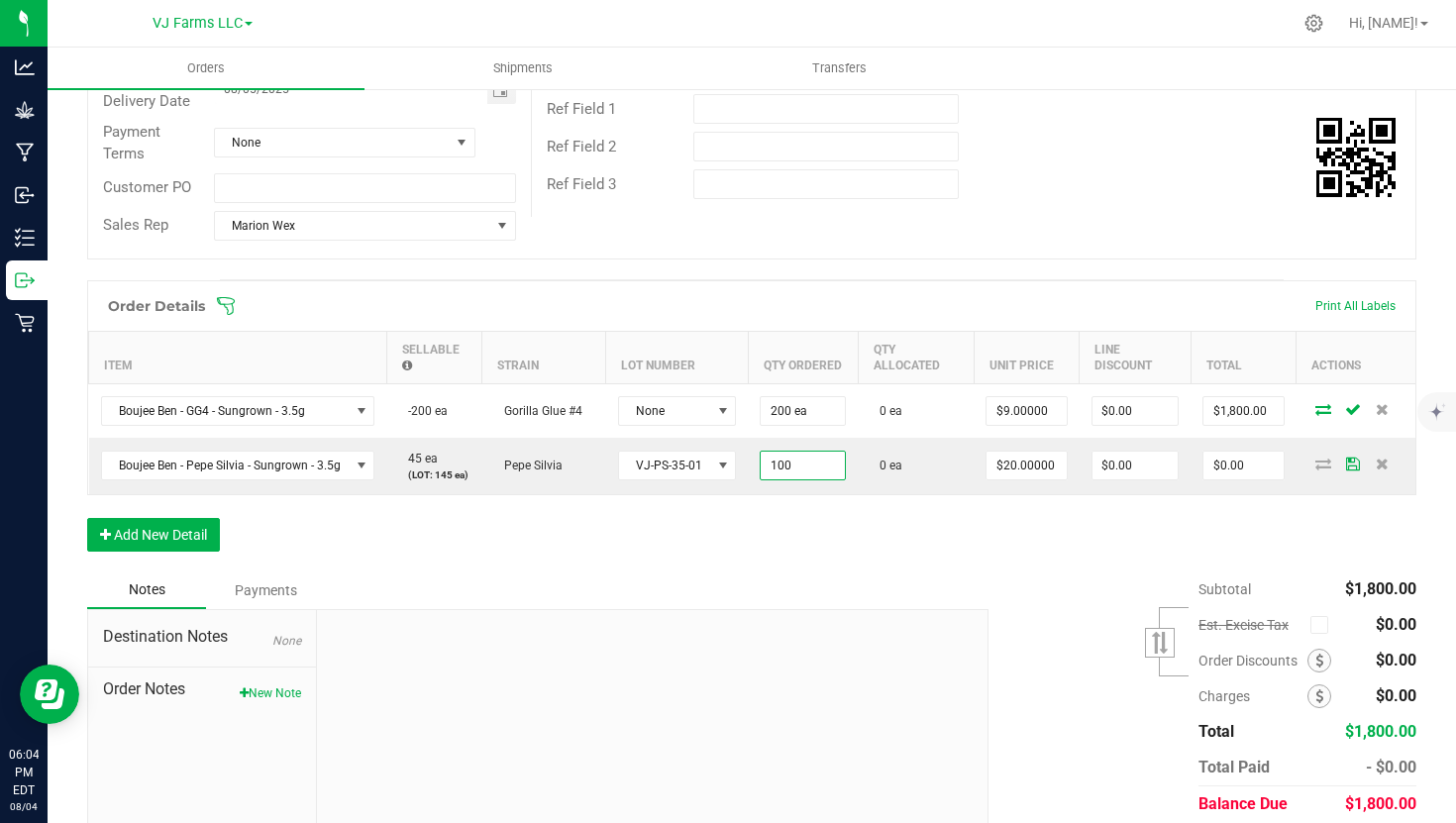 type on "100 ea" 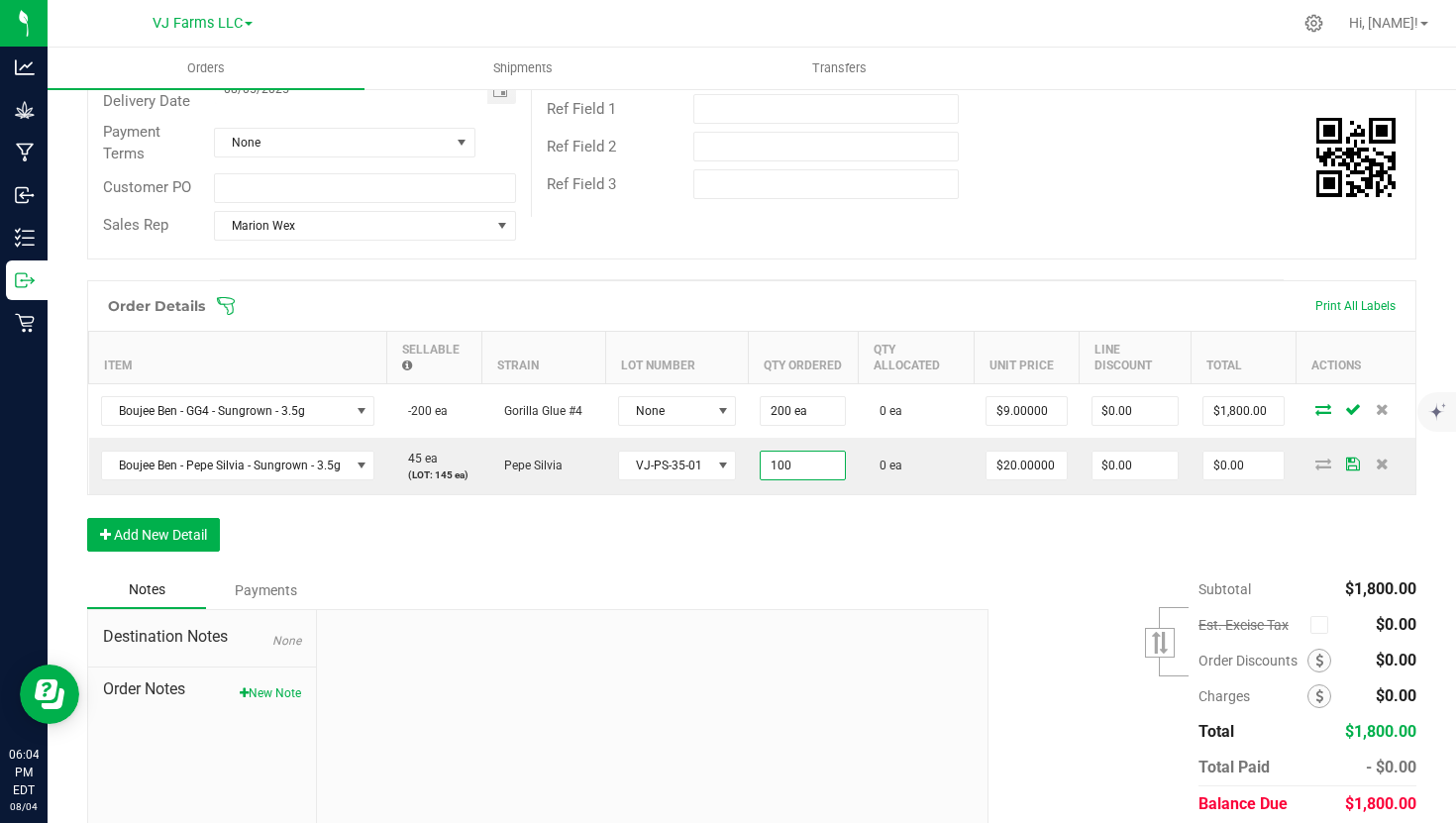 type on "$2,000.00" 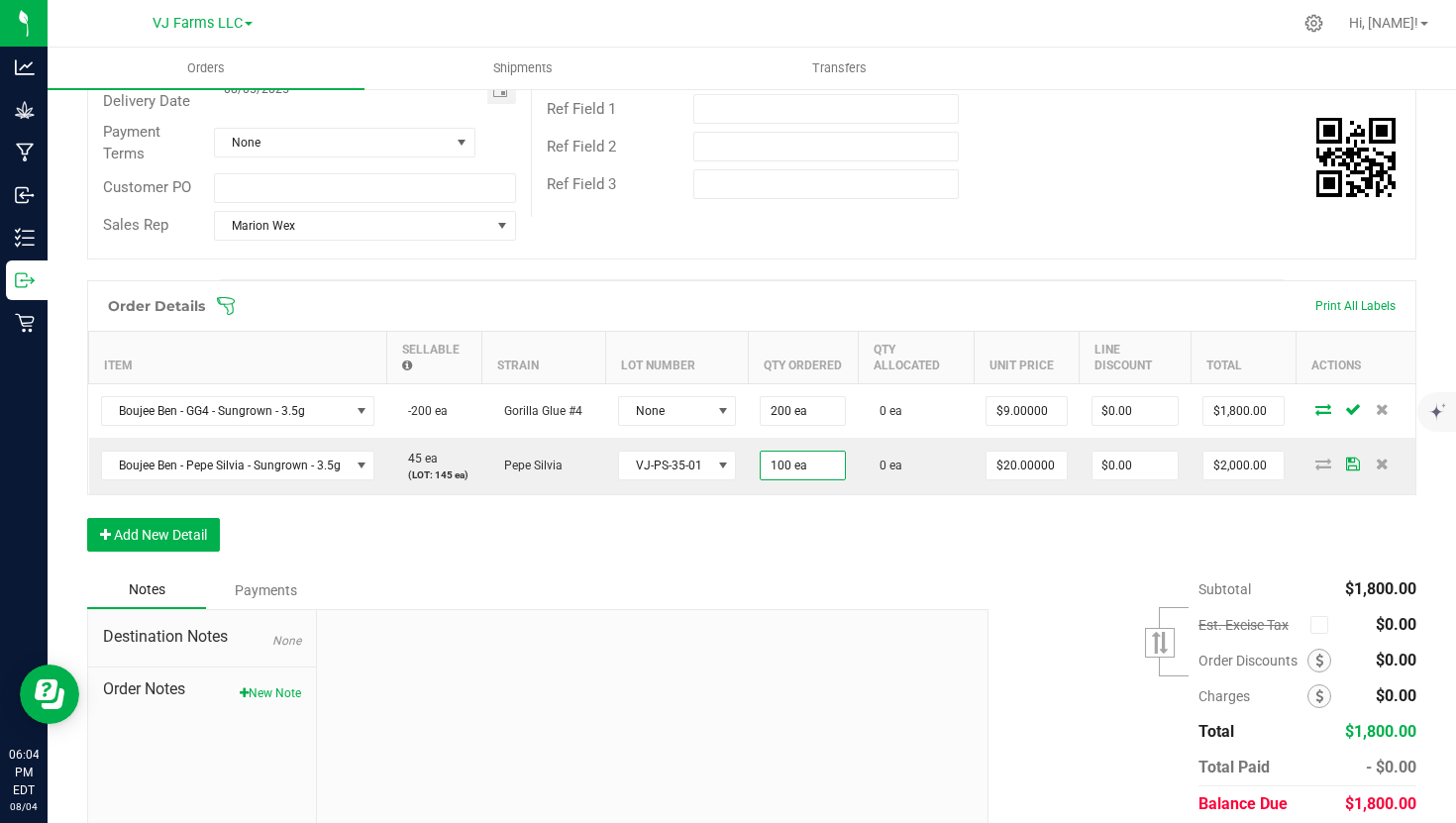 click on "Order Details Print All Labels Item  Sellable  Strain  Lot Number  Qty Ordered Qty Allocated Unit Price Line Discount Total Actions [PERSON] - [STRAIN] - [SOURCE] - [SIZE]  -[NUMBER]ea   [STRAIN]  None [NUMBER]ea  [NUMBER]ea  $[PRICE]0000 $[PRICE]00 $[PRICE].00 [PERSON] - [PERSON] - [SOURCE] - [SIZE]  [NUMBER]ea   (LOT: [NUMBER] ea)   [PERSON]  [LOT_NUMBER] [NUMBER]ea  [NUMBER]ea  $[PRICE]0000 $[PRICE]00 $[PRICE].00
Add New Detail" at bounding box center [752, 426] 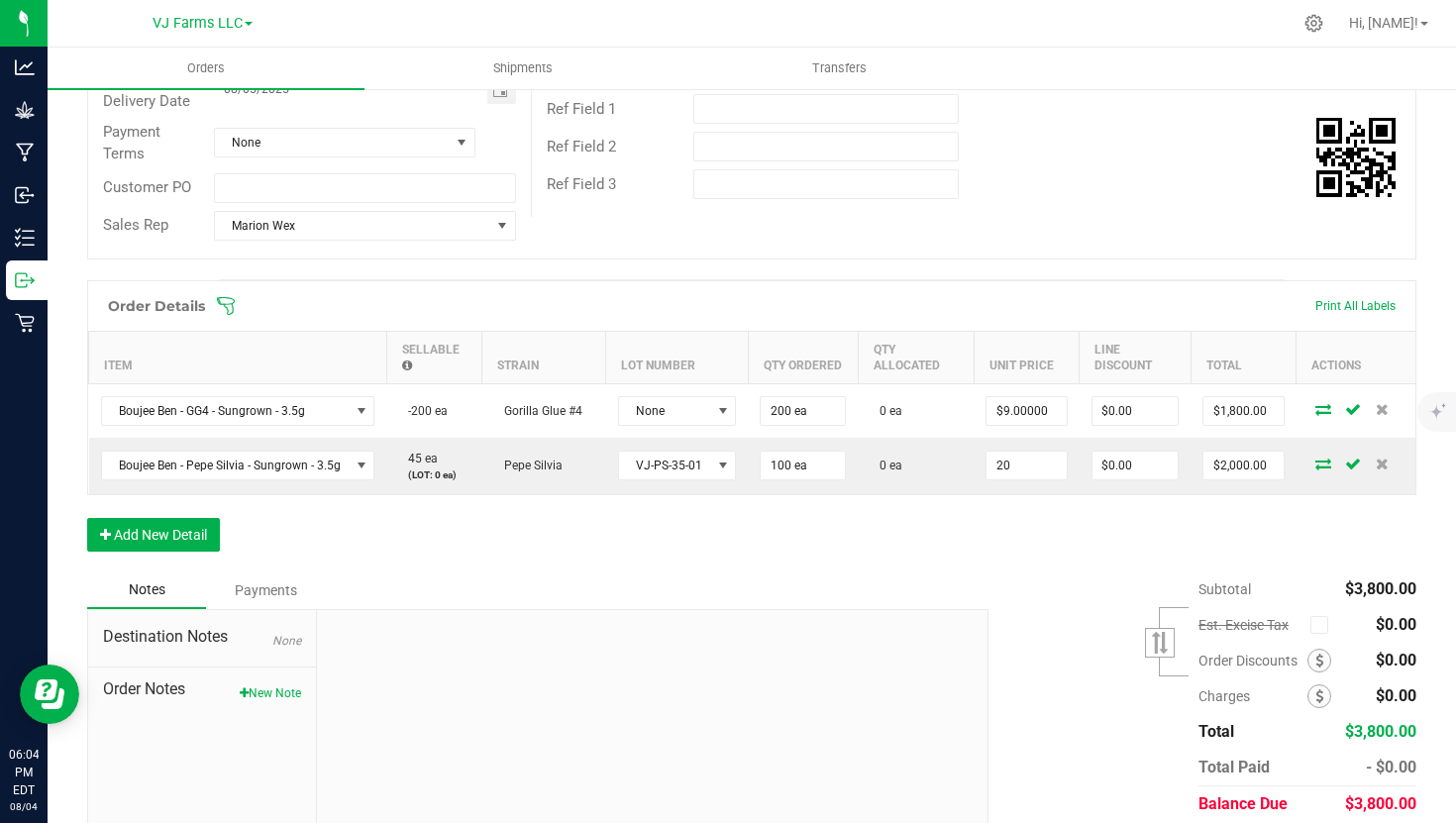 click on "20" at bounding box center [1026, 465] 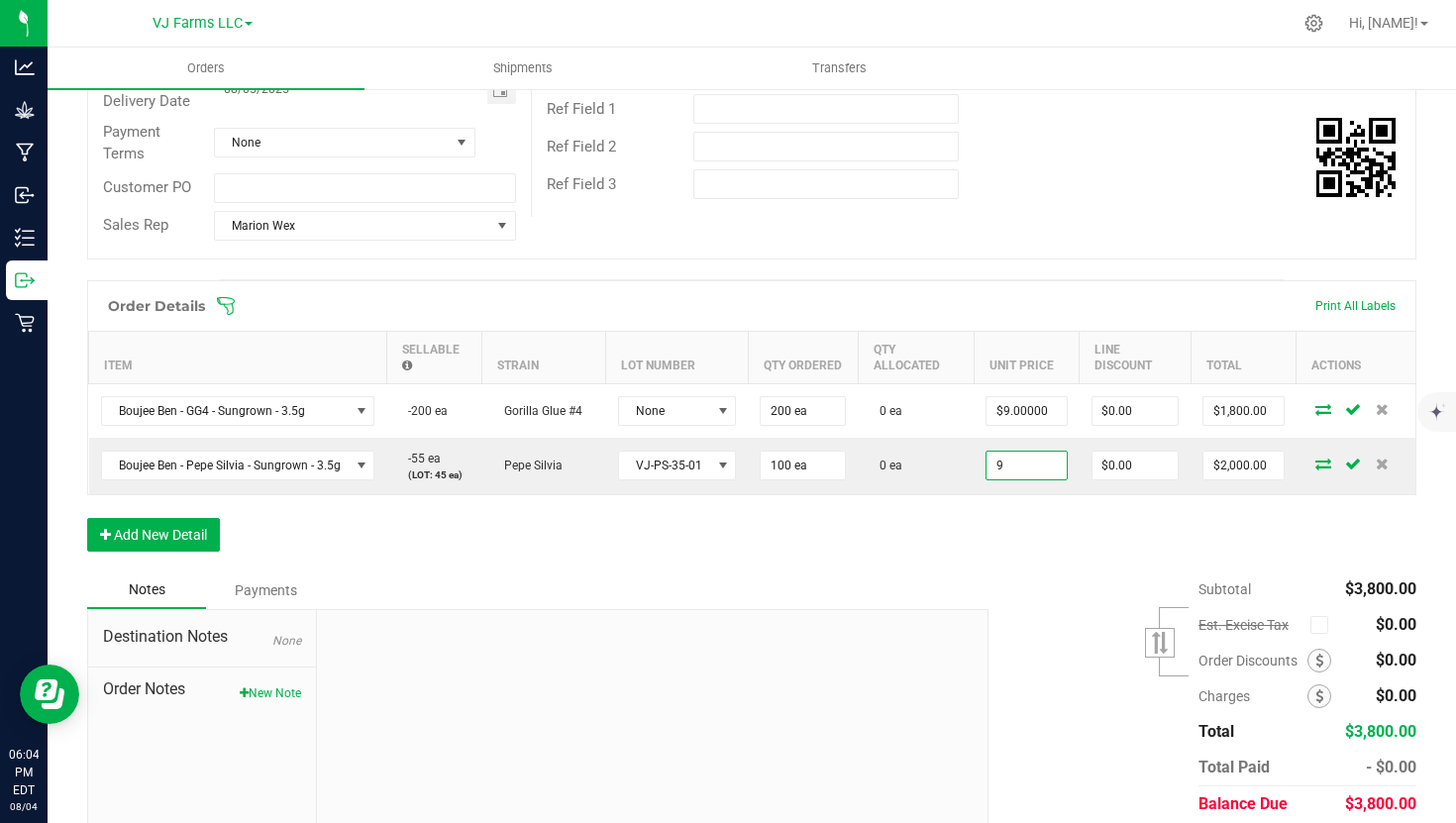 type on "$9.00000" 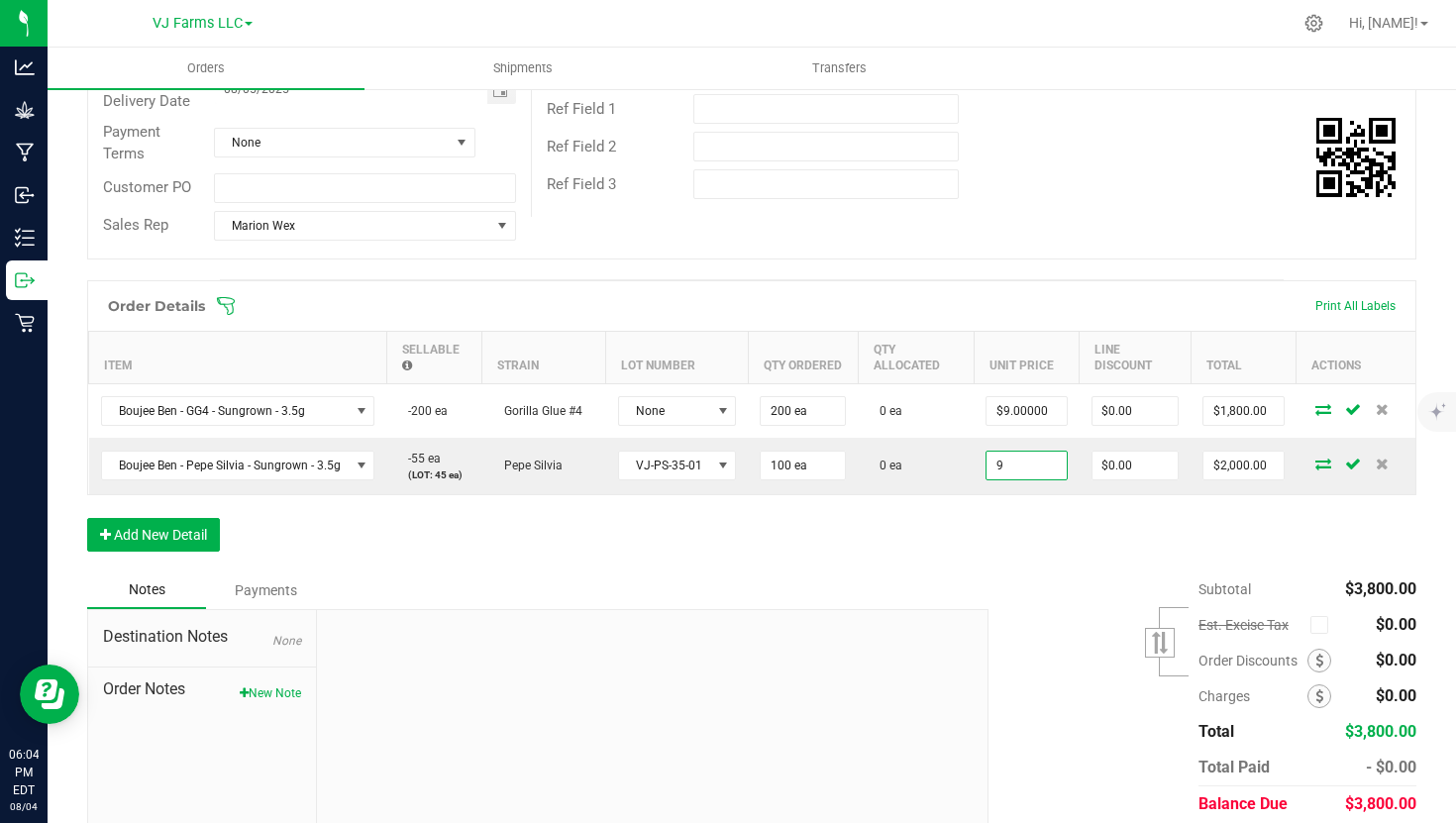 type on "$900.00" 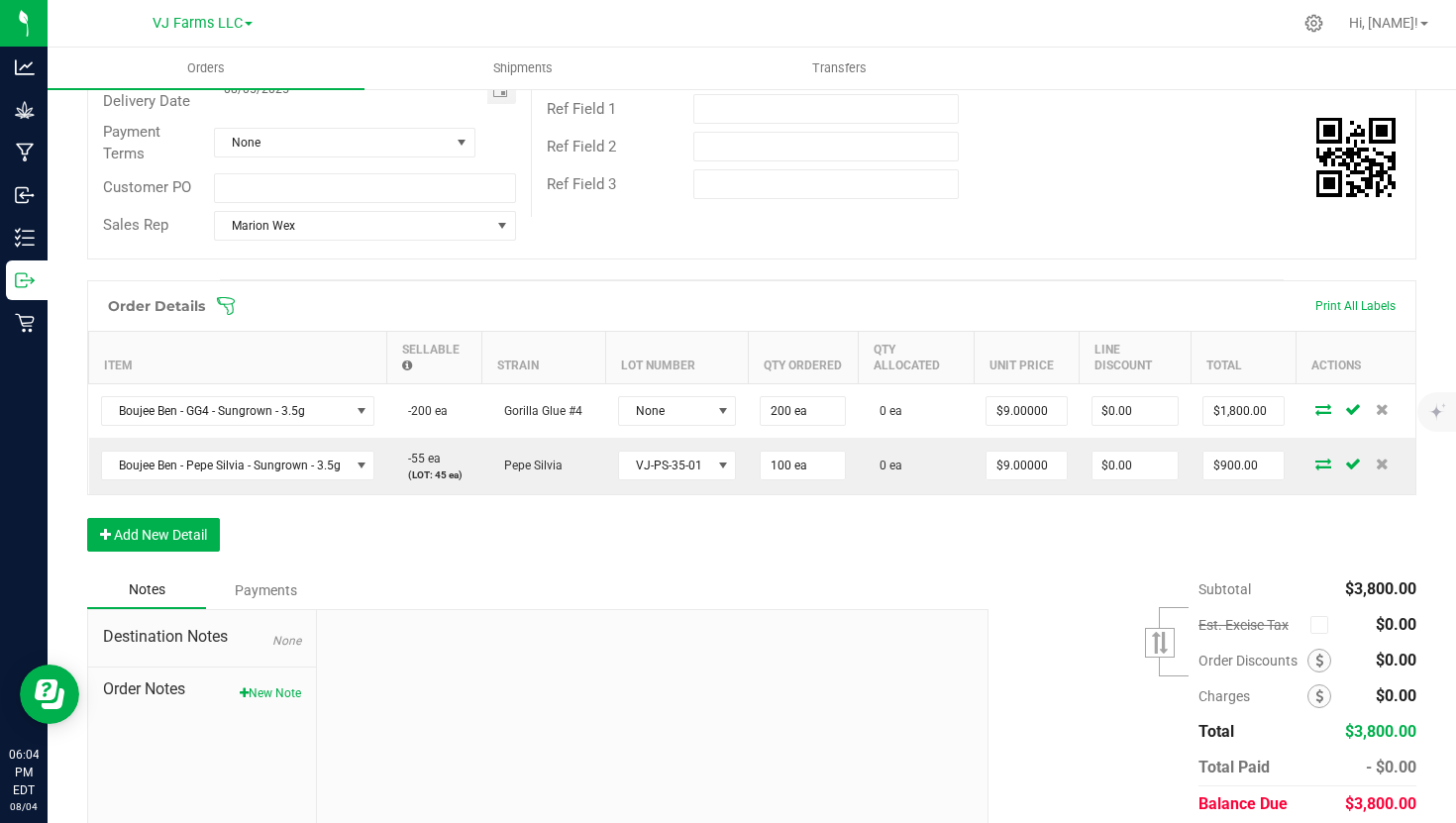 click on "Order Details Print All Labels Item  Sellable  Strain  Lot Number  Qty Ordered Qty Allocated Unit Price Line Discount Total Actions [PERSON] - [STRAIN] - [SOURCE] - [SIZE]  -[NUMBER]ea   [STRAIN]  None [NUMBER]ea  [NUMBER]ea  $[PRICE]0000 $[PRICE]00 $[PRICE].00 [PERSON] - [PERSON] - [SOURCE] - [SIZE]  -[NUMBER]ea   (LOT: [NUMBER] ea)   [PERSON]  [LOT_NUMBER] [NUMBER]ea  [NUMBER]ea  $[PRICE]0000 $[PRICE]00 $[PRICE].00
Add New Detail" at bounding box center [752, 426] 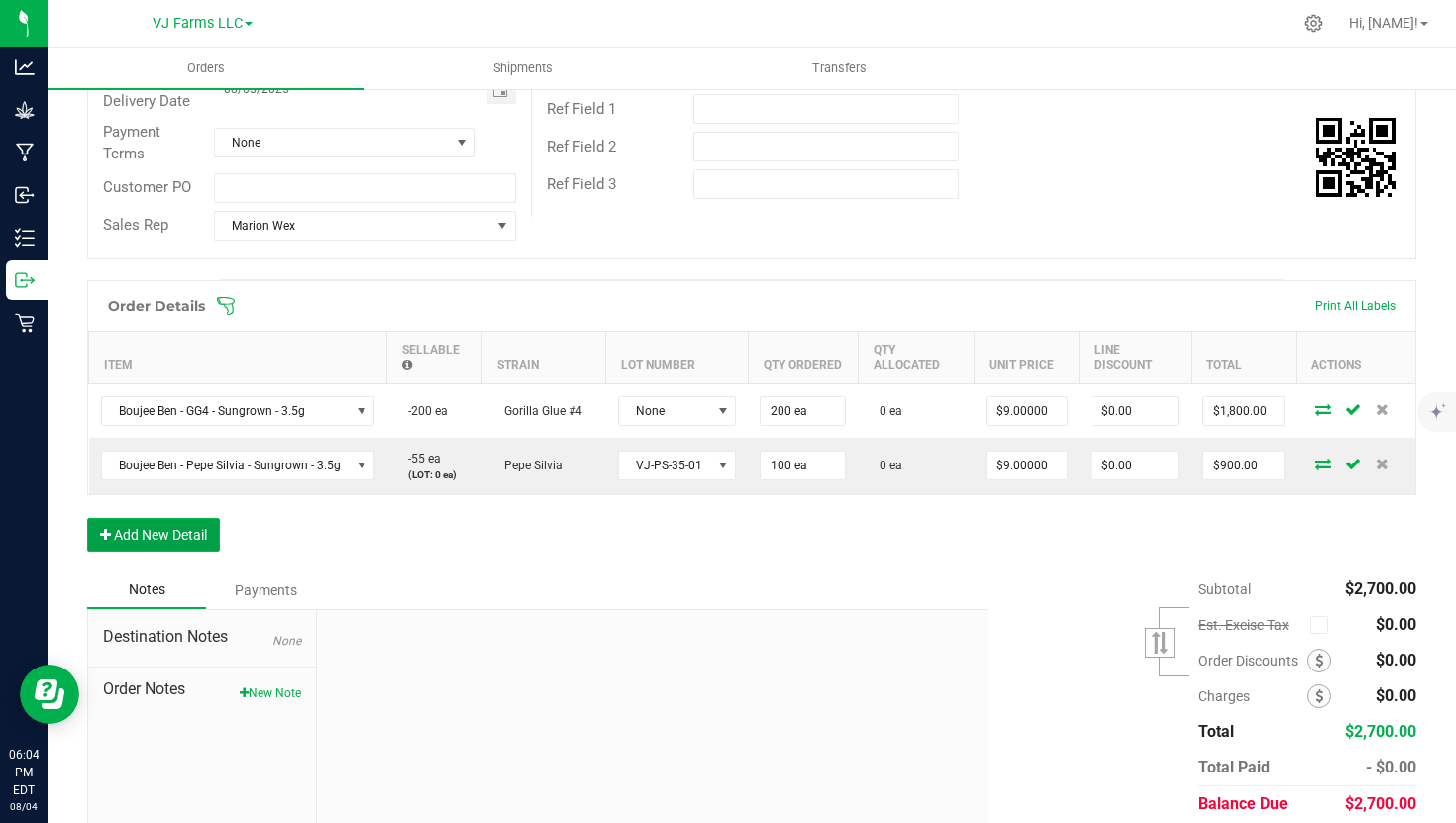 click on "Add New Detail" at bounding box center (154, 535) 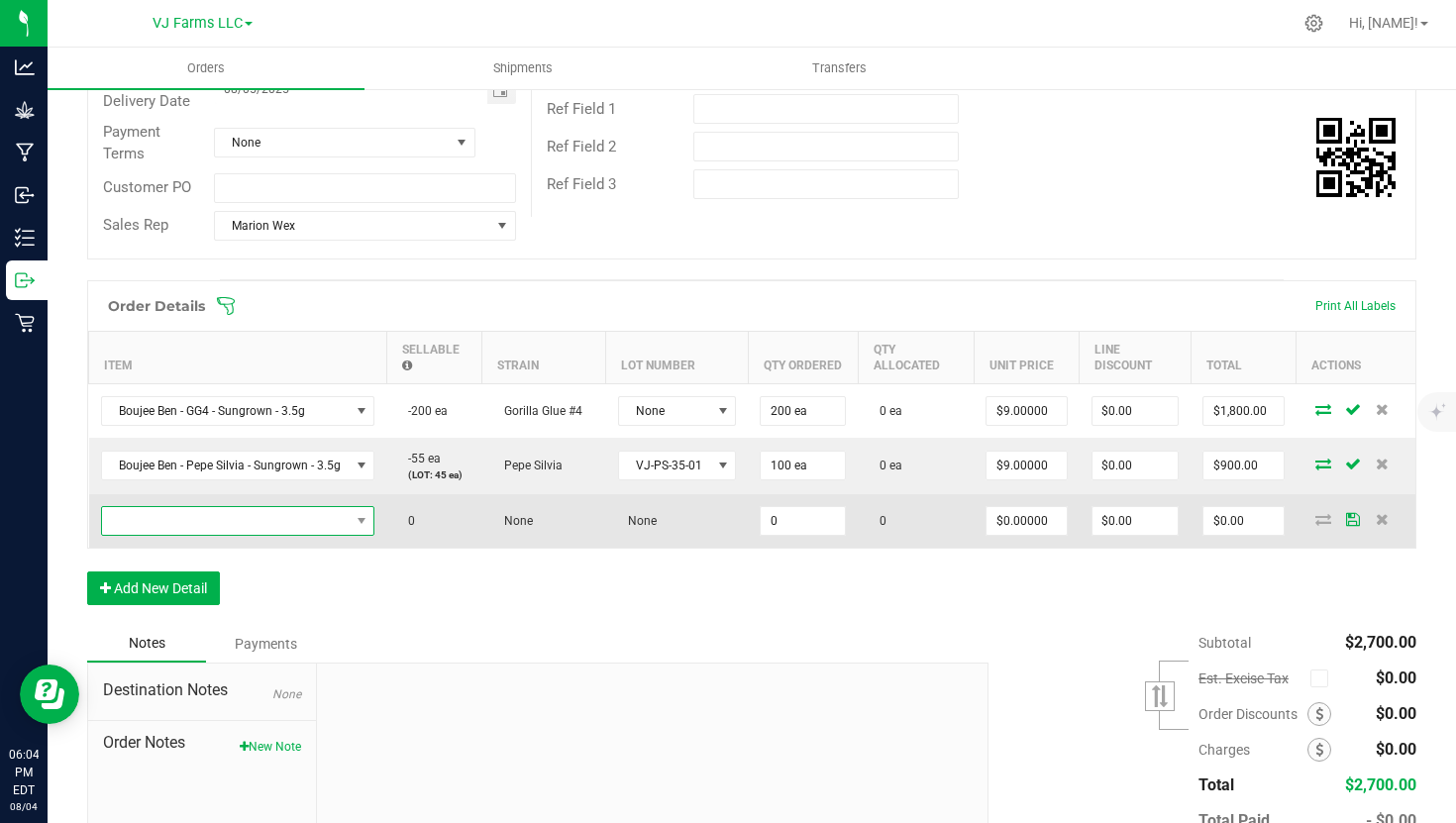 click at bounding box center [226, 521] 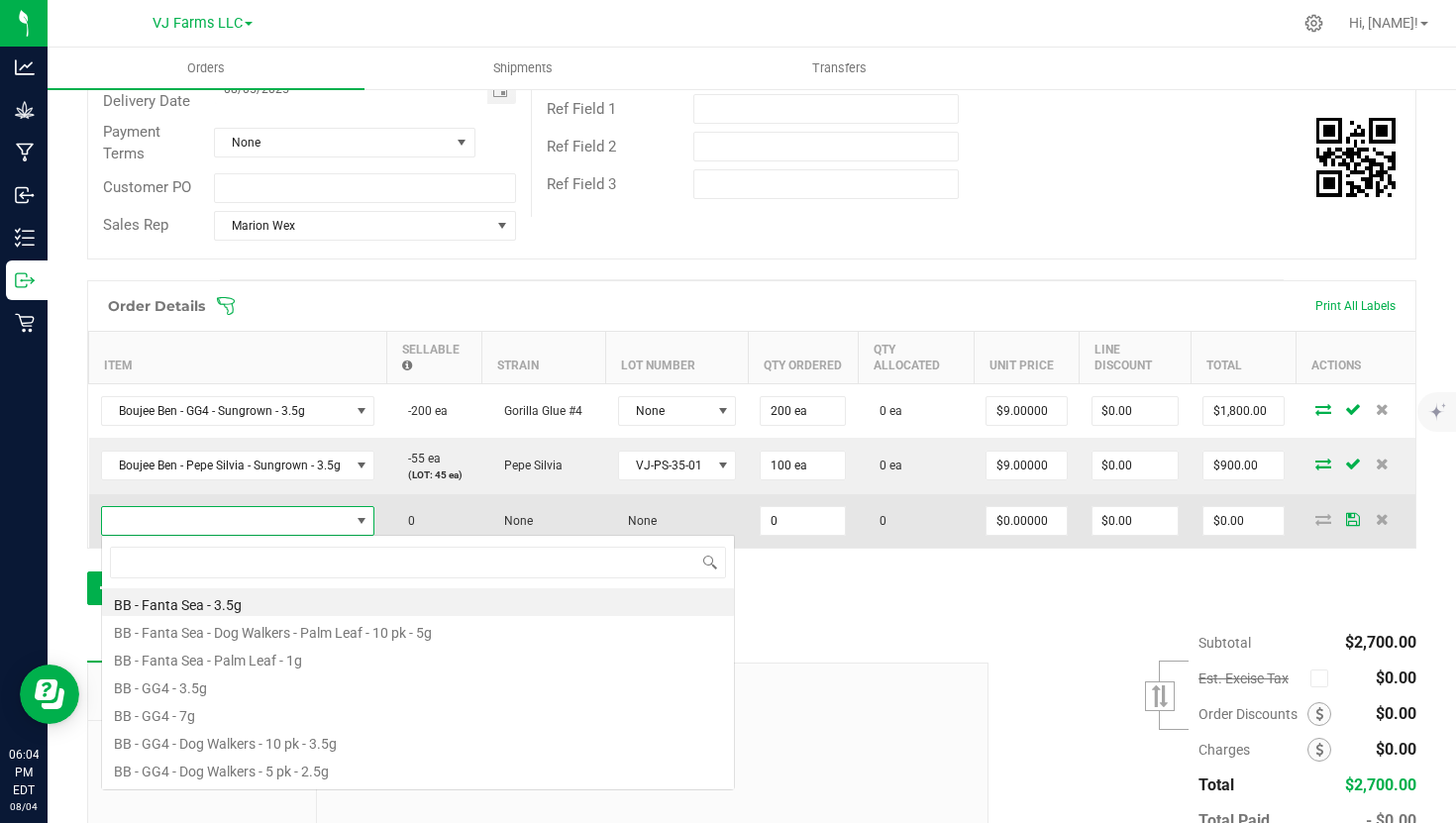 scroll, scrollTop: 99008, scrollLeft: 98774, axis: both 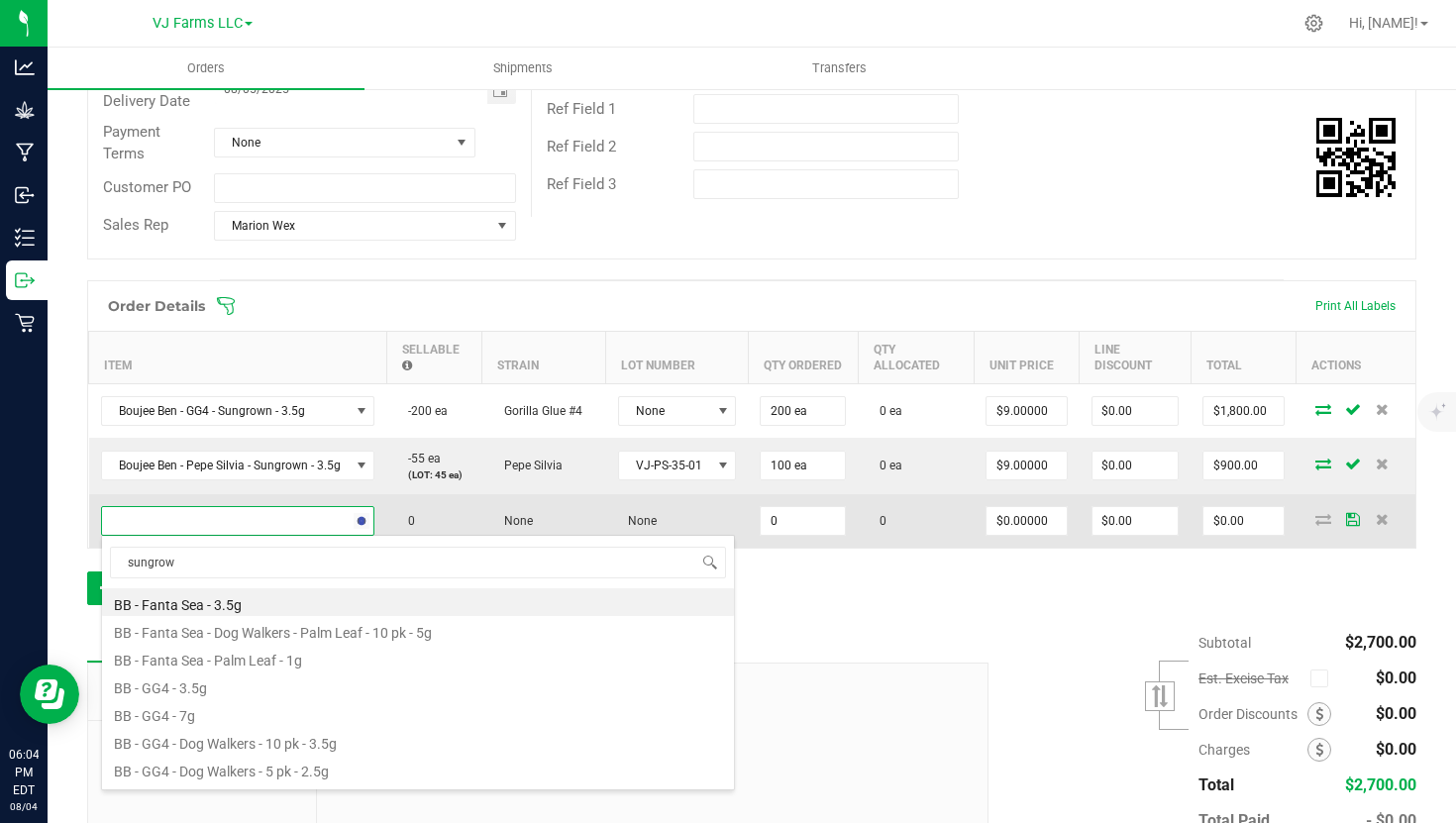 type on "sungrown" 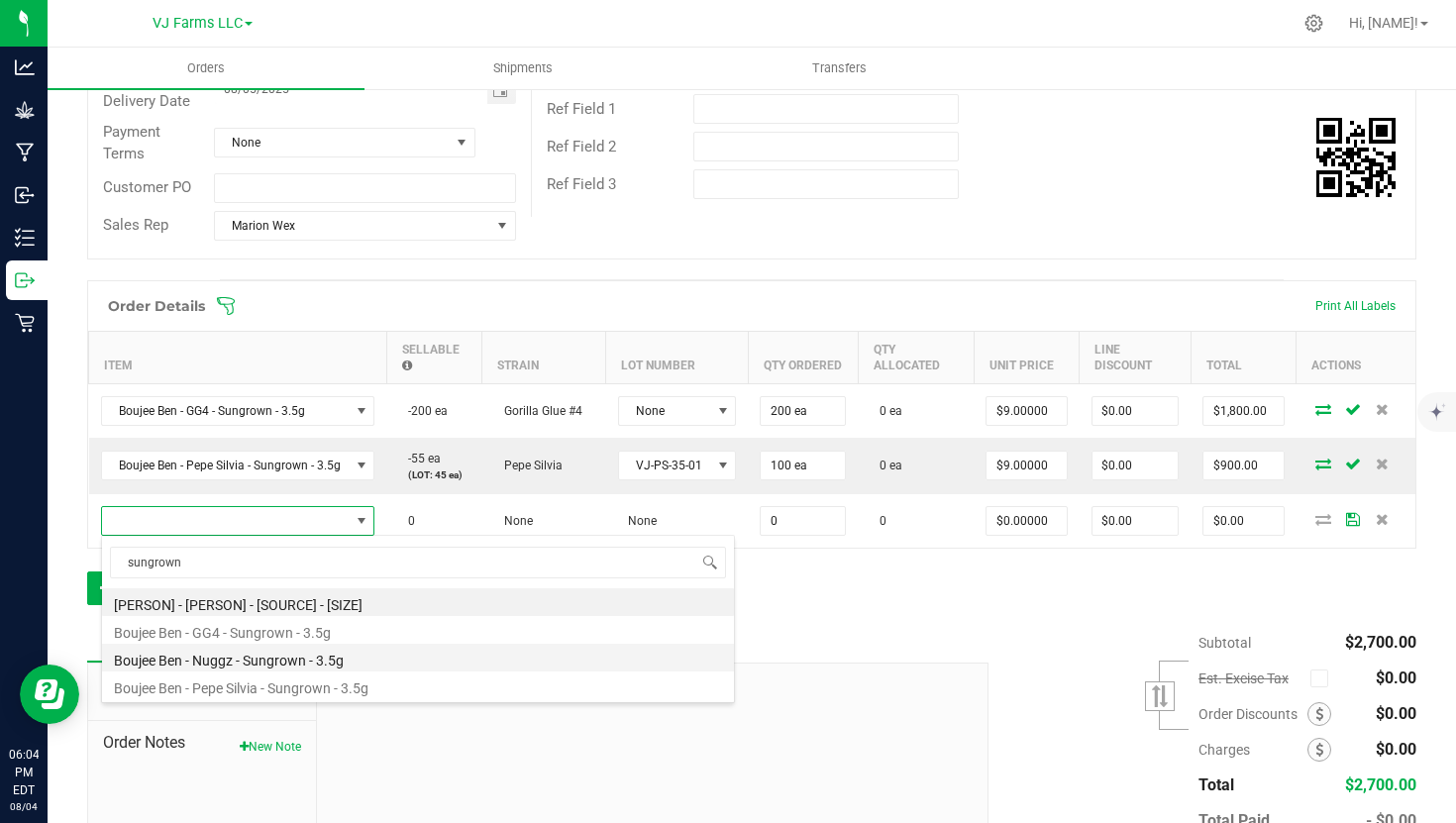 click on "Boujee Ben - Nuggz - Sungrown - 3.5g" at bounding box center (418, 658) 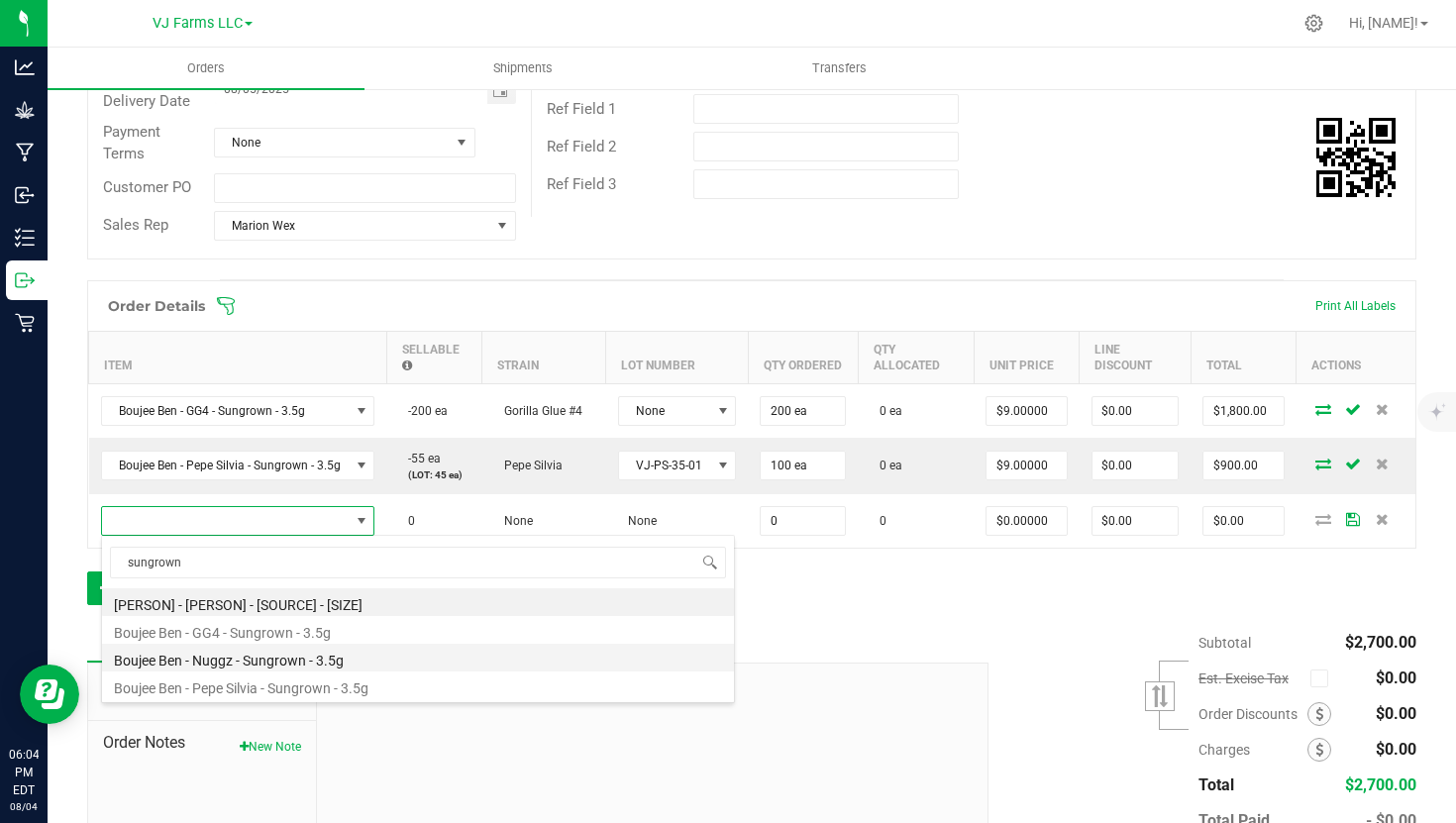 type on "0 ea" 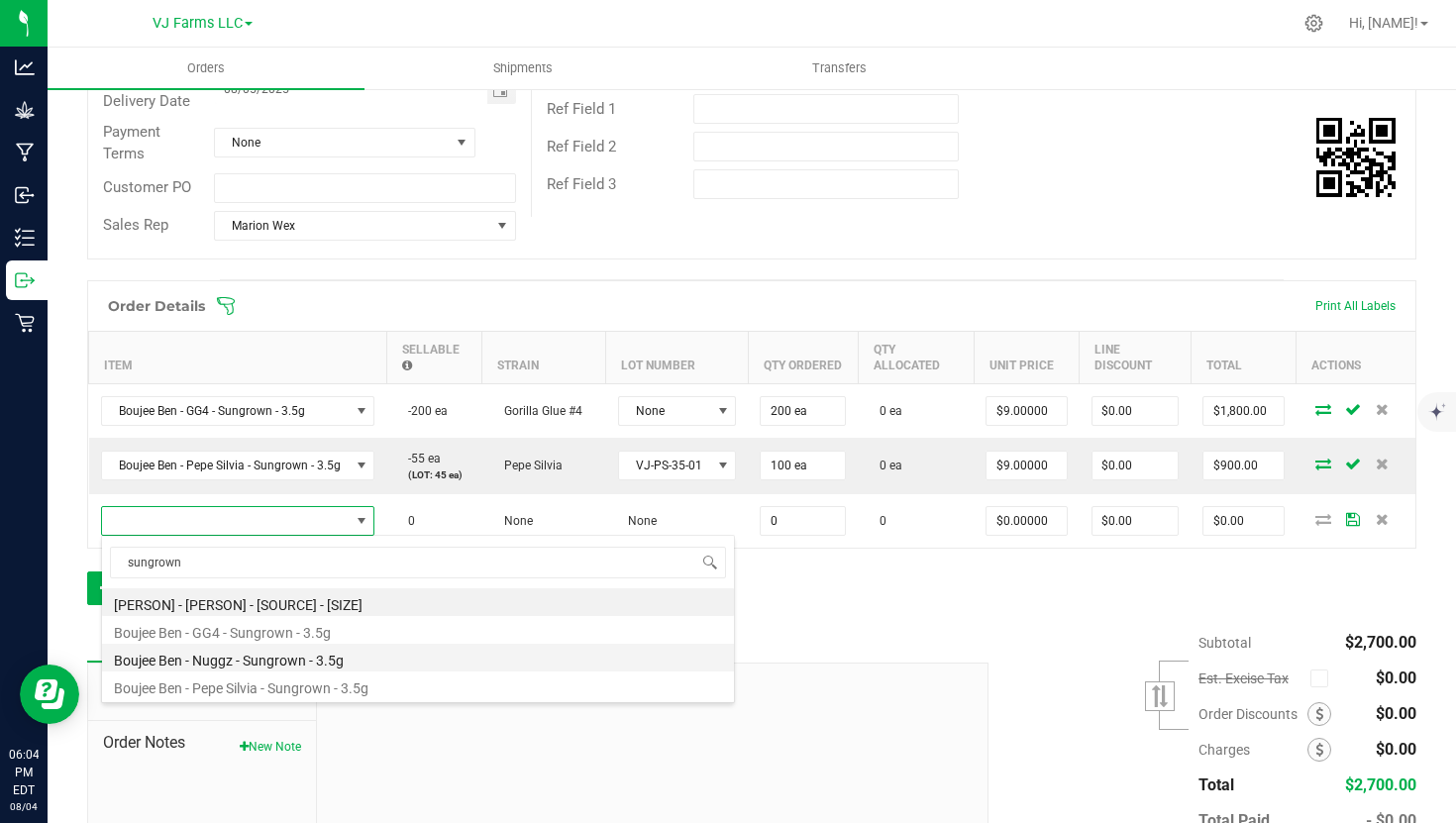 type on "$20.00000" 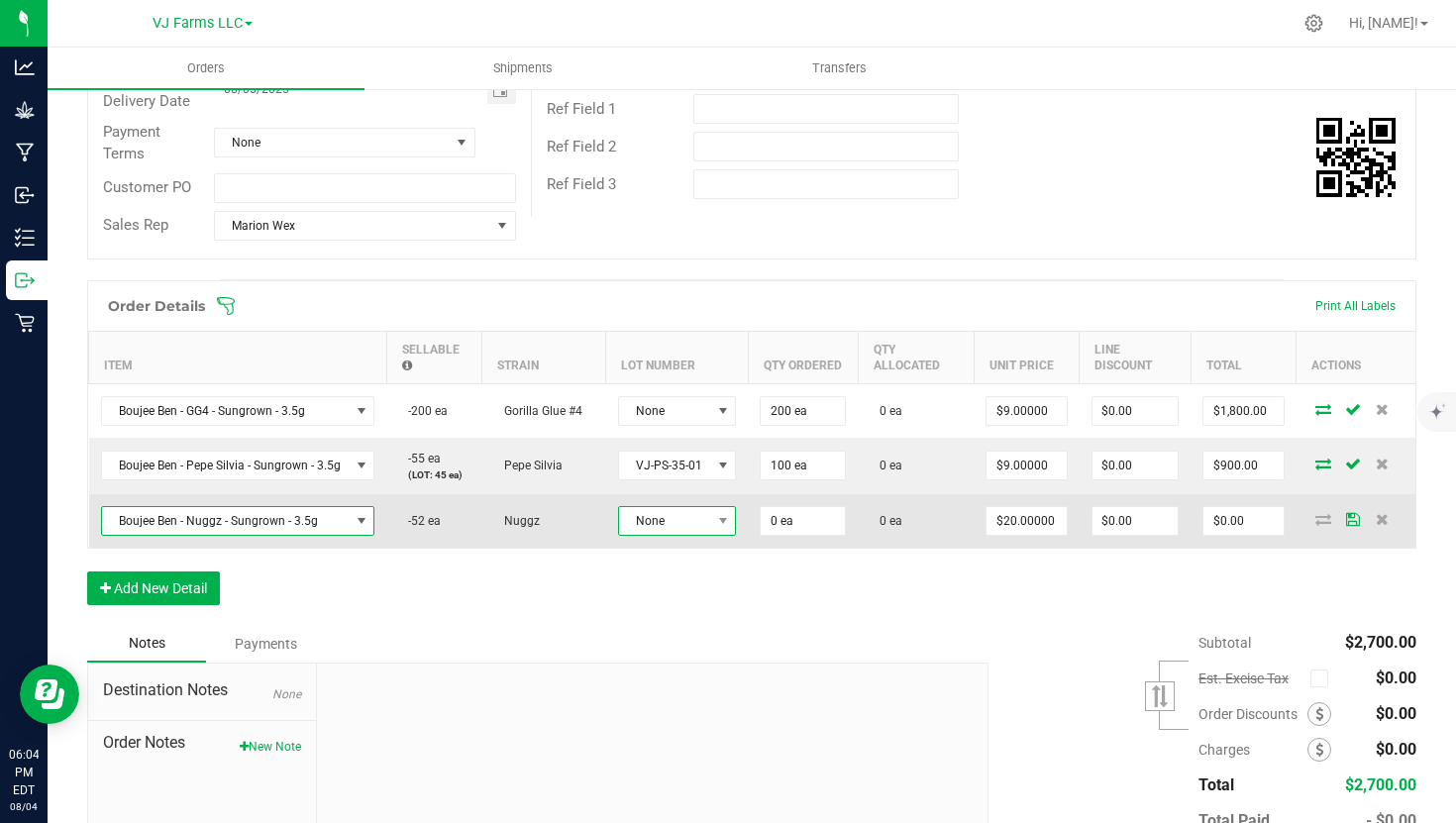 click on "None" at bounding box center (665, 521) 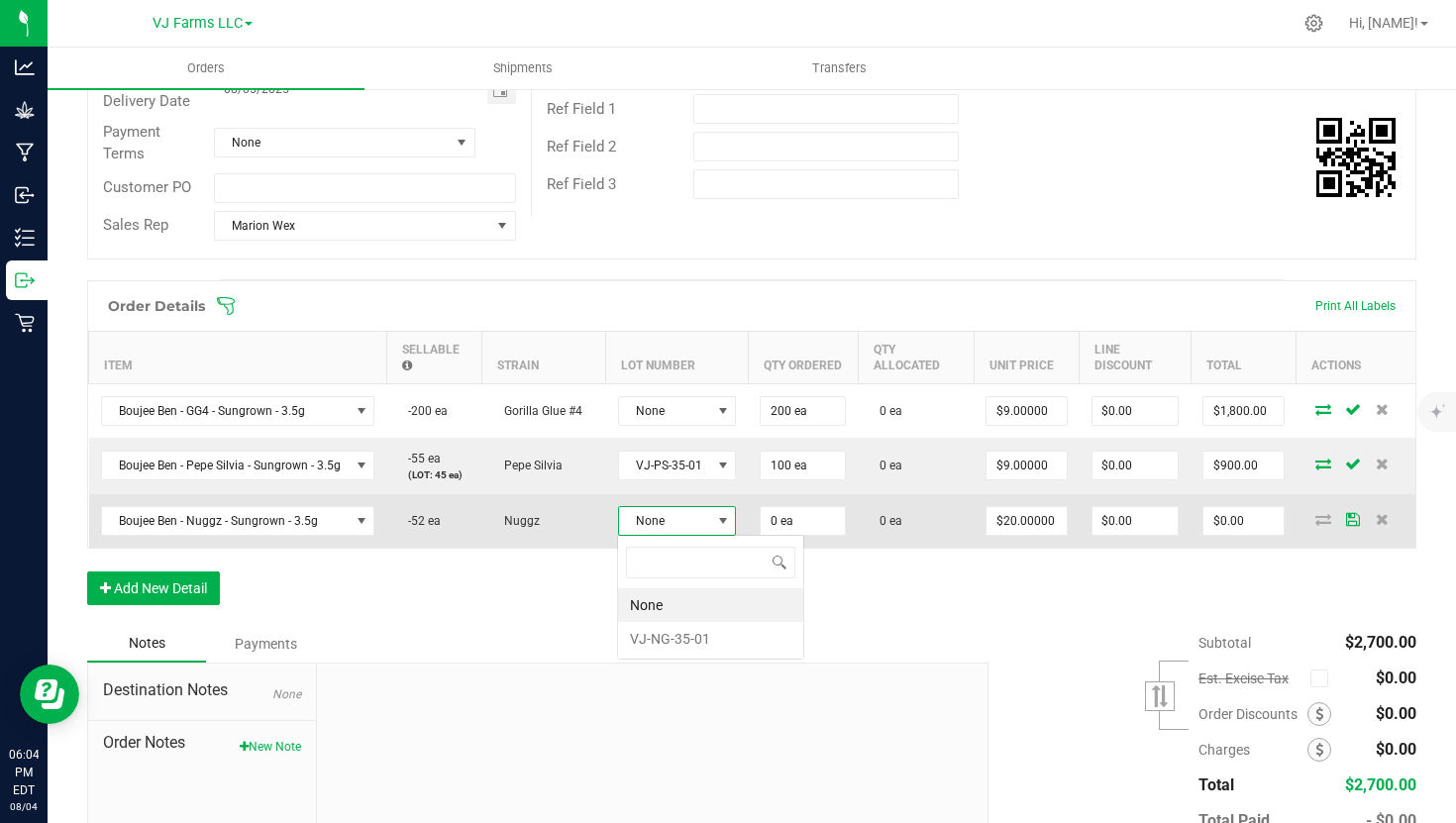 scroll, scrollTop: 99008, scrollLeft: 98930, axis: both 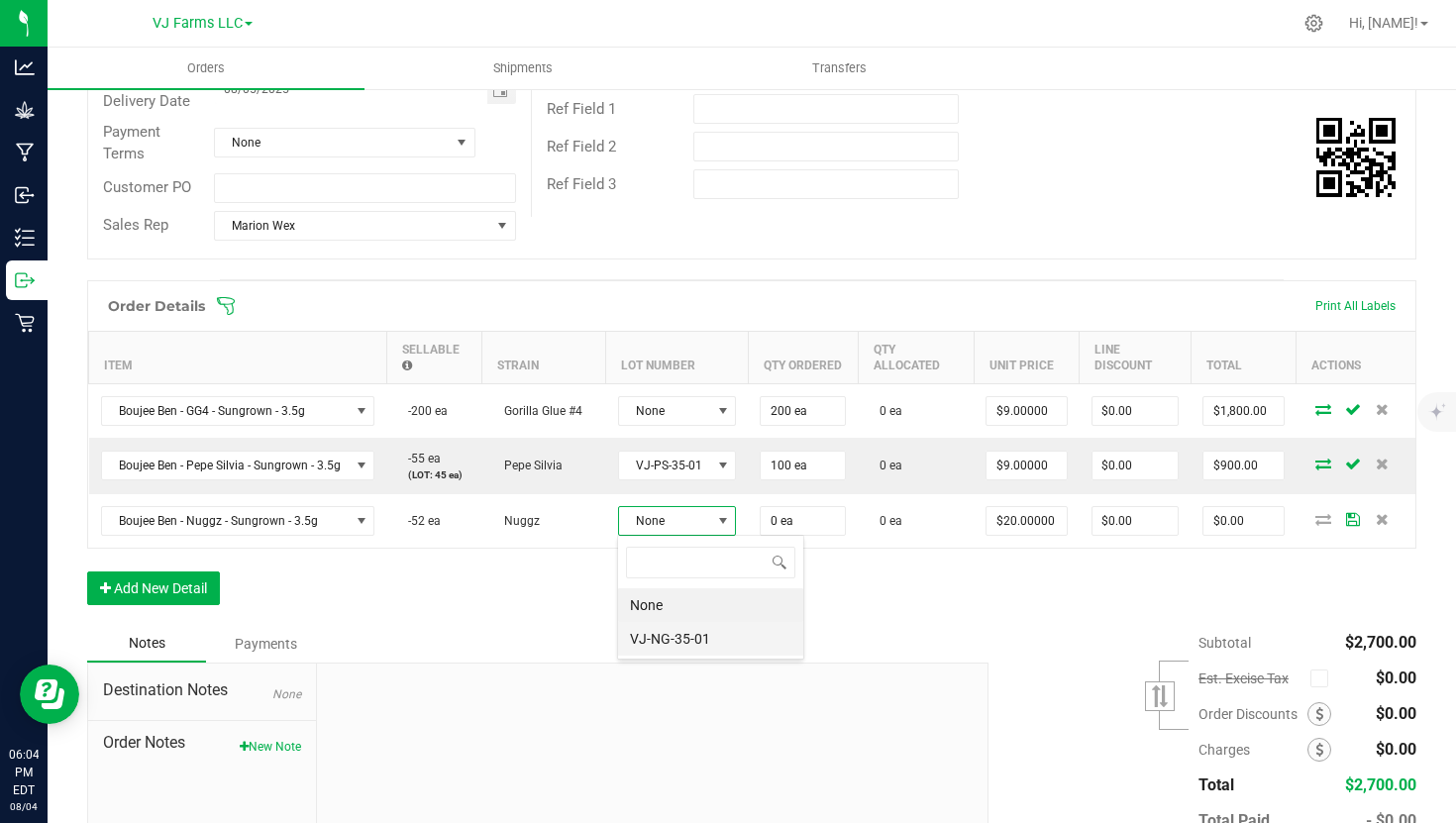 click on "VJ-NG-35-01" at bounding box center (710, 639) 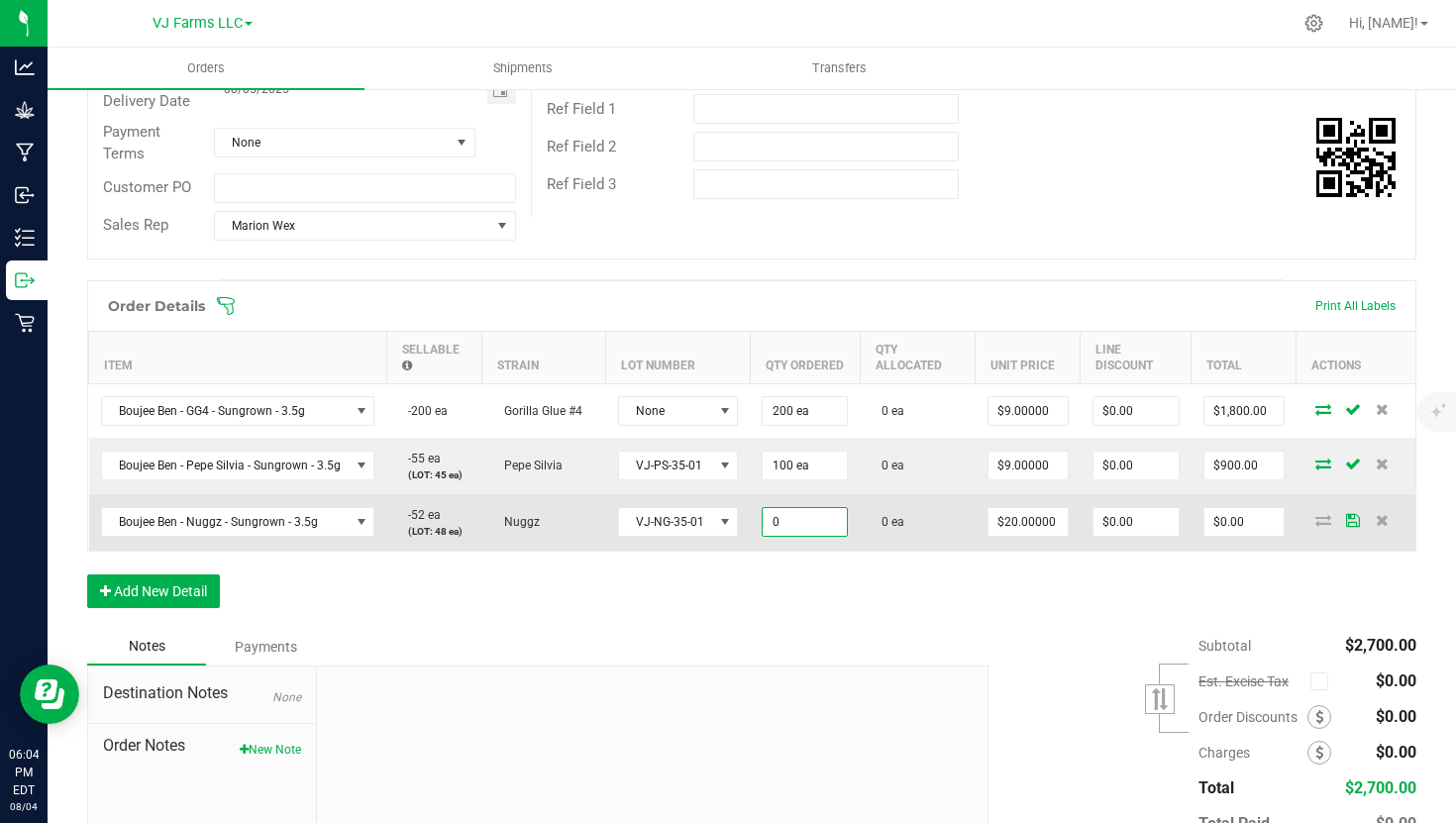 click on "0" at bounding box center (804, 522) 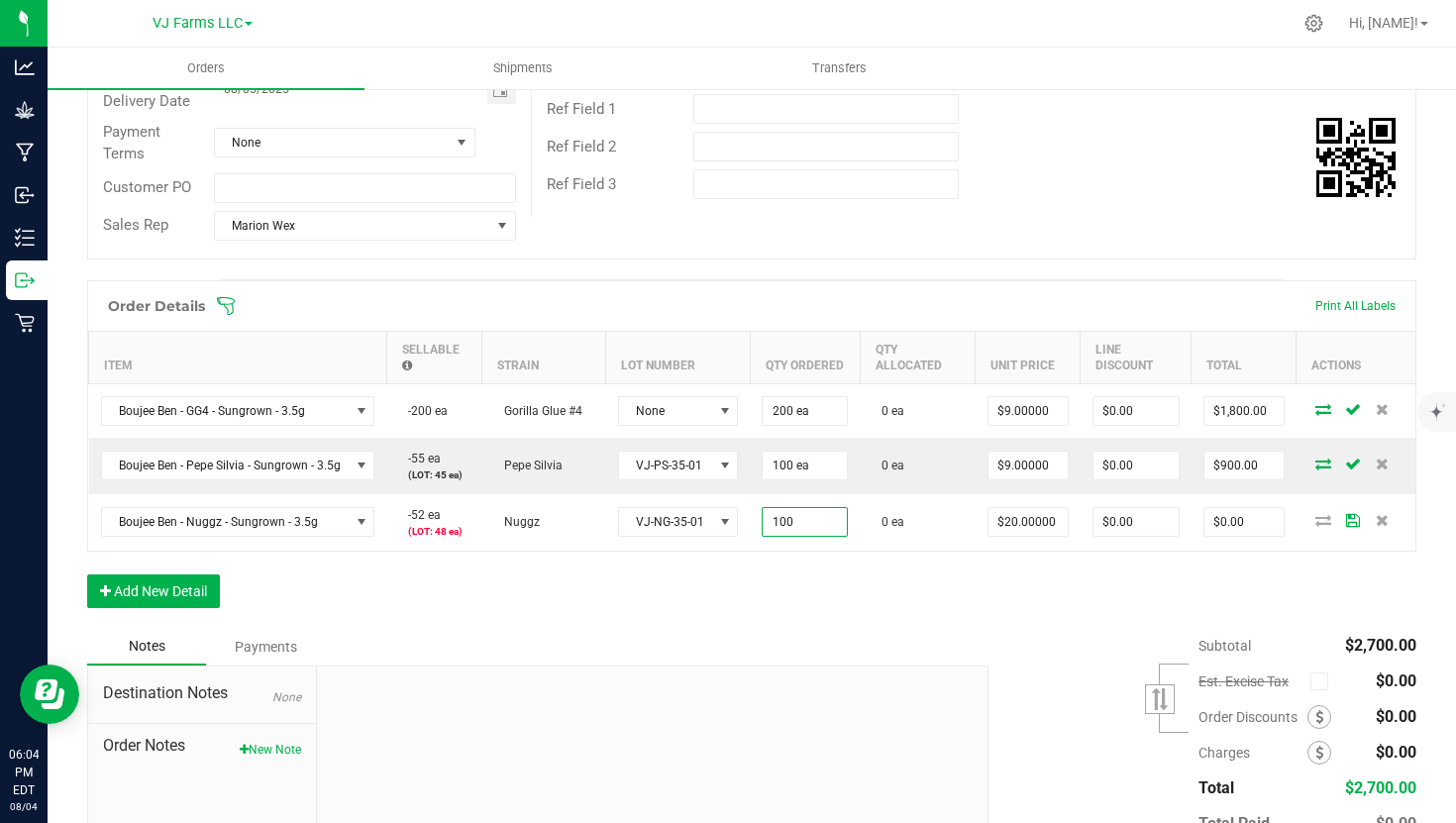 type on "100 ea" 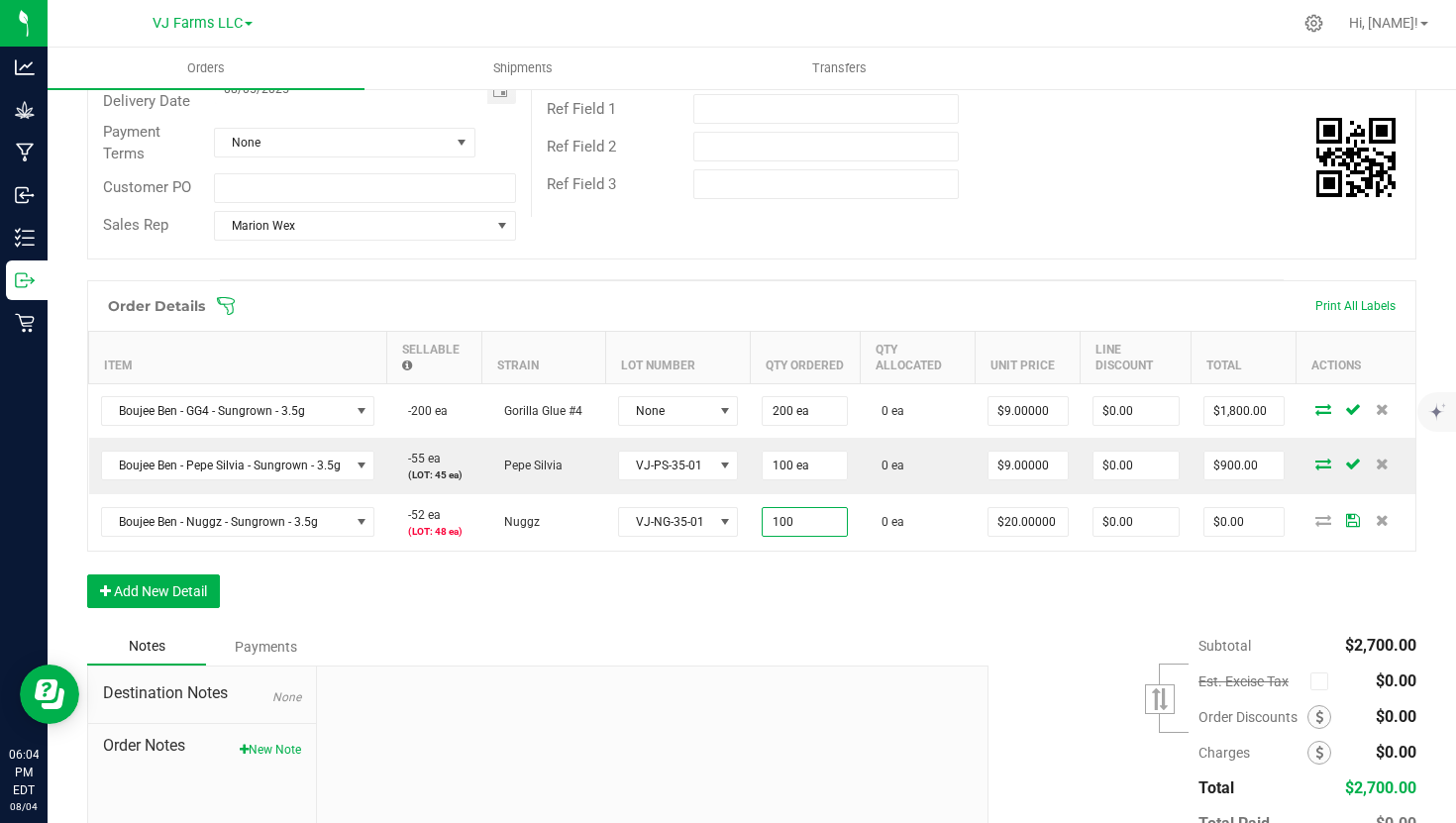 type on "$2,000.00" 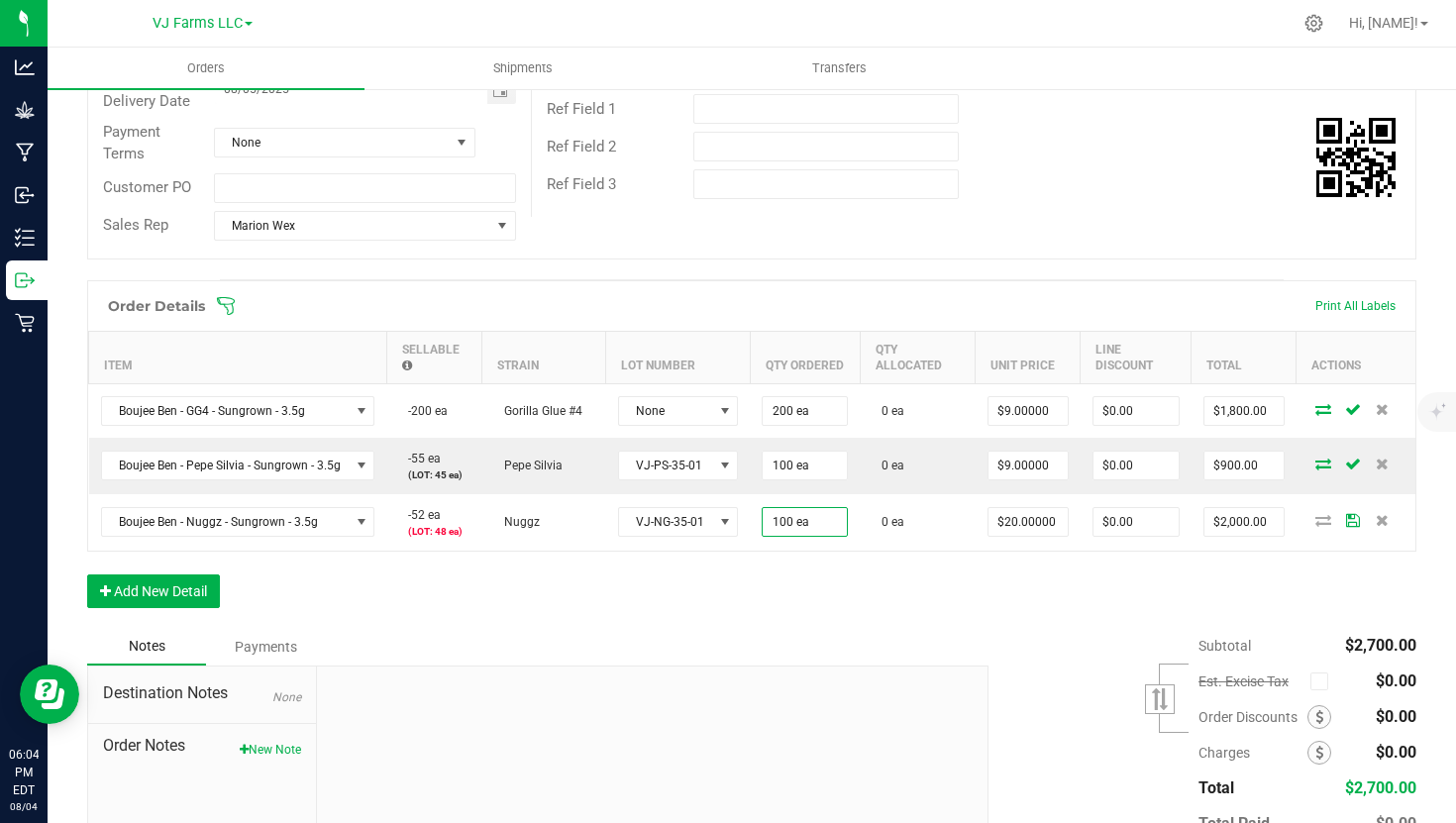 click on "Order Details Print All Labels Item  Sellable  Strain  Lot Number  Qty Ordered Qty Allocated Unit Price Line Discount Total Actions [PERSON] - [STRAIN] - [SOURCE] - [SIZE]  -[NUMBER]ea   [STRAIN]  None [NUMBER]ea  [NUMBER]ea  $[PRICE]0000 $[PRICE]00 $[PRICE].00 [PERSON] - [PERSON] - [SOURCE] - [SIZE]  -[NUMBER]ea   (LOT: [NUMBER] ea)   [PERSON]  [LOT_NUMBER] [NUMBER]ea  [NUMBER]ea  $[PRICE]0000 $[PRICE]00 $[PRICE].00 [PERSON] - [PERSON] - [SOURCE] - [SIZE]  -[NUMBER]ea   (LOT: [NUMBER] ea)   [PERSON]  [LOT_NUMBER] [NUMBER]ea  [NUMBER]ea  $[PRICE]0000 $[PRICE]00 $[PRICE].00
Add New Detail" at bounding box center [752, 454] 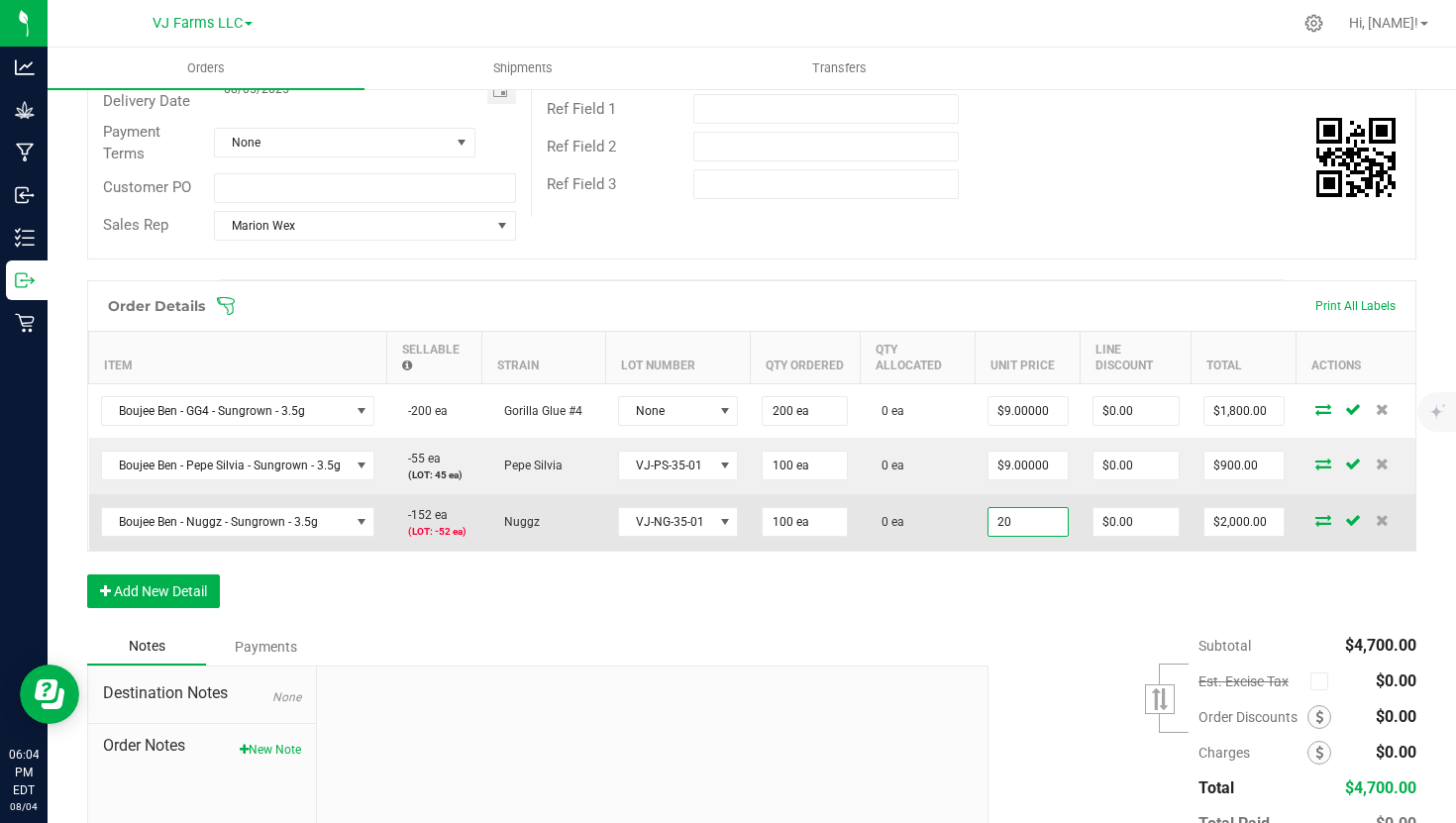 click on "20" at bounding box center (1028, 522) 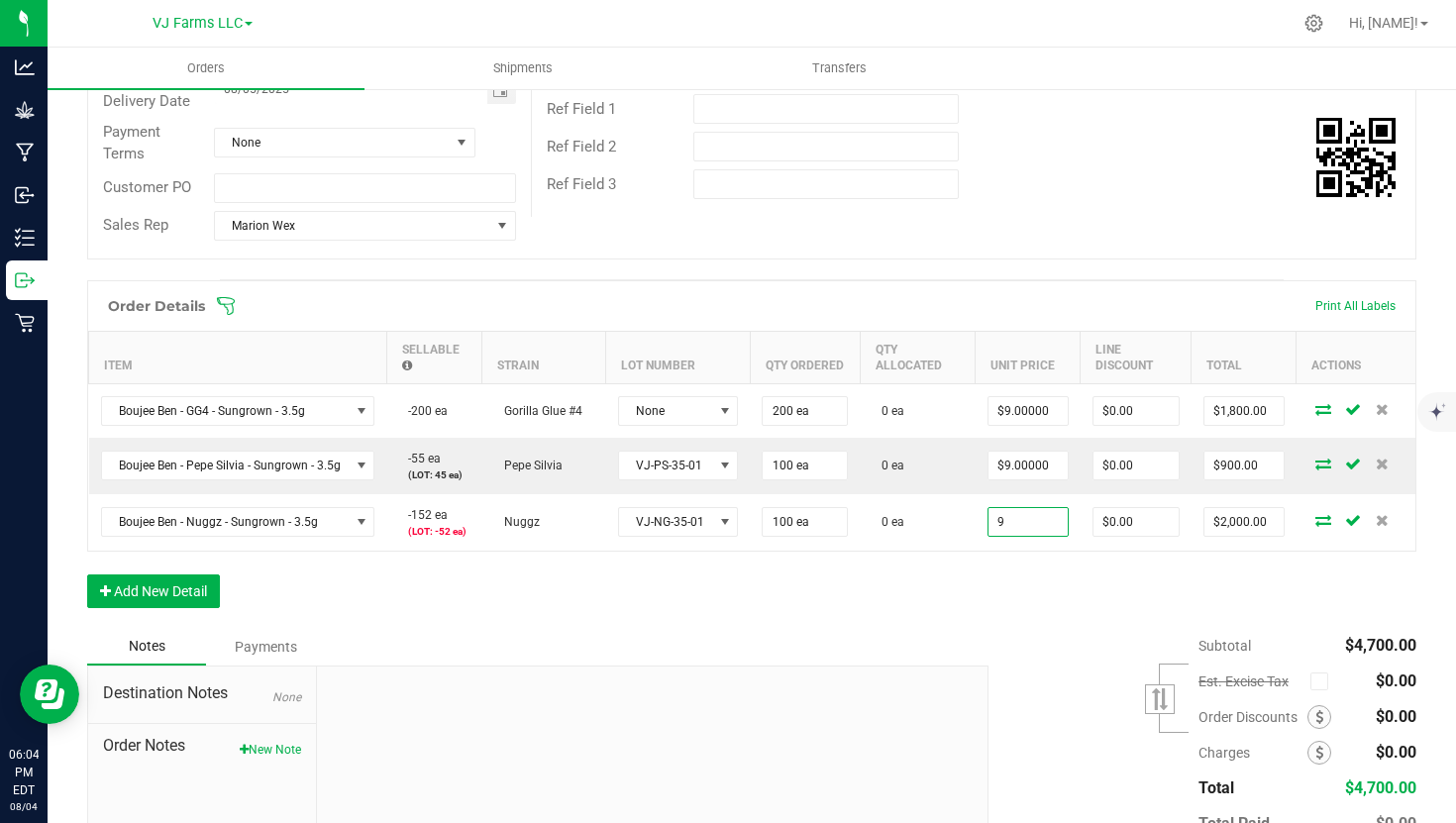 type on "$9.00000" 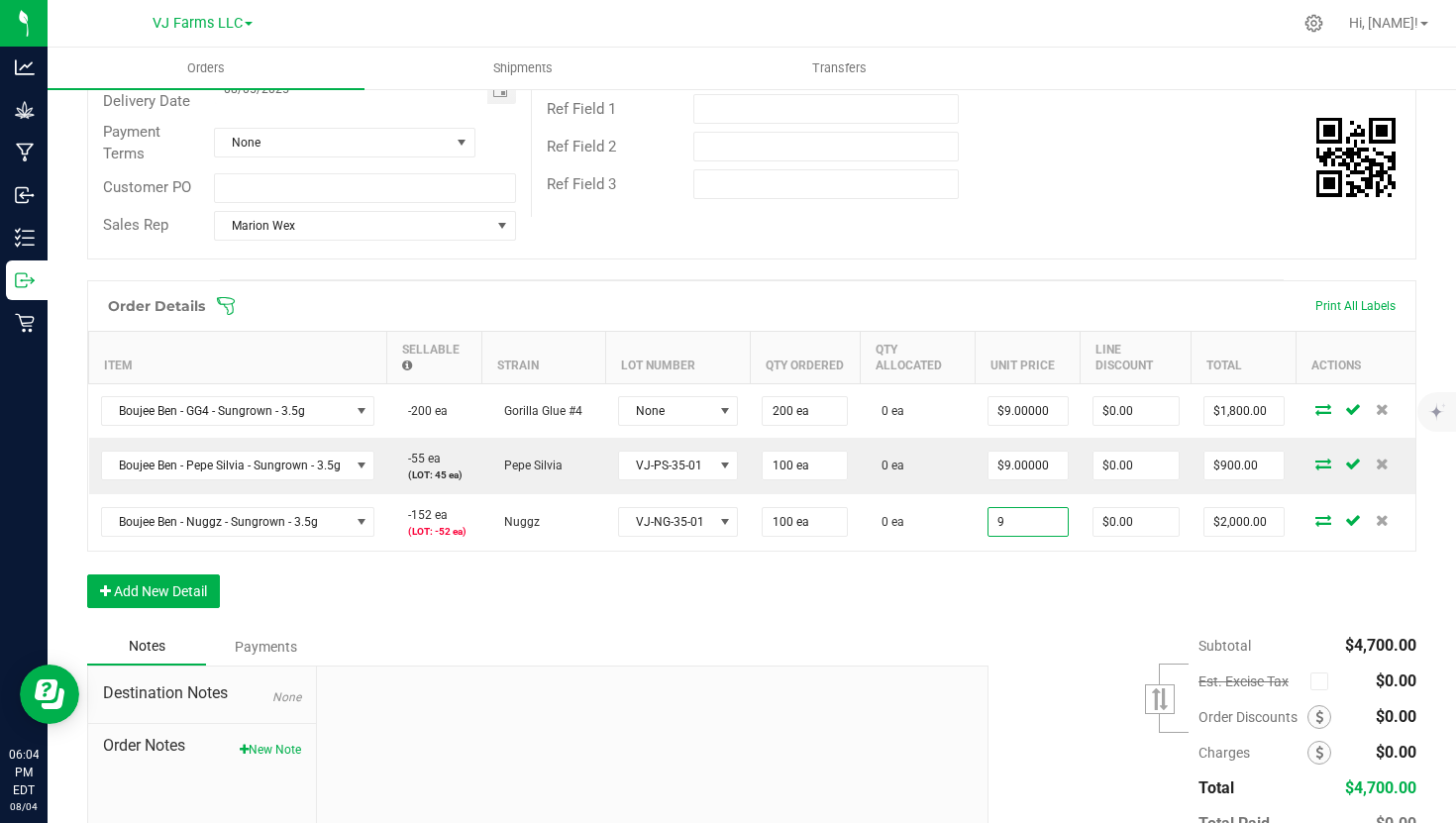 type on "$900.00" 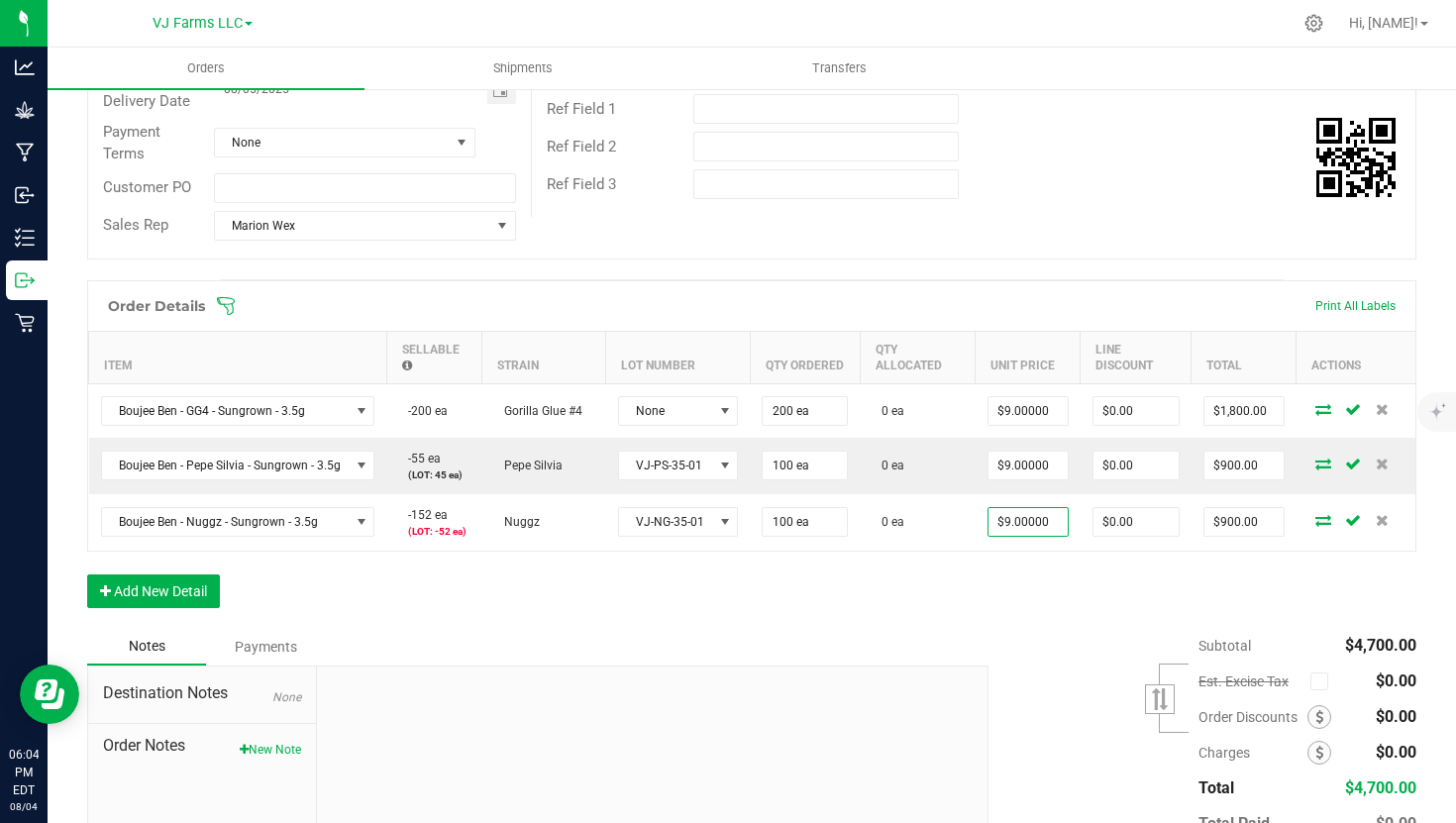 click on "Order Details Print All Labels Item  Sellable  Strain  Lot Number  Qty Ordered Qty Allocated Unit Price Line Discount Total Actions [PERSON] - [STRAIN] - [SOURCE] - [SIZE]  -[NUMBER]ea   [STRAIN]  None [NUMBER]ea  [NUMBER]ea  $[PRICE]0000 $[PRICE]00 $[PRICE].00 [PERSON] - [PERSON] - [SOURCE] - [SIZE]  -[NUMBER]ea   (LOT: [NUMBER] ea)   [PERSON]  [LOT_NUMBER] [NUMBER]ea  [NUMBER]ea  $[PRICE]0000 $[PRICE]00 $[PRICE].00 [PERSON] - [PERSON] - [SOURCE] - [SIZE]  -[NUMBER]ea   (LOT: [NUMBER] ea)   [PERSON]  [LOT_NUMBER] [NUMBER]ea  [NUMBER]ea  $[PRICE]0000 $[PRICE]00 $[PRICE].00
Add New Detail" at bounding box center (752, 454) 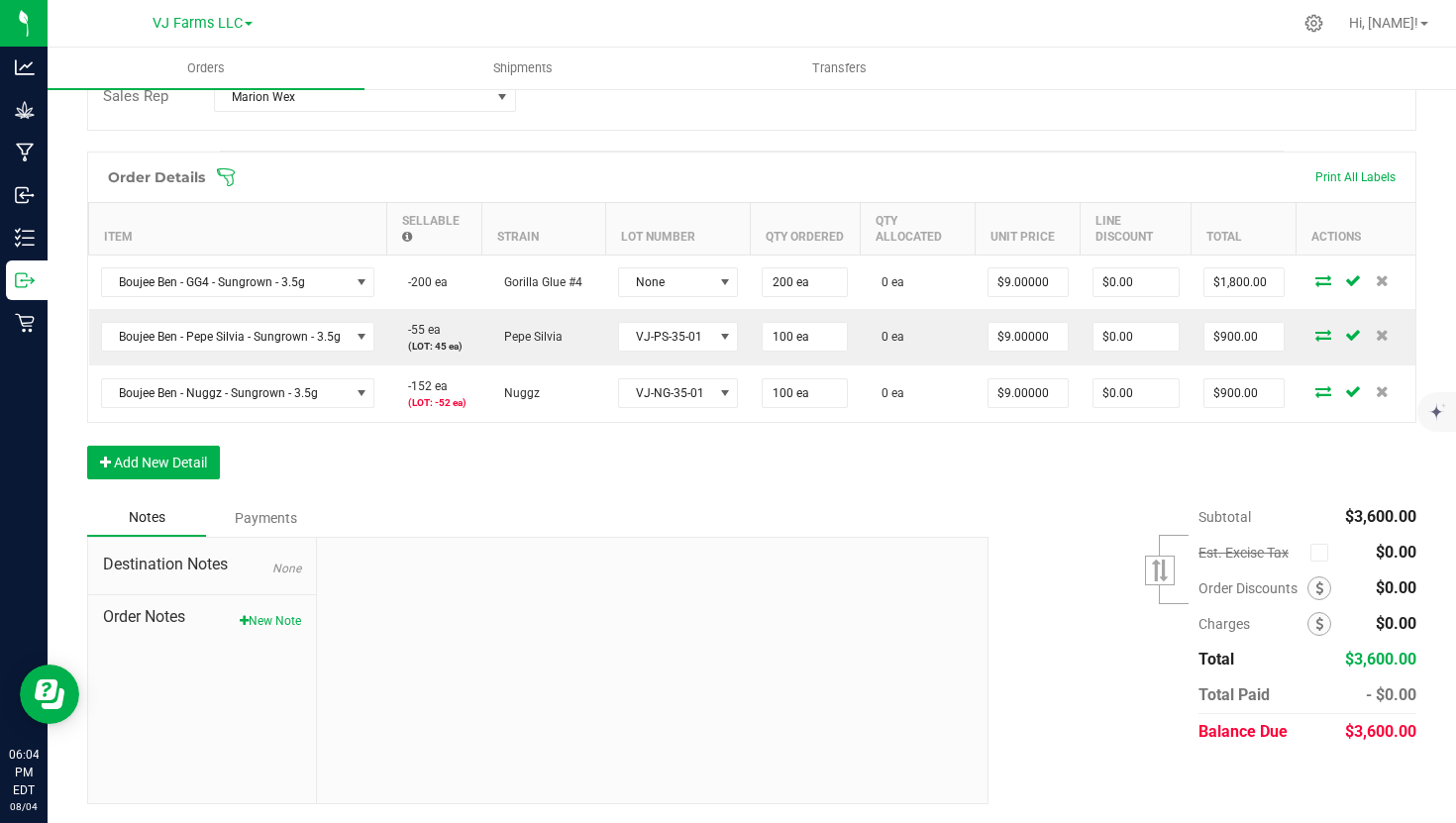 scroll, scrollTop: 0, scrollLeft: 0, axis: both 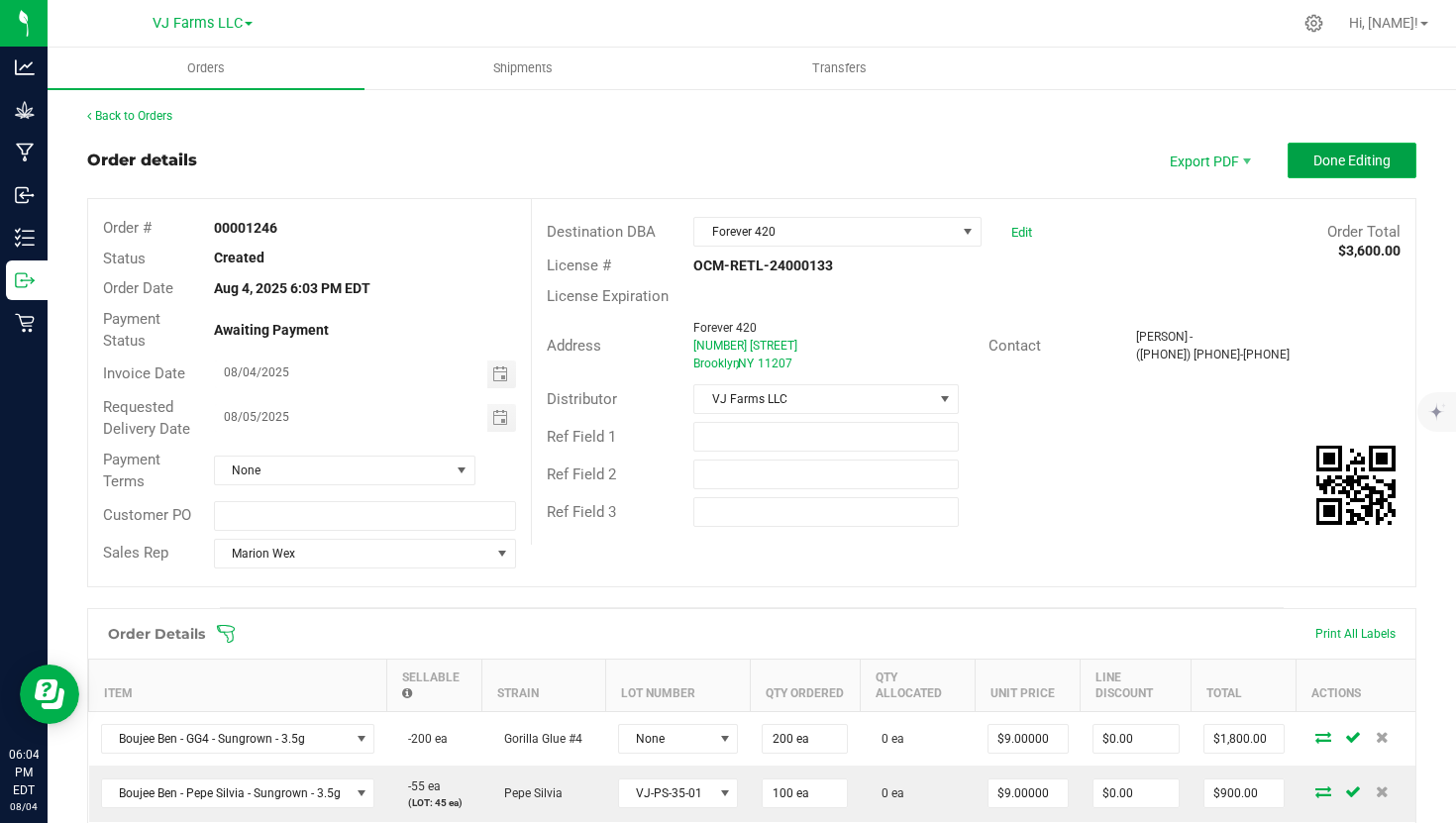 click on "Done Editing" at bounding box center (1352, 160) 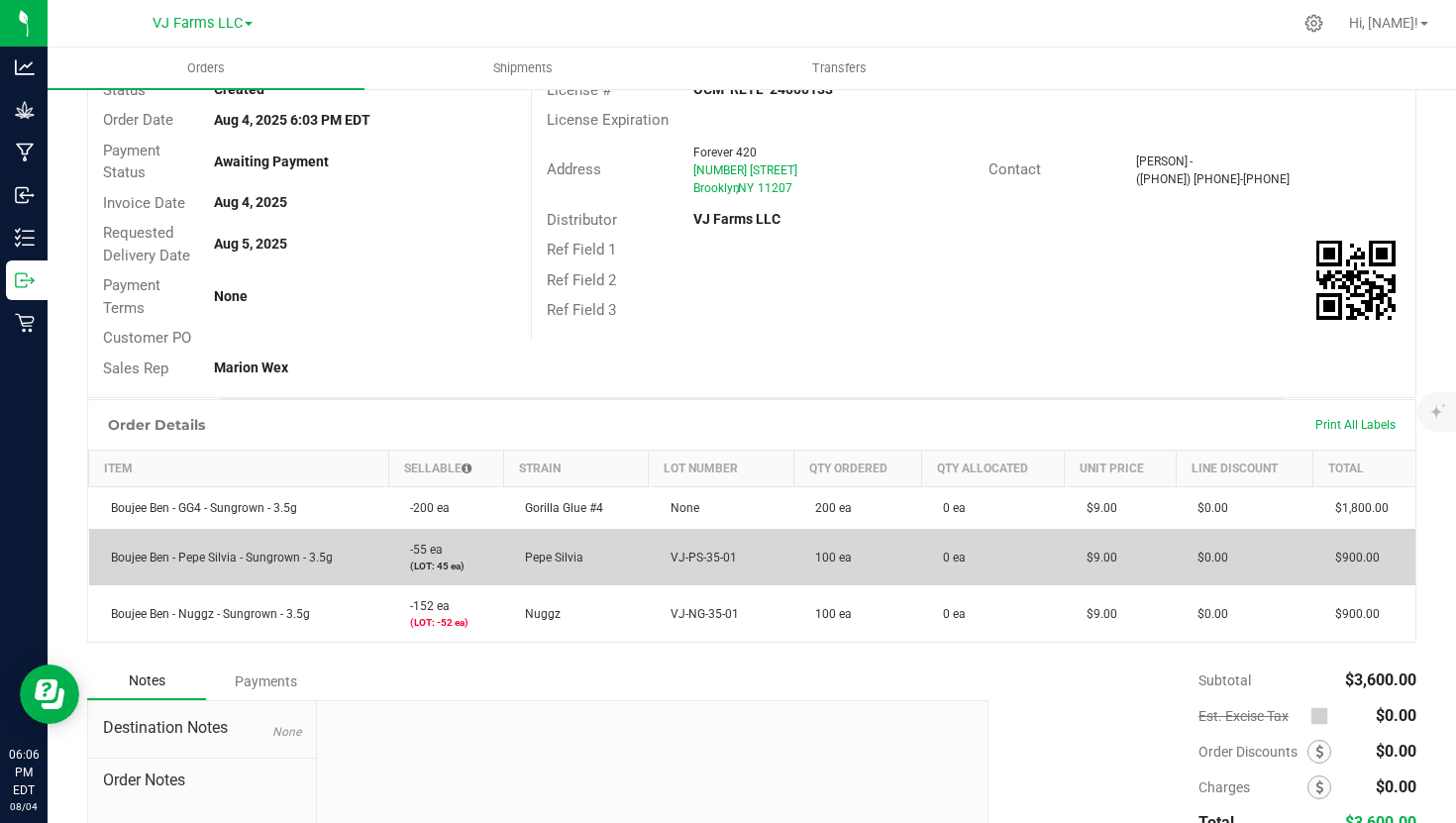 scroll, scrollTop: 0, scrollLeft: 0, axis: both 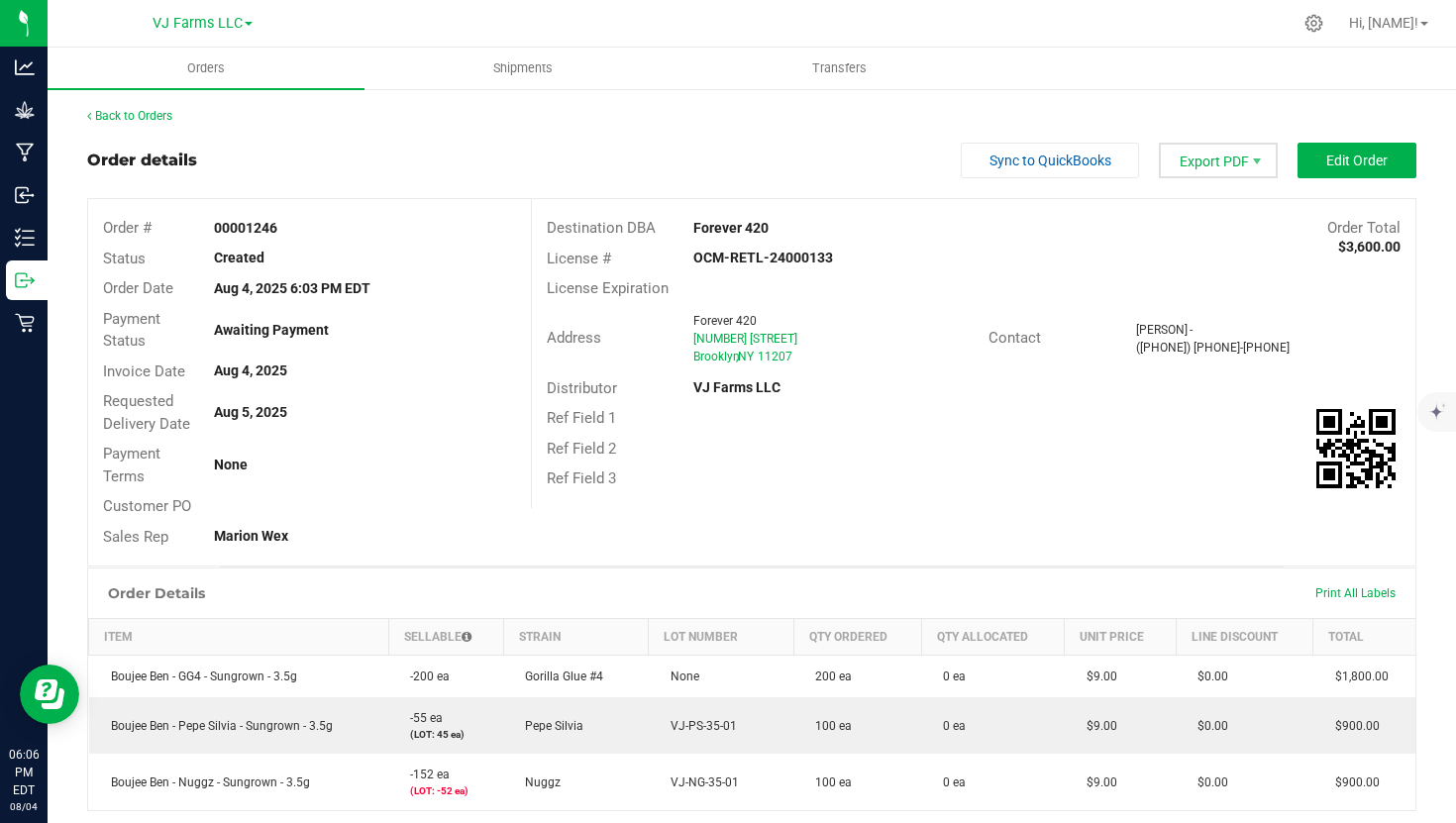 click on "Export PDF" at bounding box center [1218, 160] 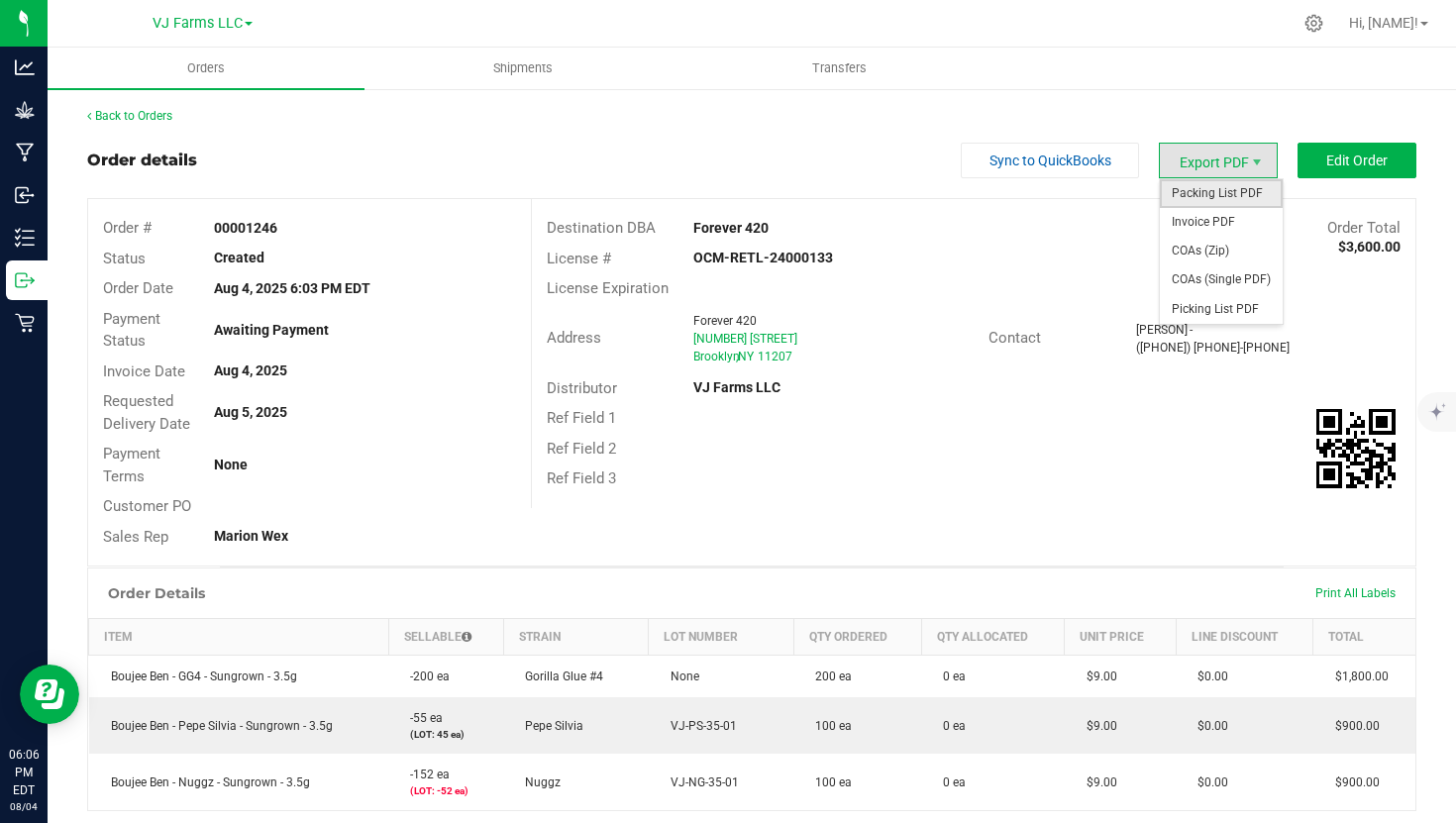click on "Packing List PDF" at bounding box center [1221, 193] 